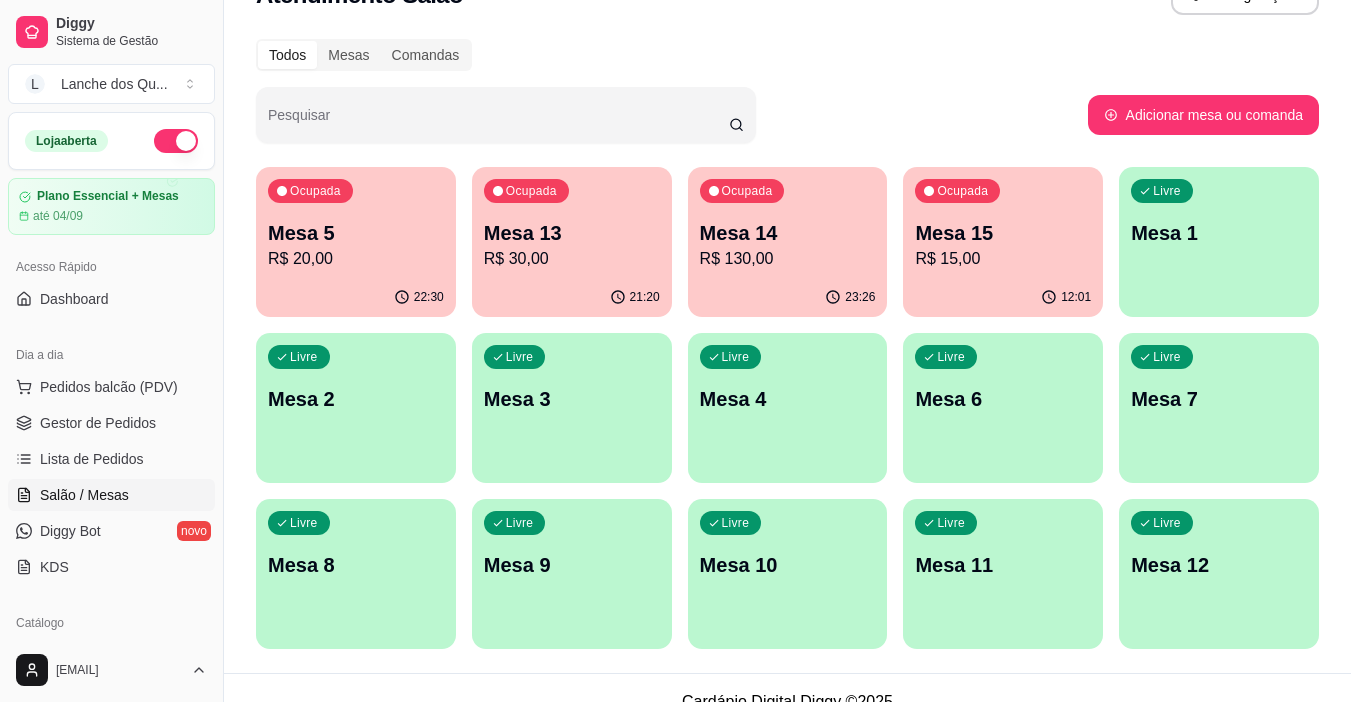 scroll, scrollTop: 0, scrollLeft: 0, axis: both 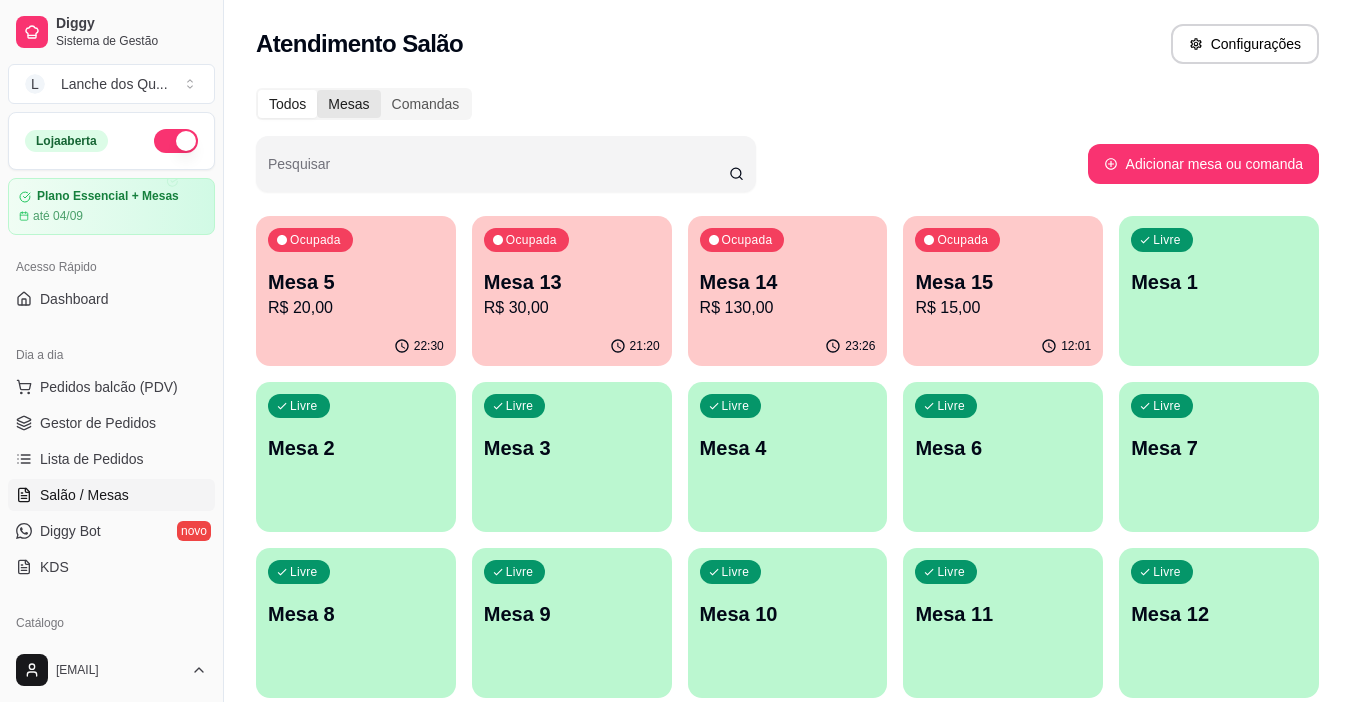 click on "Mesas" at bounding box center [348, 104] 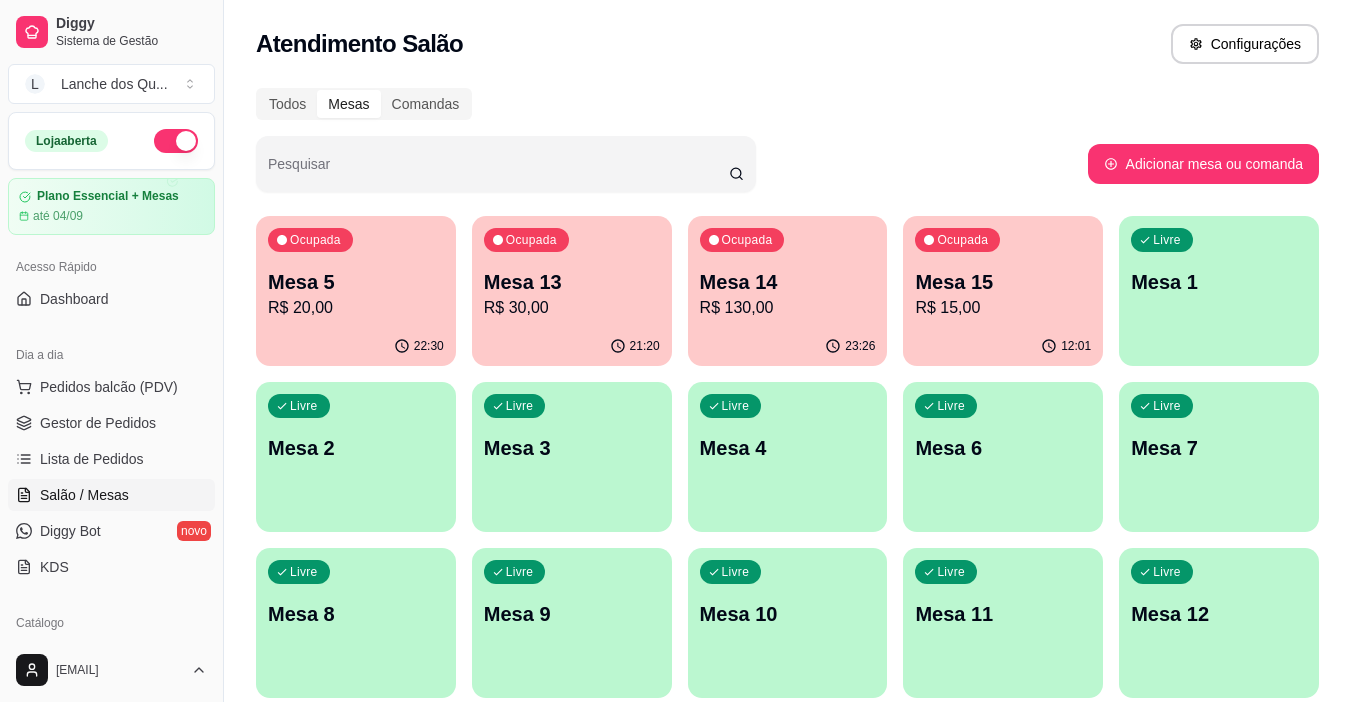 click on "Mesas" at bounding box center (348, 104) 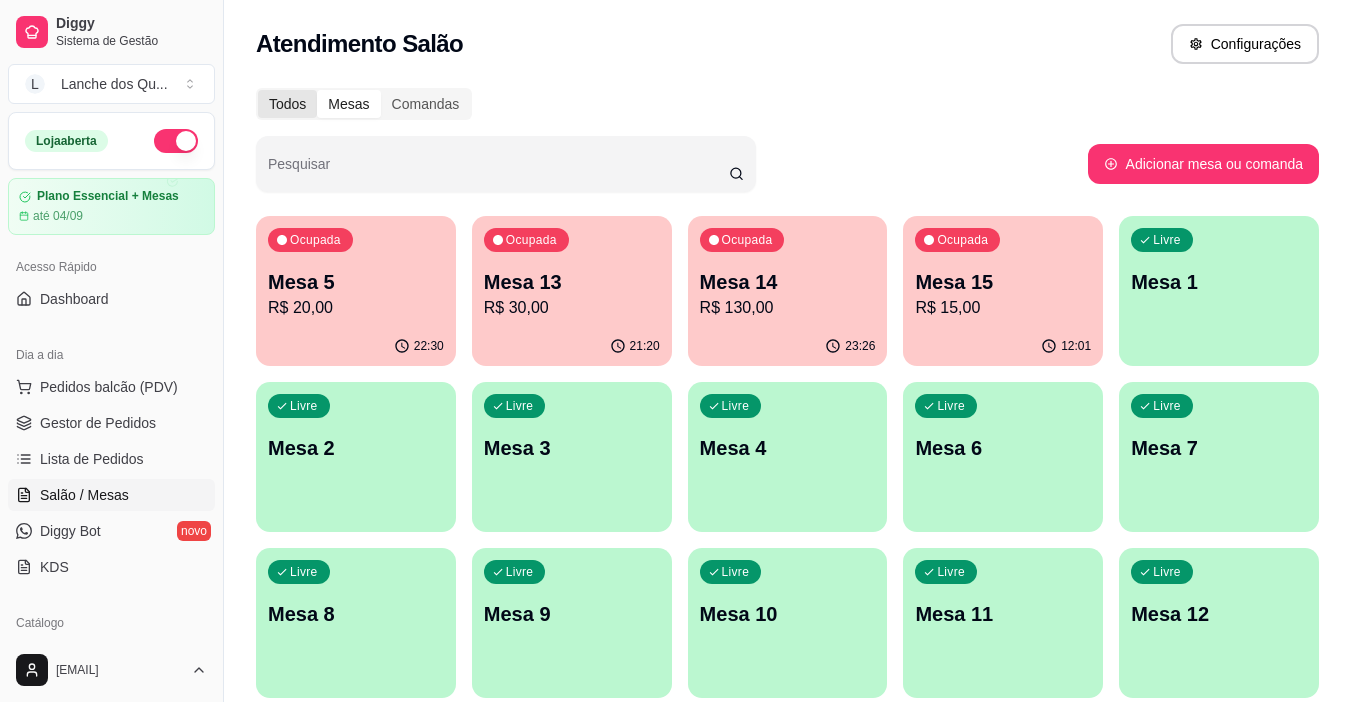 click on "Todos" at bounding box center [287, 104] 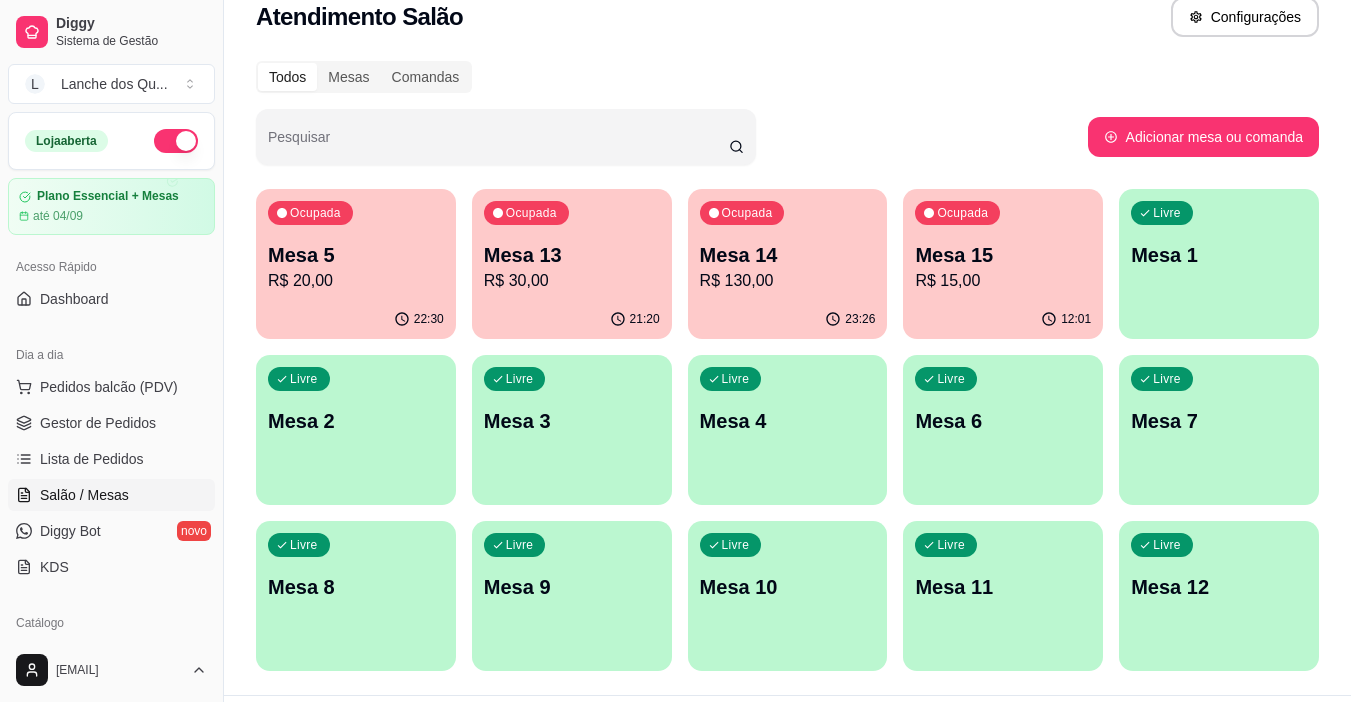 scroll, scrollTop: 0, scrollLeft: 0, axis: both 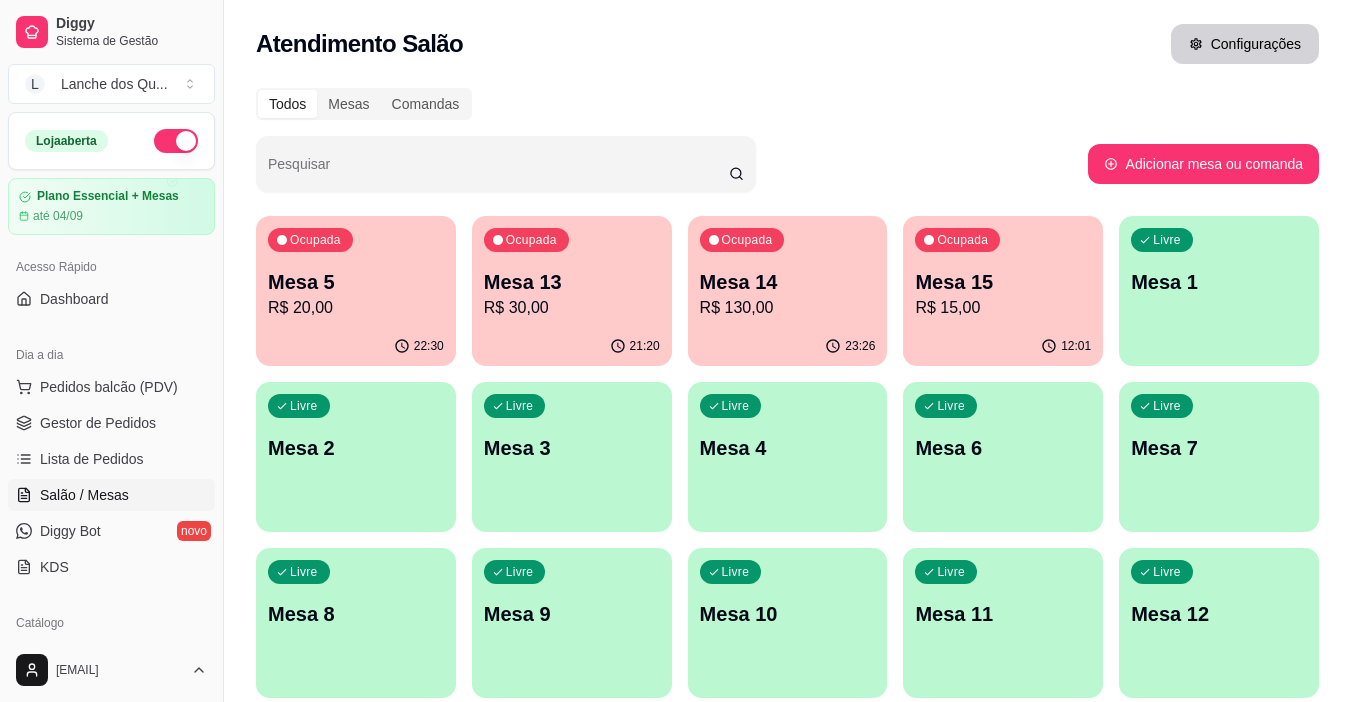 click on "Configurações" at bounding box center (1245, 44) 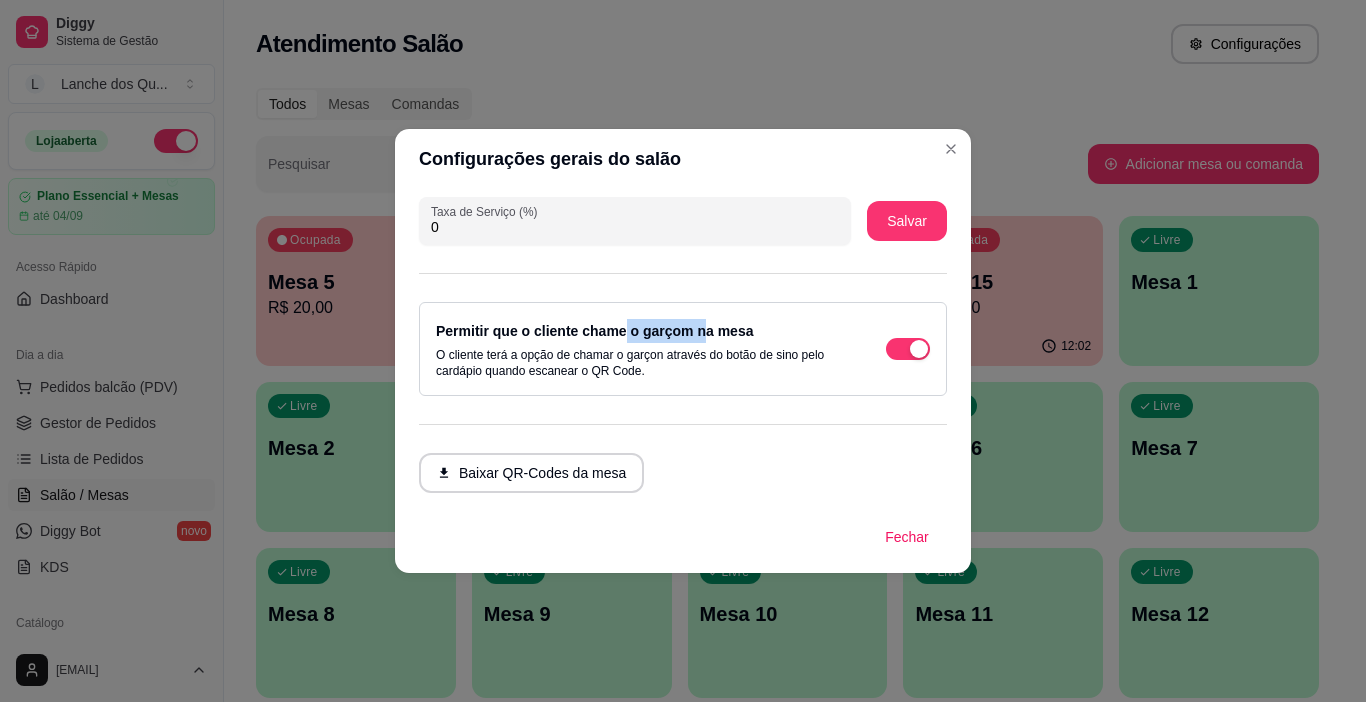 drag, startPoint x: 625, startPoint y: 326, endPoint x: 703, endPoint y: 330, distance: 78.10249 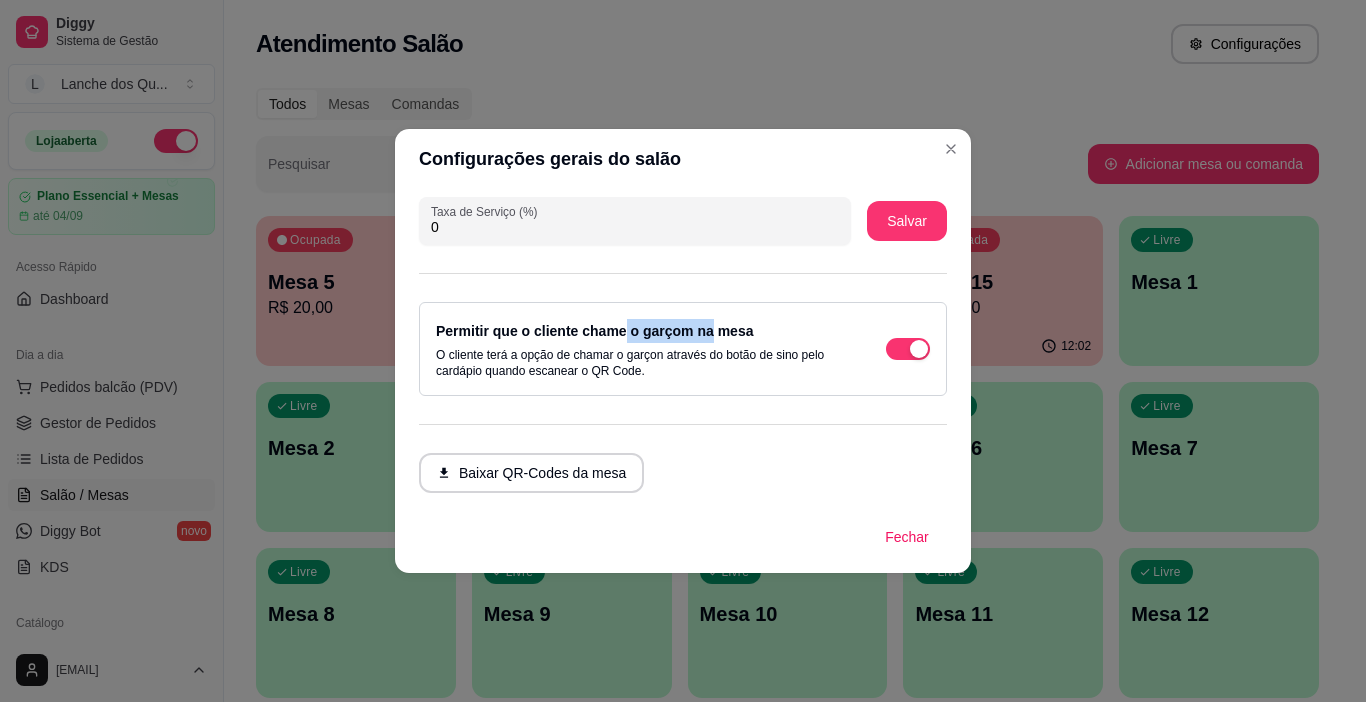 click on "Permitir que o cliente chame o garçom na mesa" at bounding box center [594, 331] 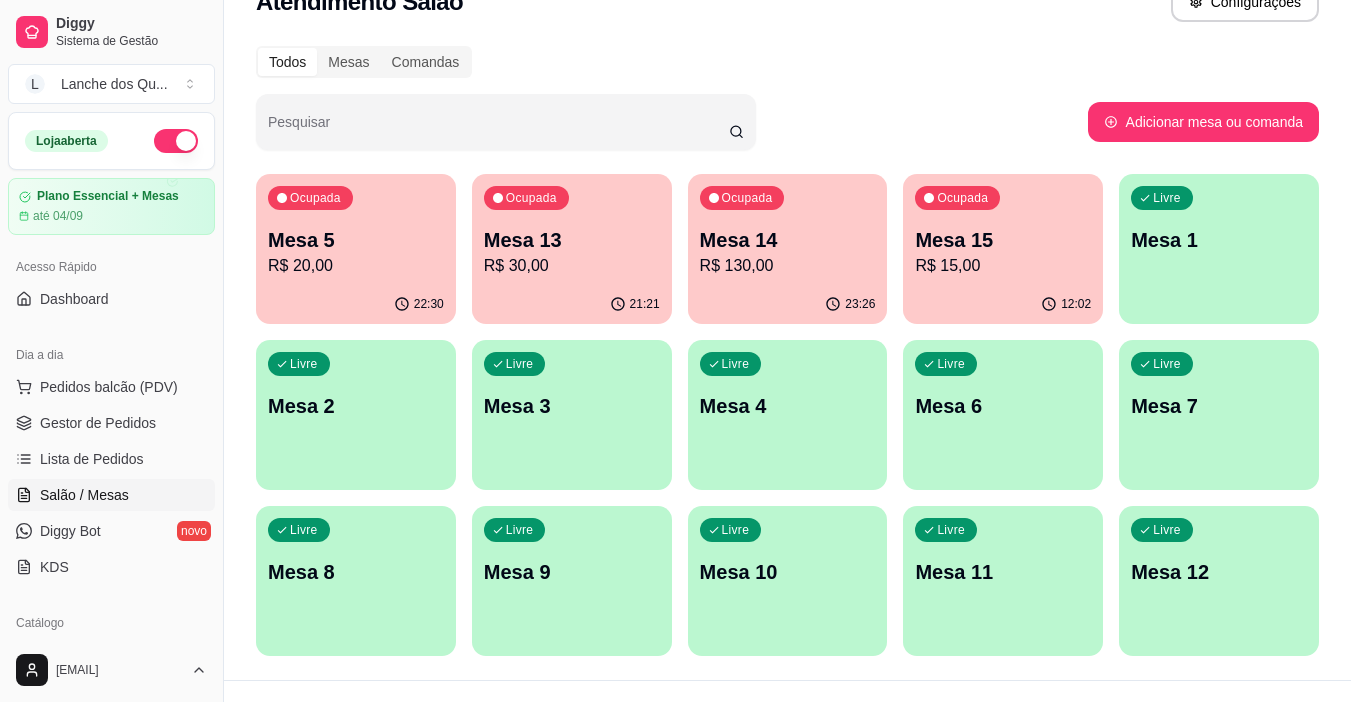 scroll, scrollTop: 77, scrollLeft: 0, axis: vertical 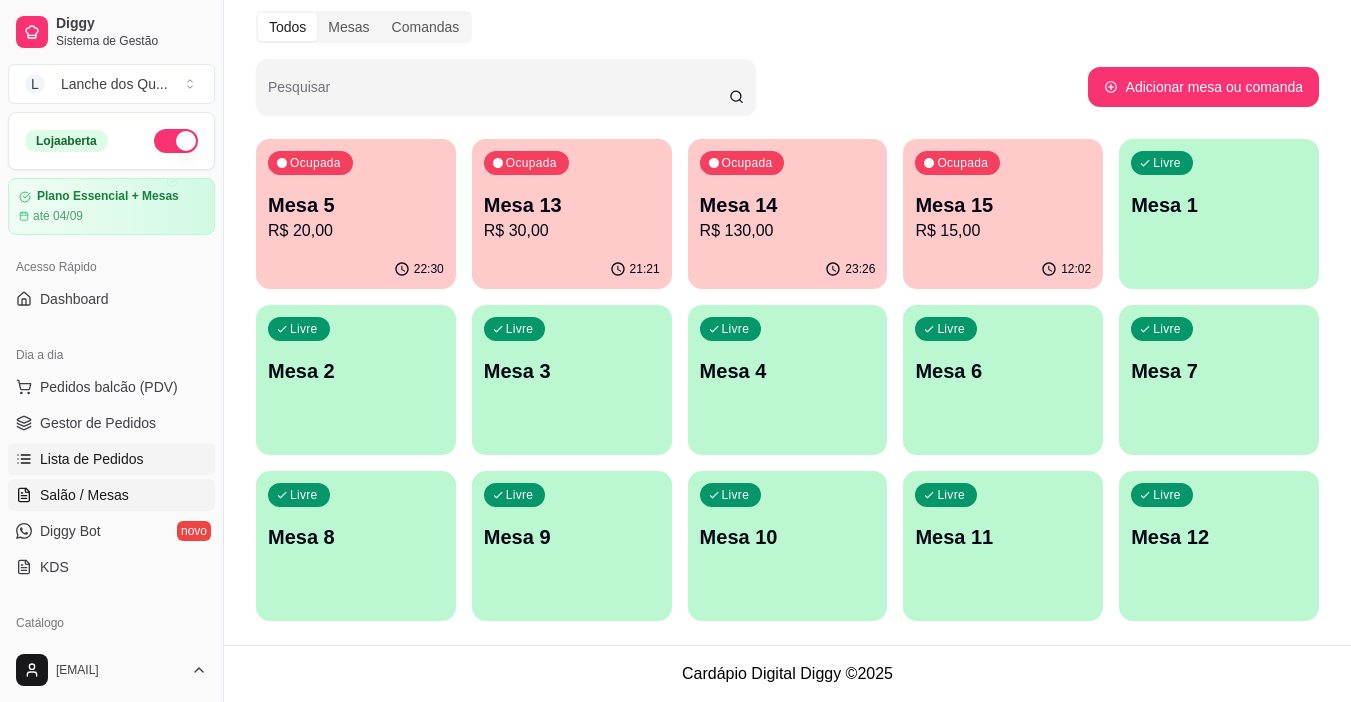 click on "Lista de Pedidos" at bounding box center [111, 459] 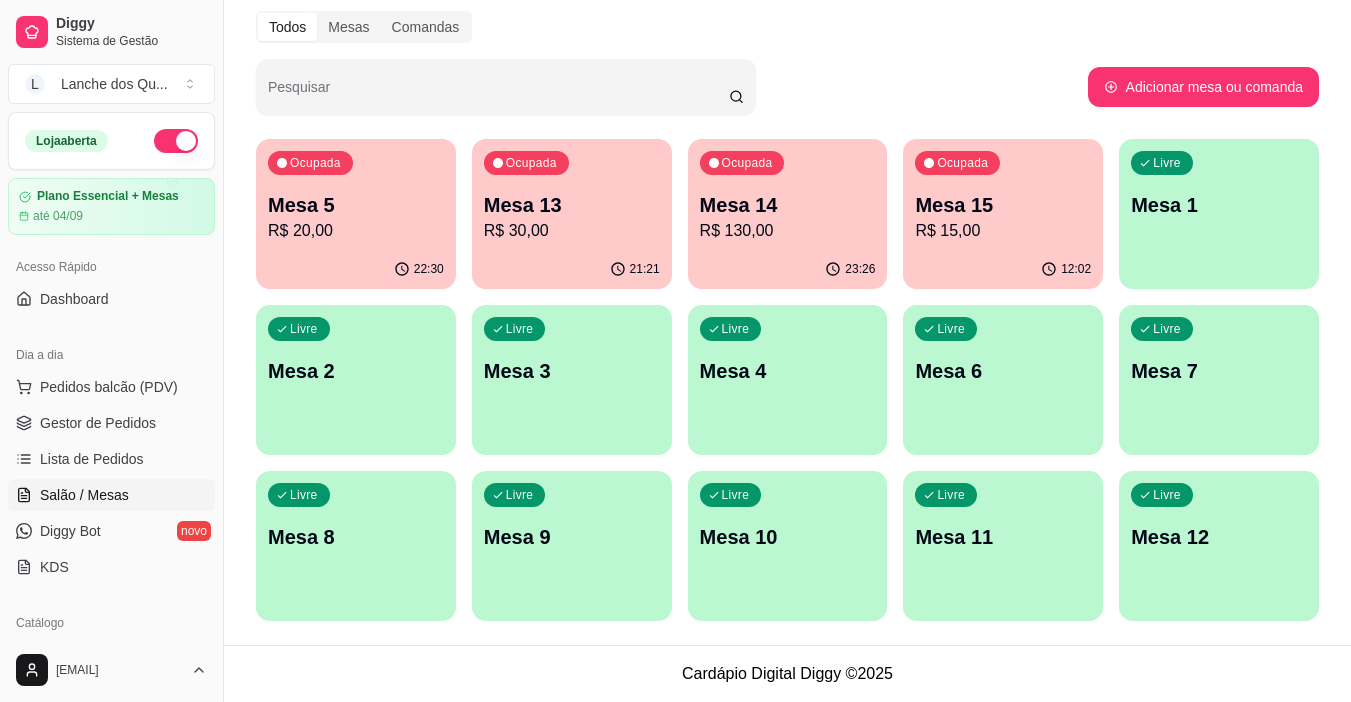 scroll, scrollTop: 0, scrollLeft: 0, axis: both 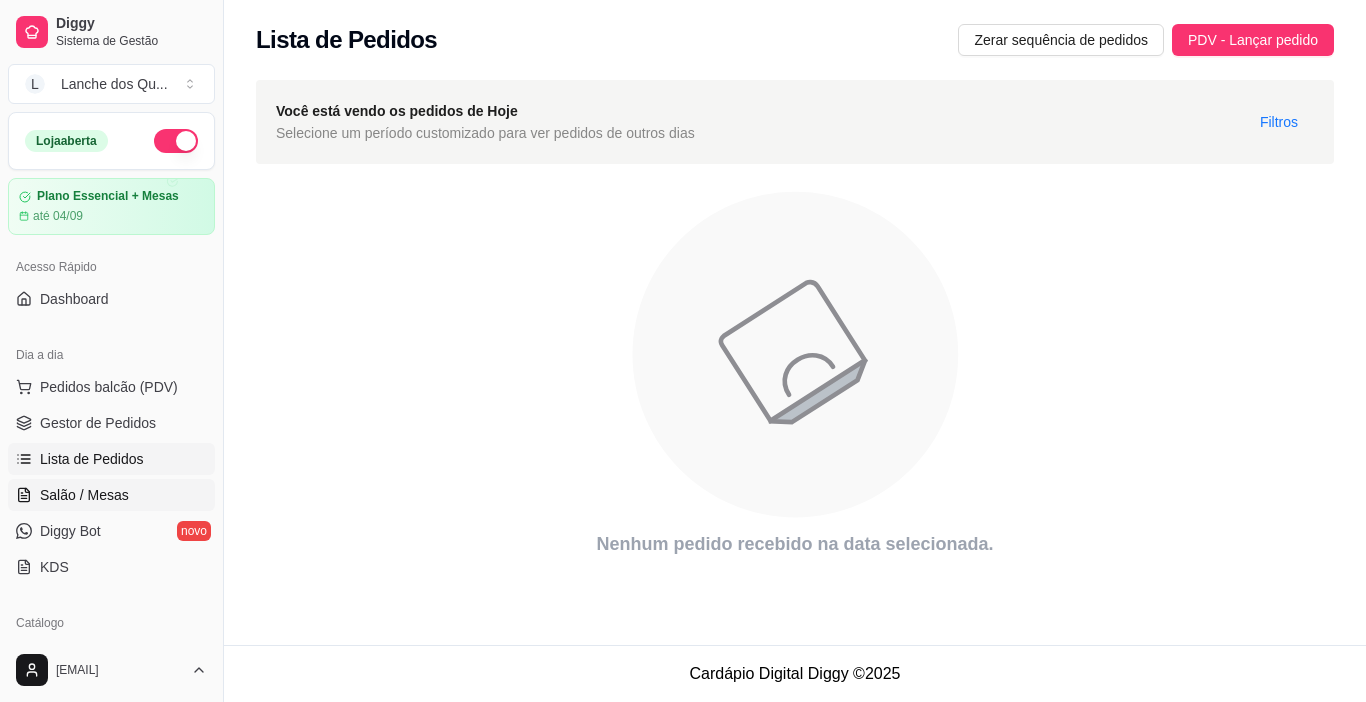 click on "Salão / Mesas" at bounding box center (84, 495) 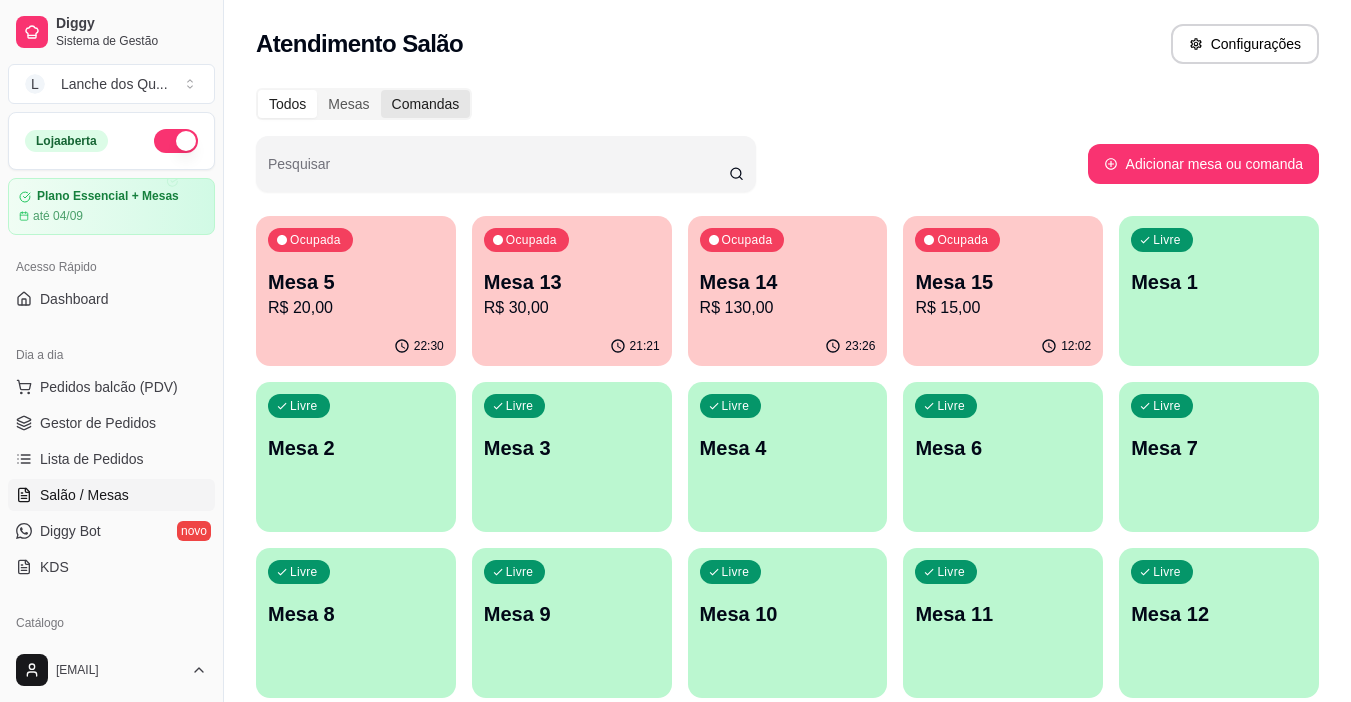 click on "Comandas" at bounding box center (426, 104) 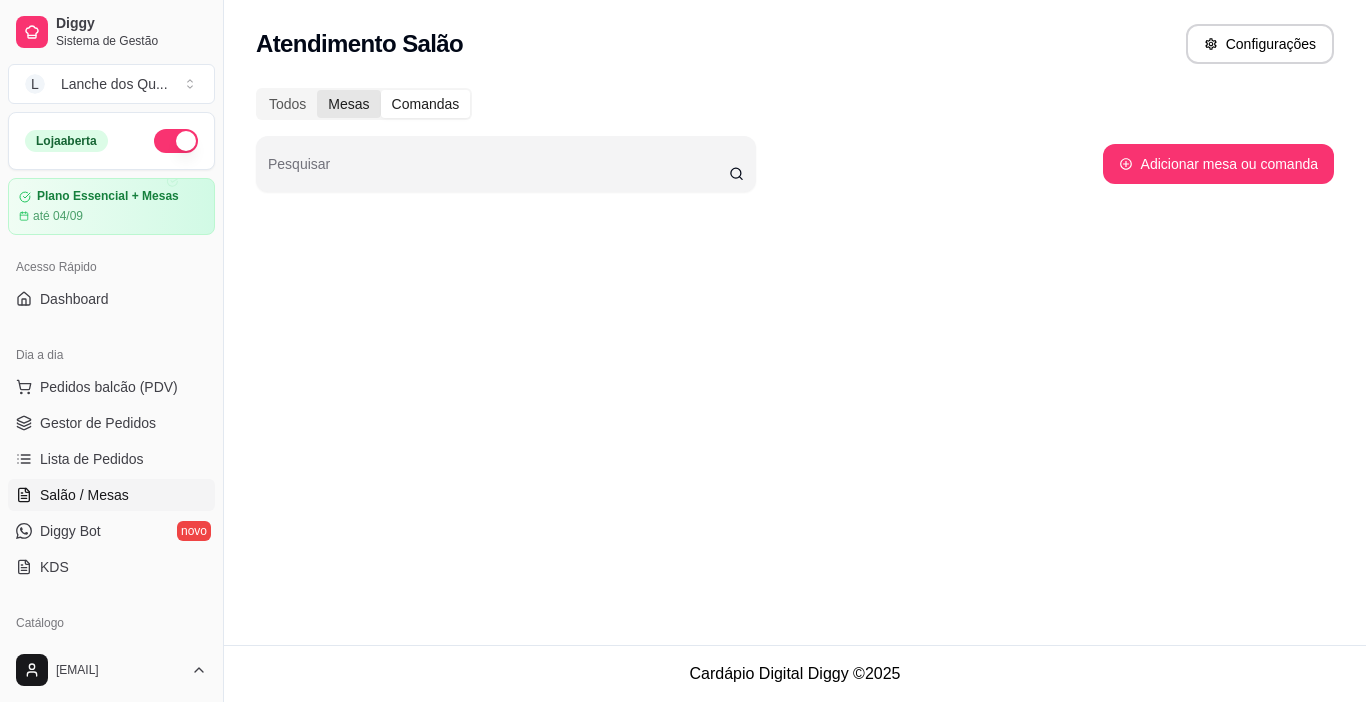 click on "Mesas" at bounding box center [348, 104] 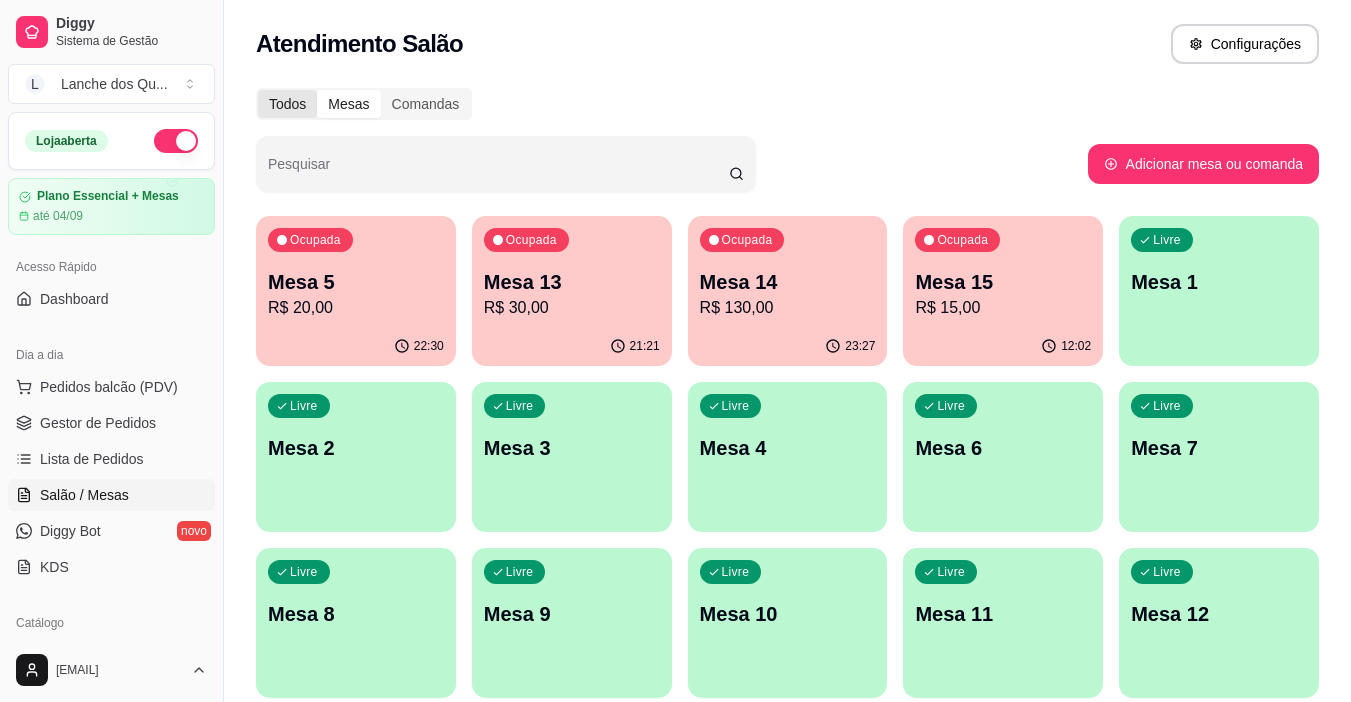 click on "Todos" at bounding box center [287, 104] 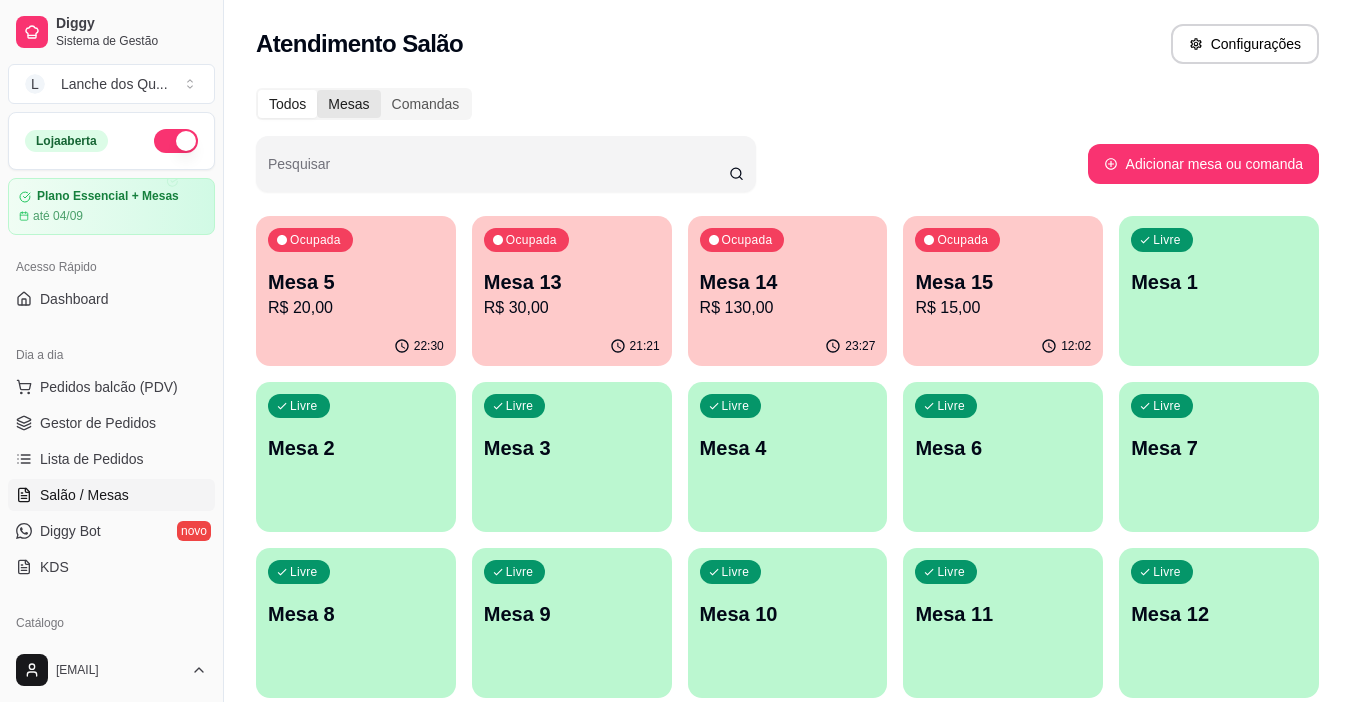 click on "Mesas" at bounding box center (348, 104) 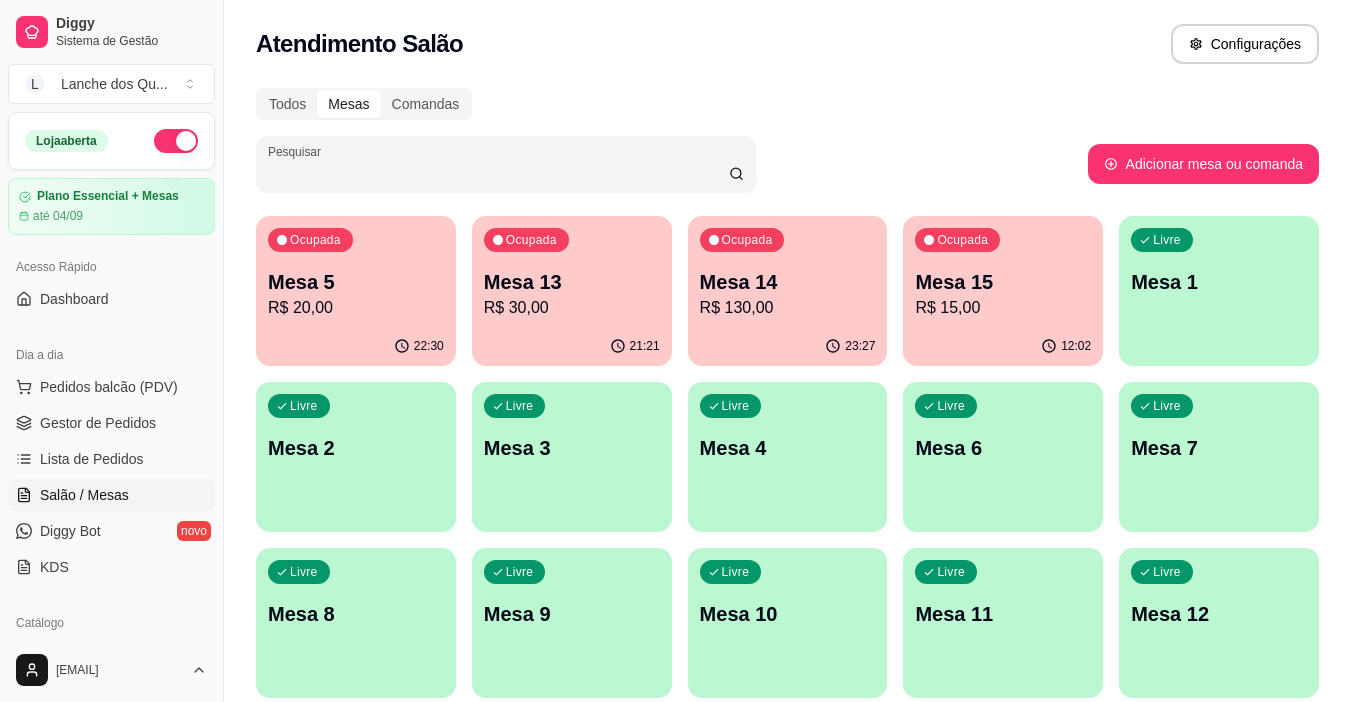 click on "Pesquisar" at bounding box center (498, 172) 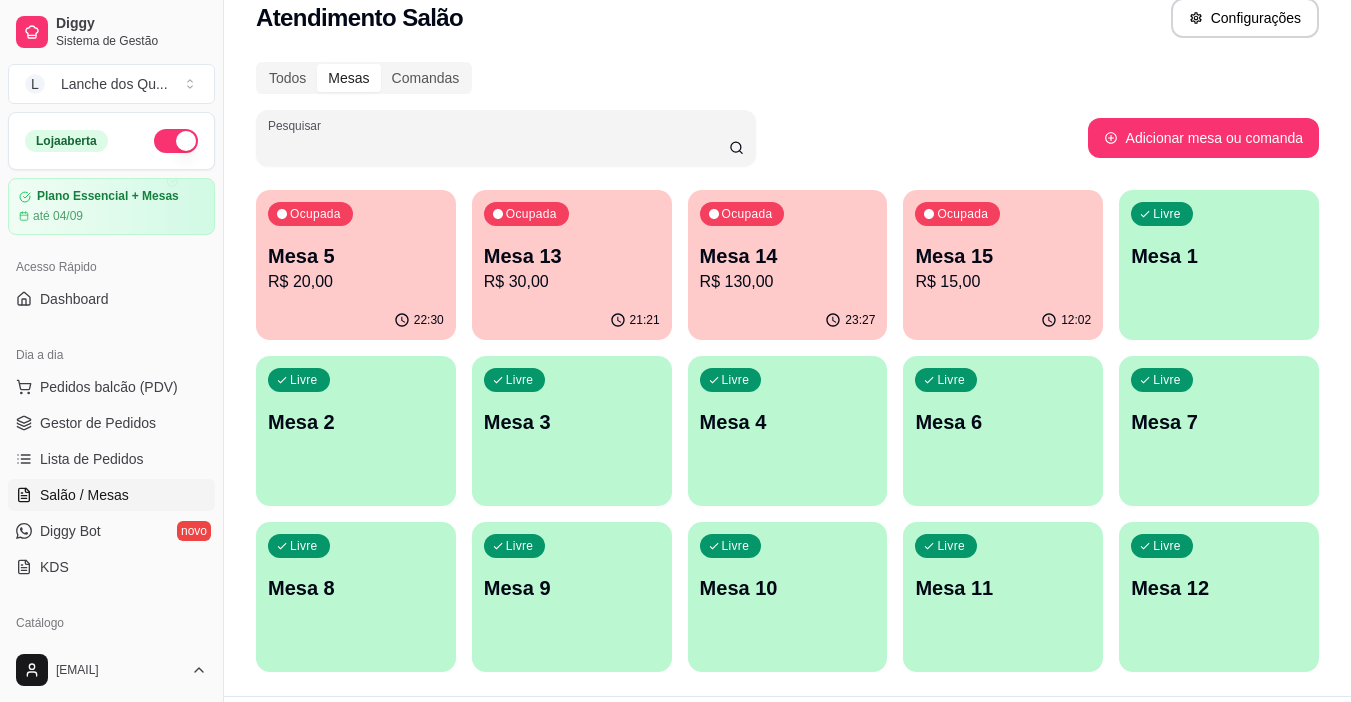 scroll, scrollTop: 0, scrollLeft: 0, axis: both 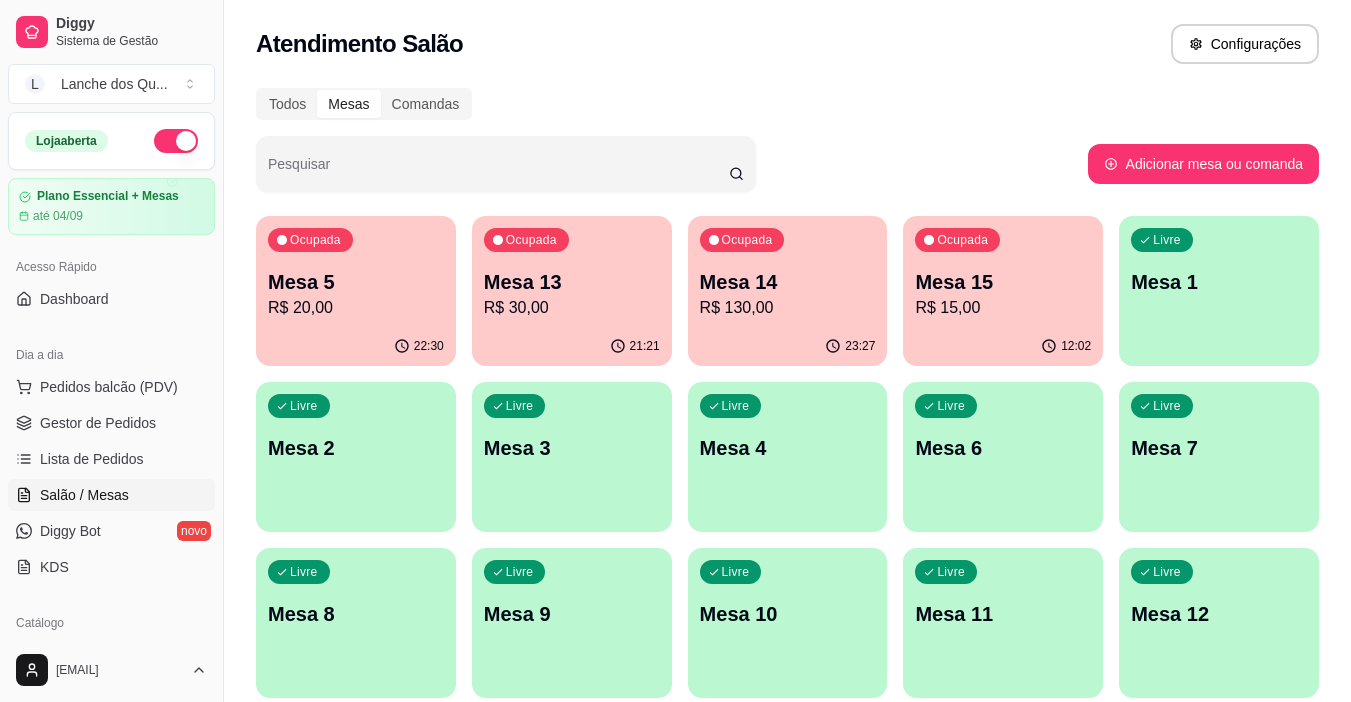 drag, startPoint x: 961, startPoint y: 137, endPoint x: 863, endPoint y: 178, distance: 106.23088 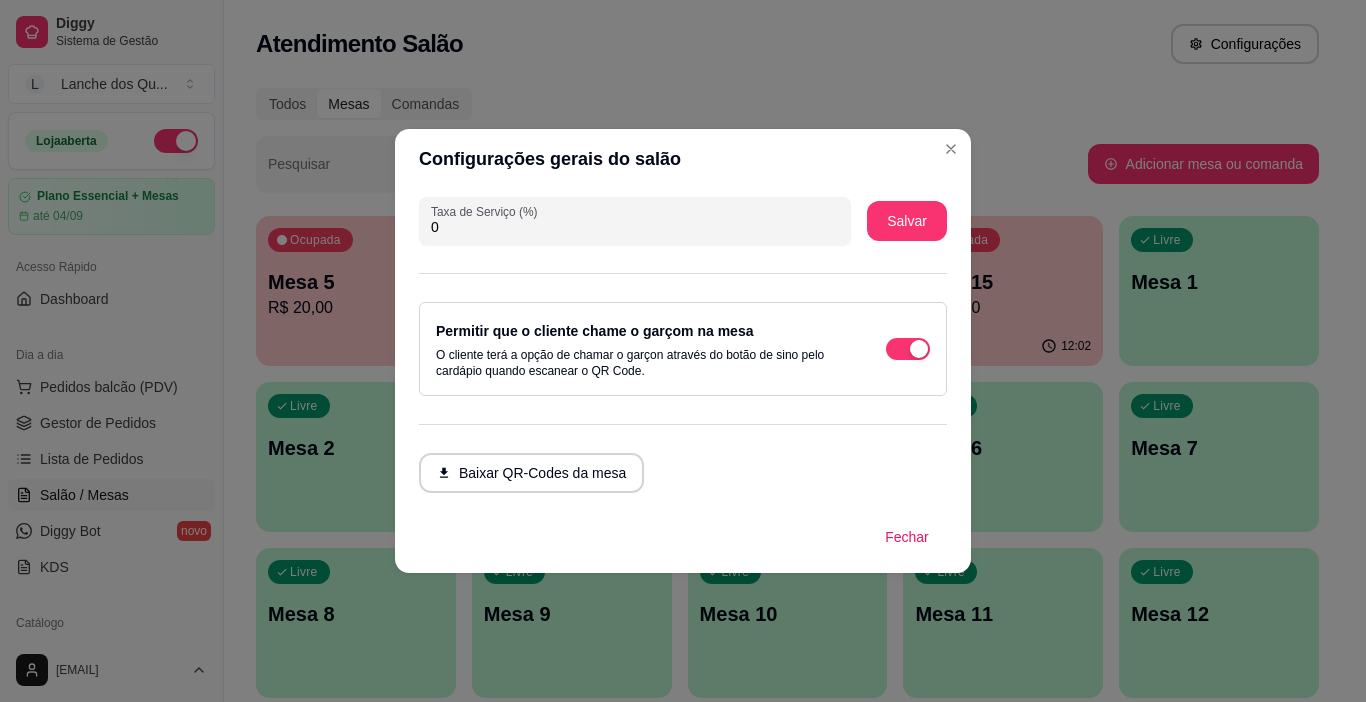 click on "Configurações gerais do salão" at bounding box center (683, 159) 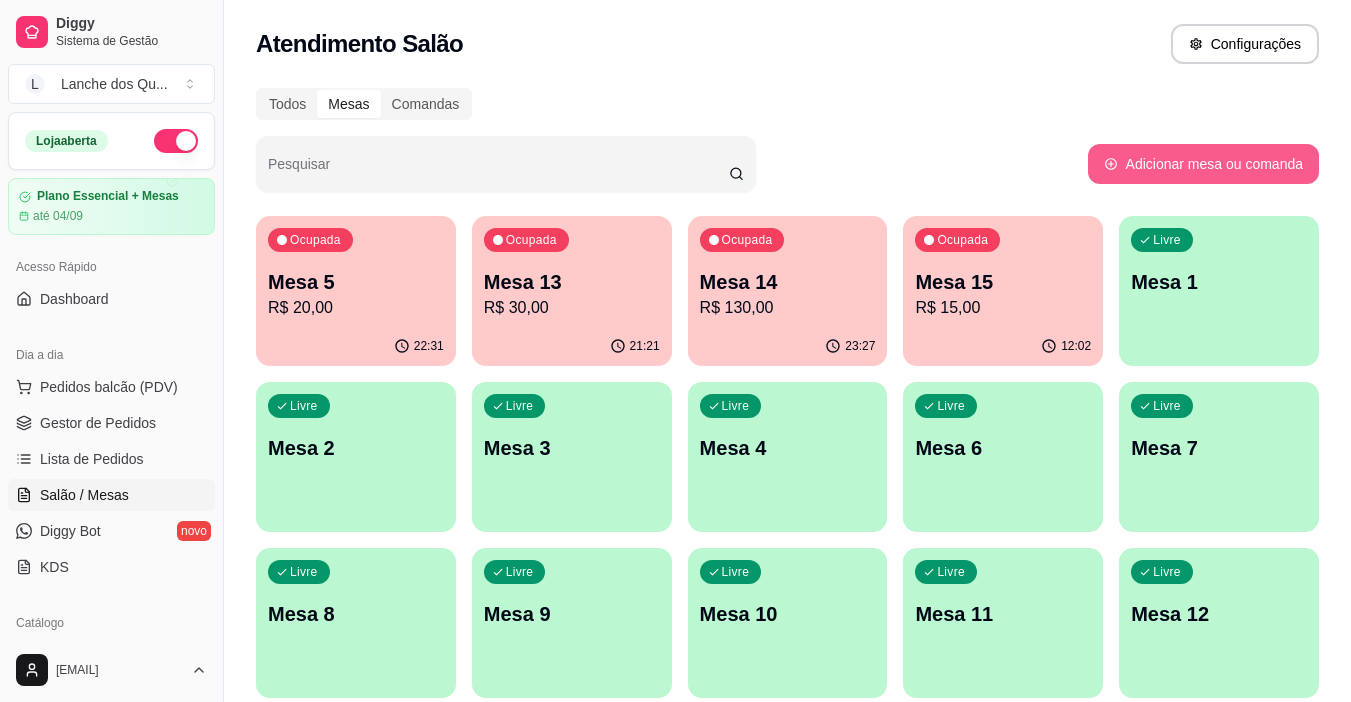 click on "Adicionar mesa ou comanda" at bounding box center (1203, 164) 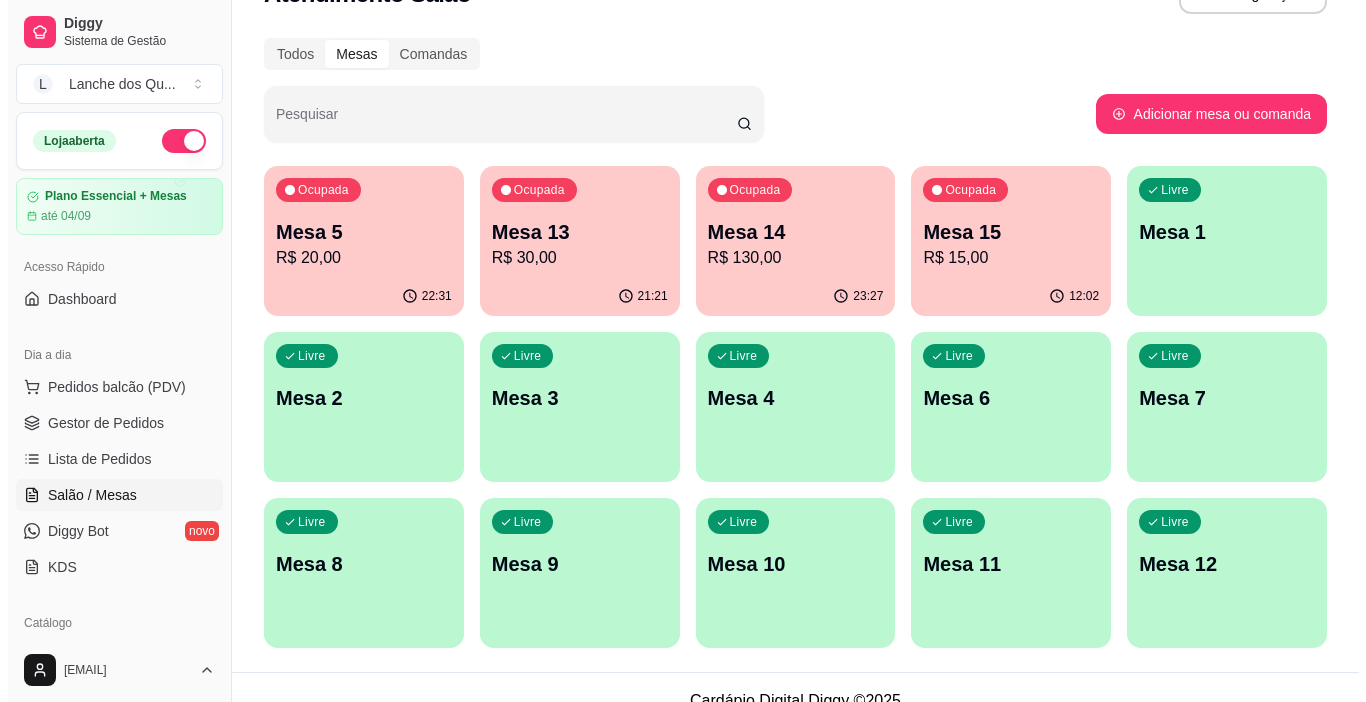 scroll, scrollTop: 77, scrollLeft: 0, axis: vertical 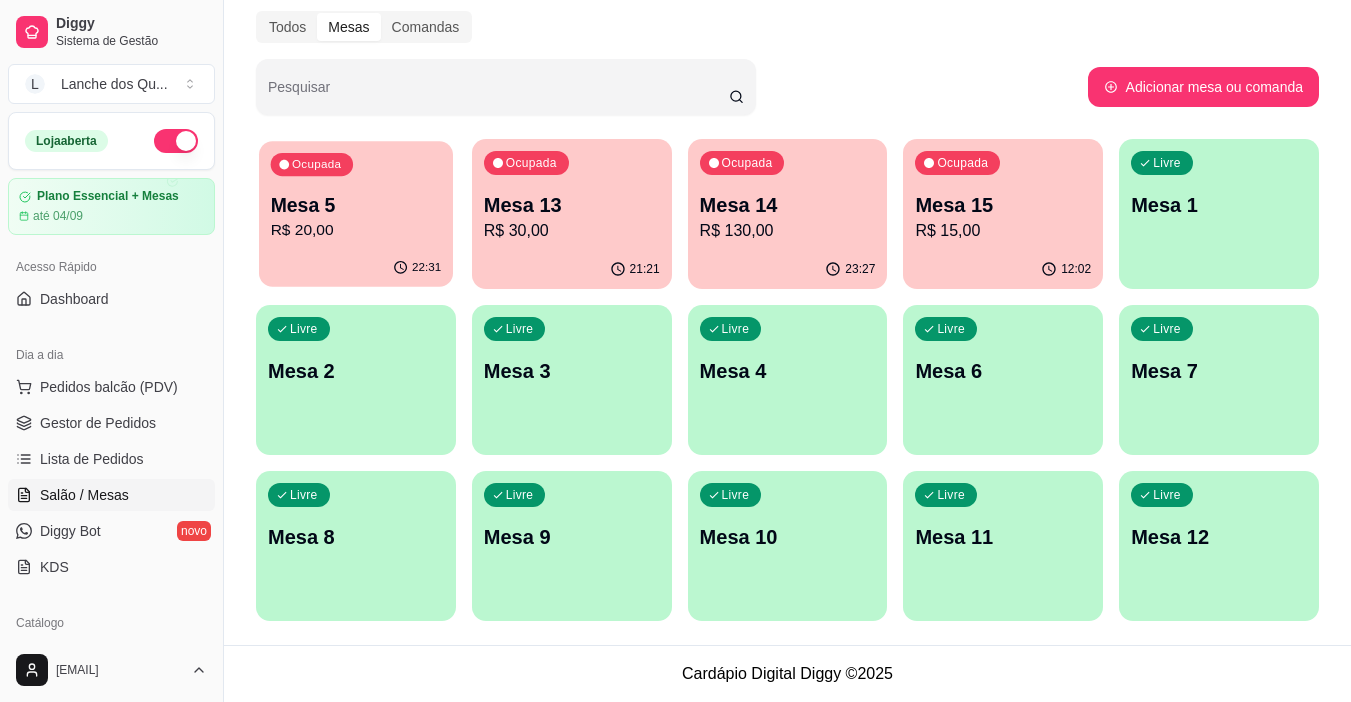 click on "Mesa 5" at bounding box center [356, 205] 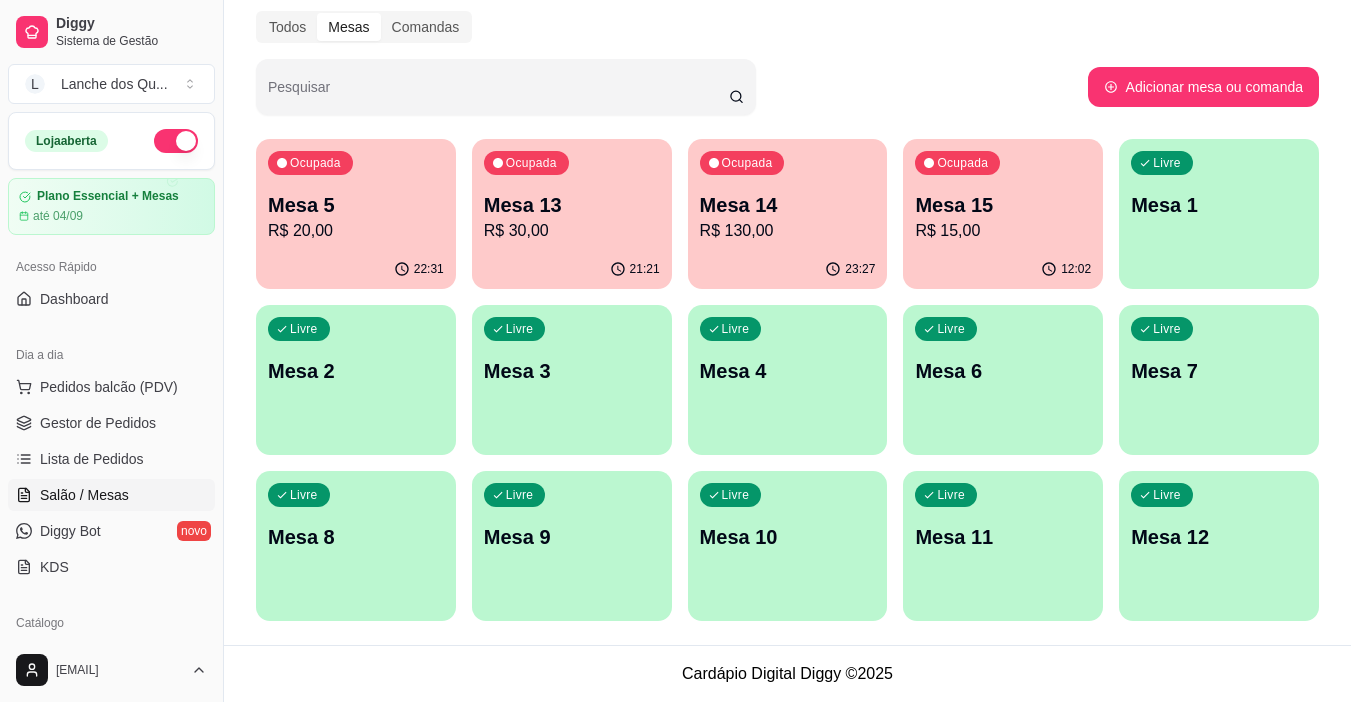 click on "R$ 20,00" at bounding box center [356, 231] 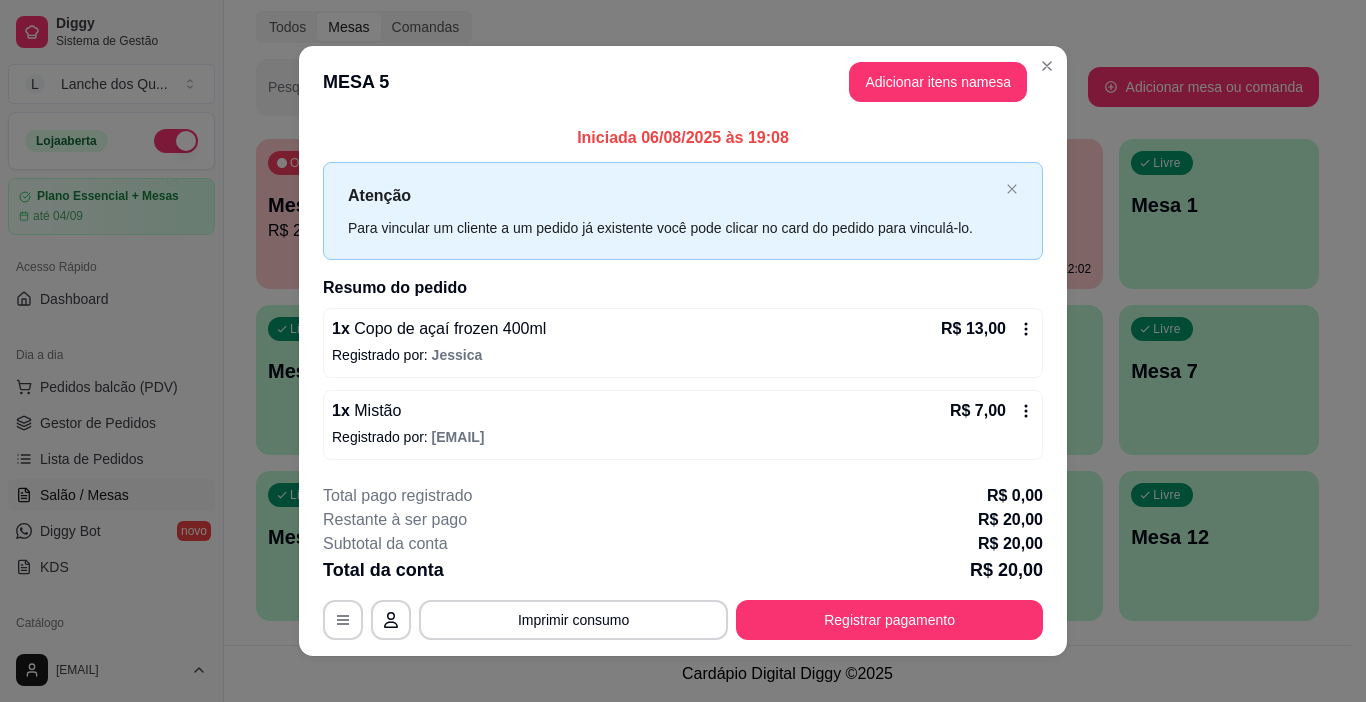 click 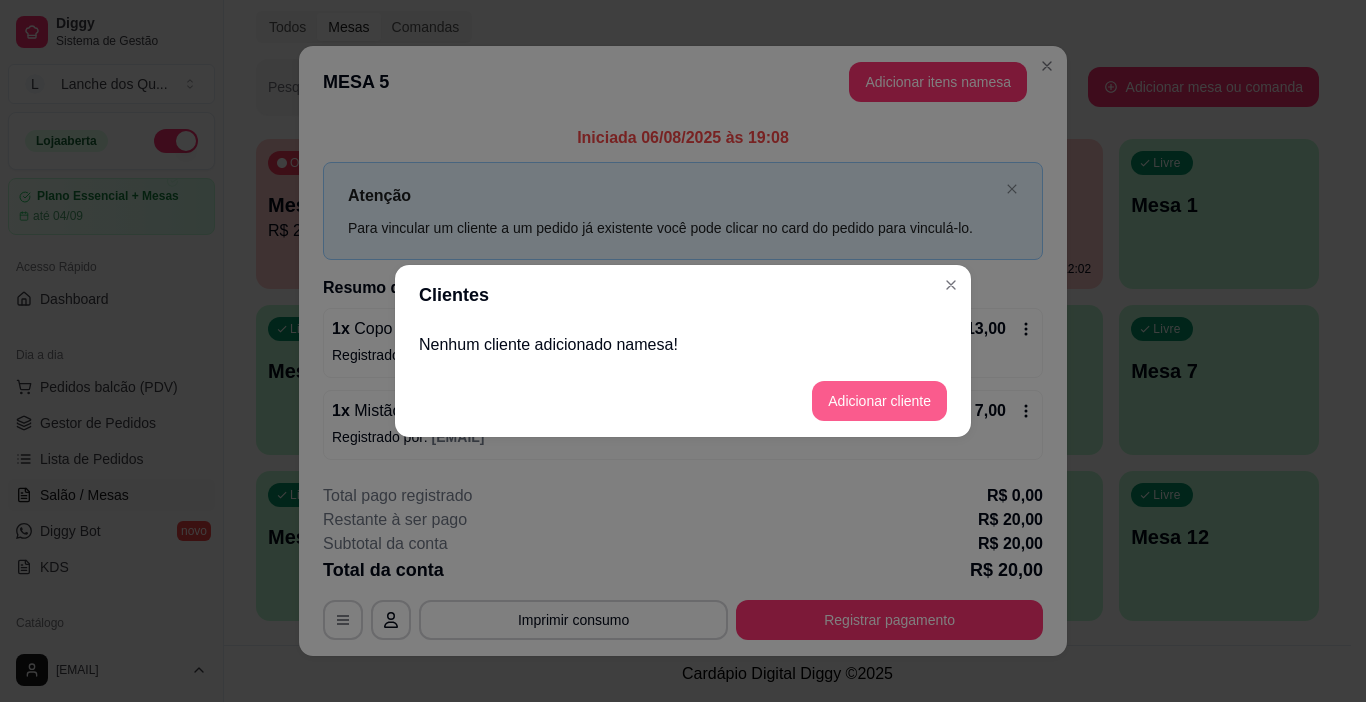 click on "Adicionar cliente" at bounding box center [879, 401] 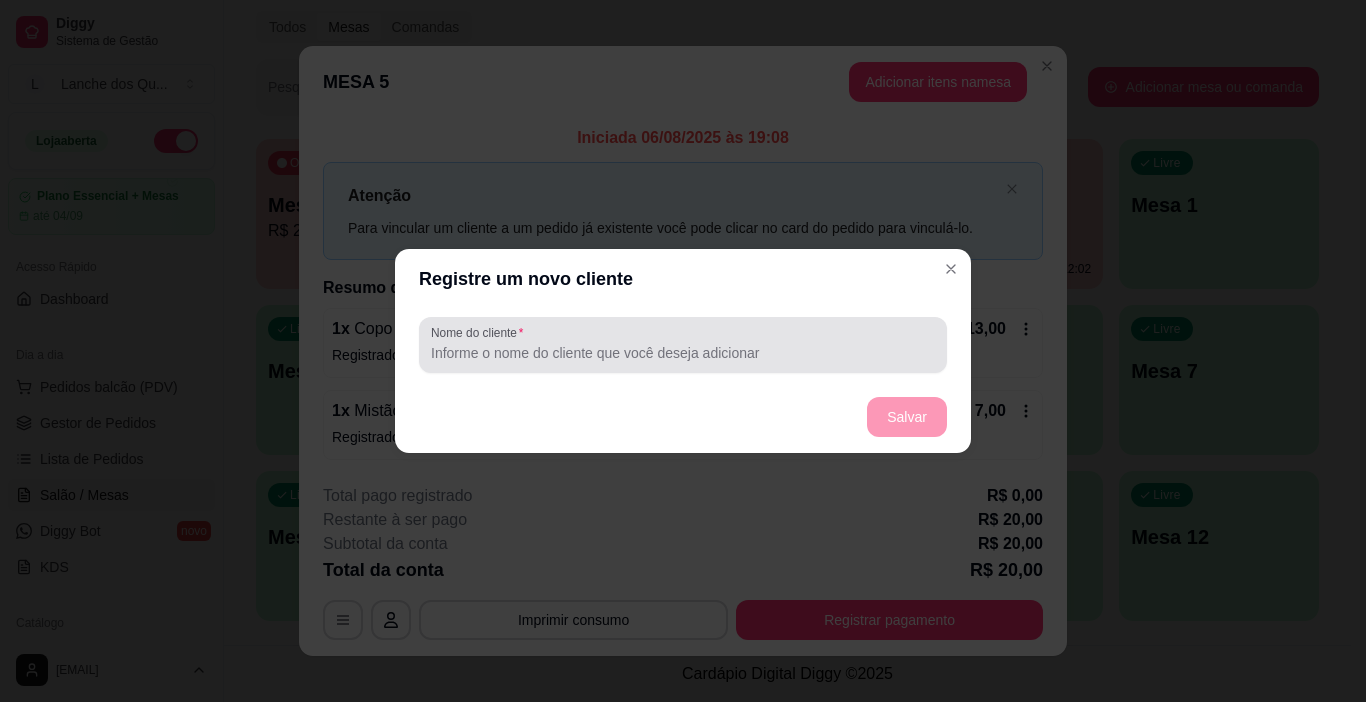 click at bounding box center (683, 345) 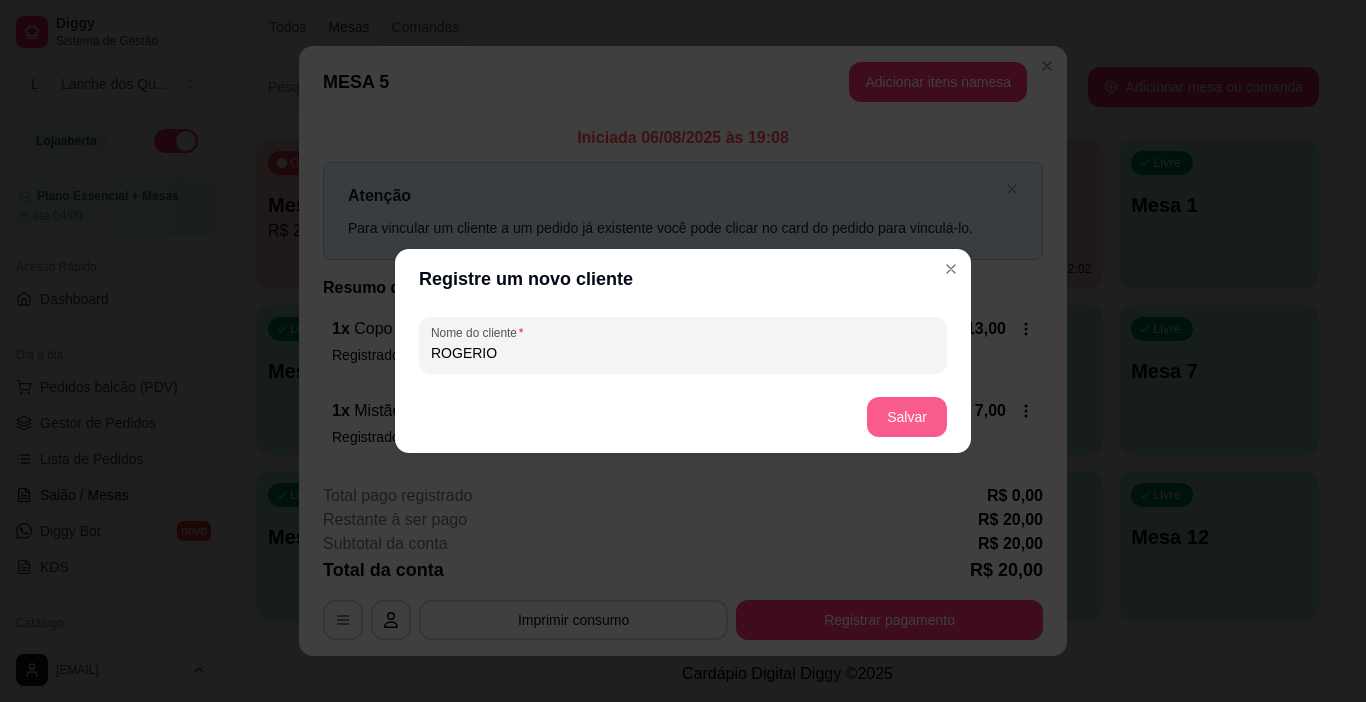 type on "ROGERIO" 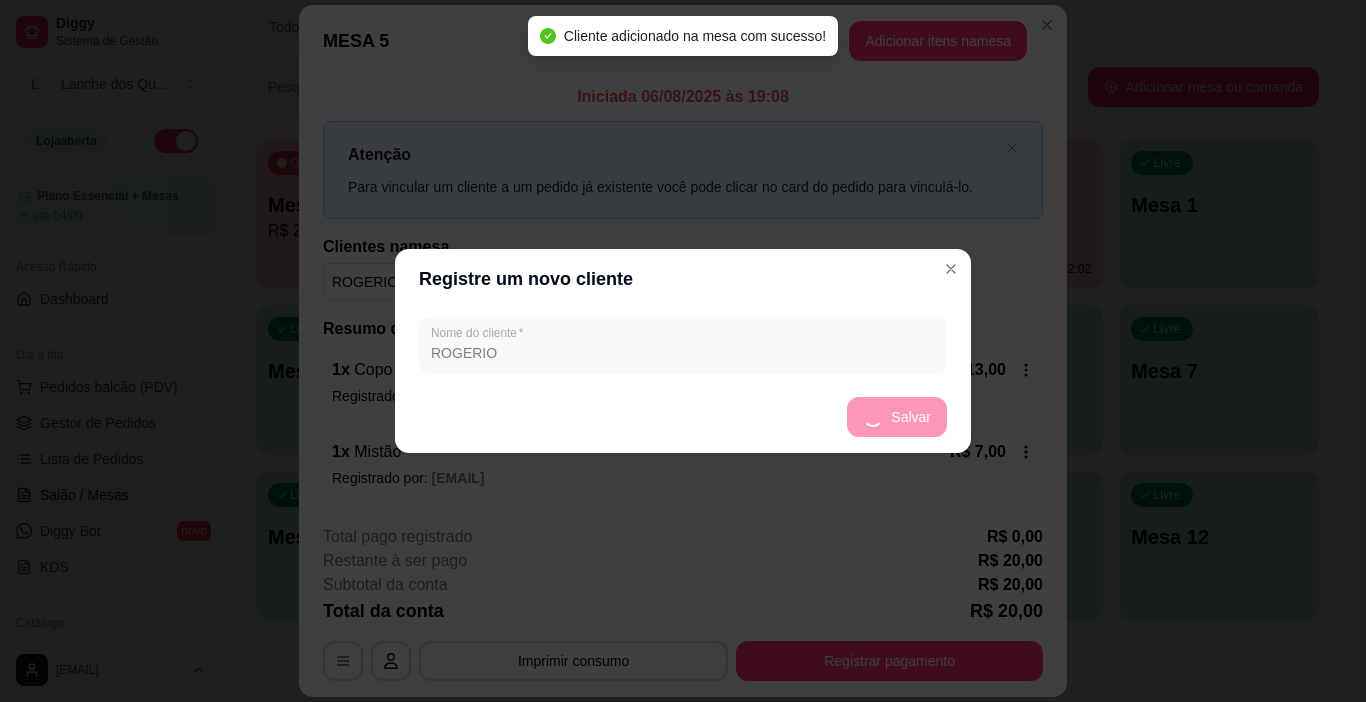 click on "Registre um novo cliente" at bounding box center (683, 279) 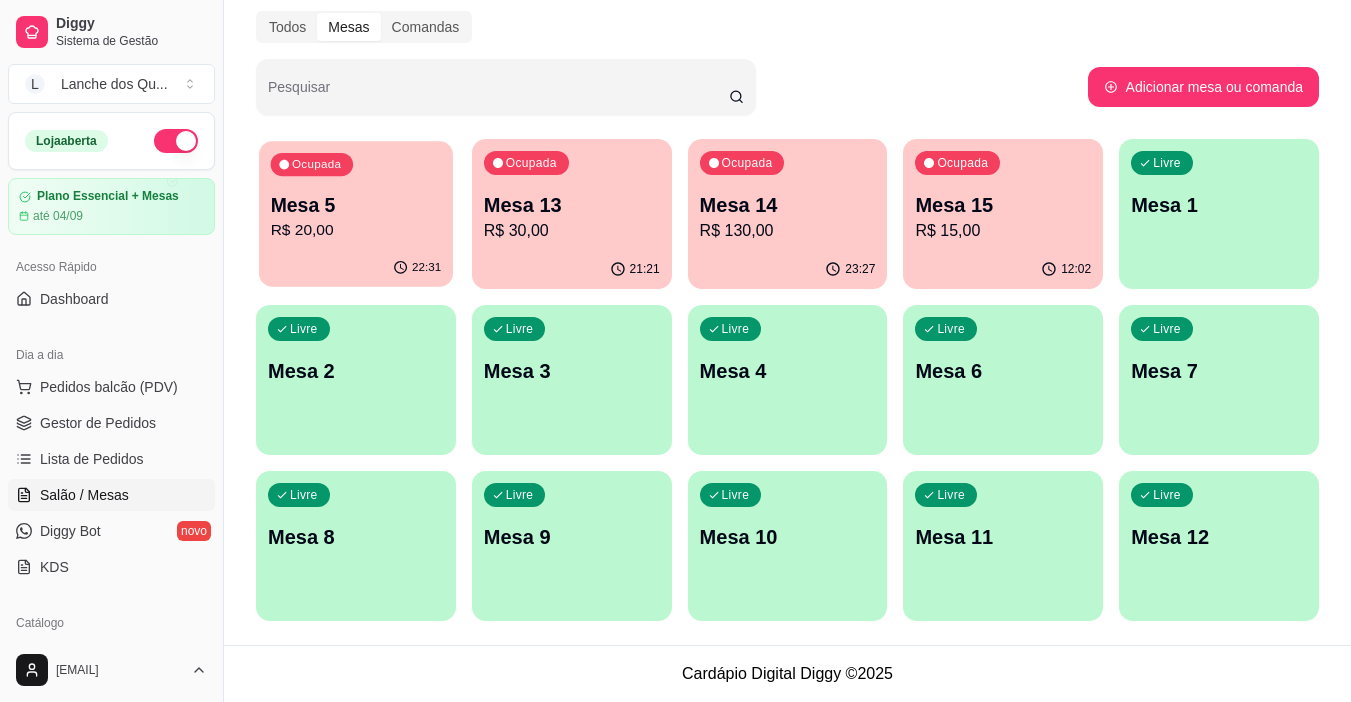click on "22:31" at bounding box center [356, 268] 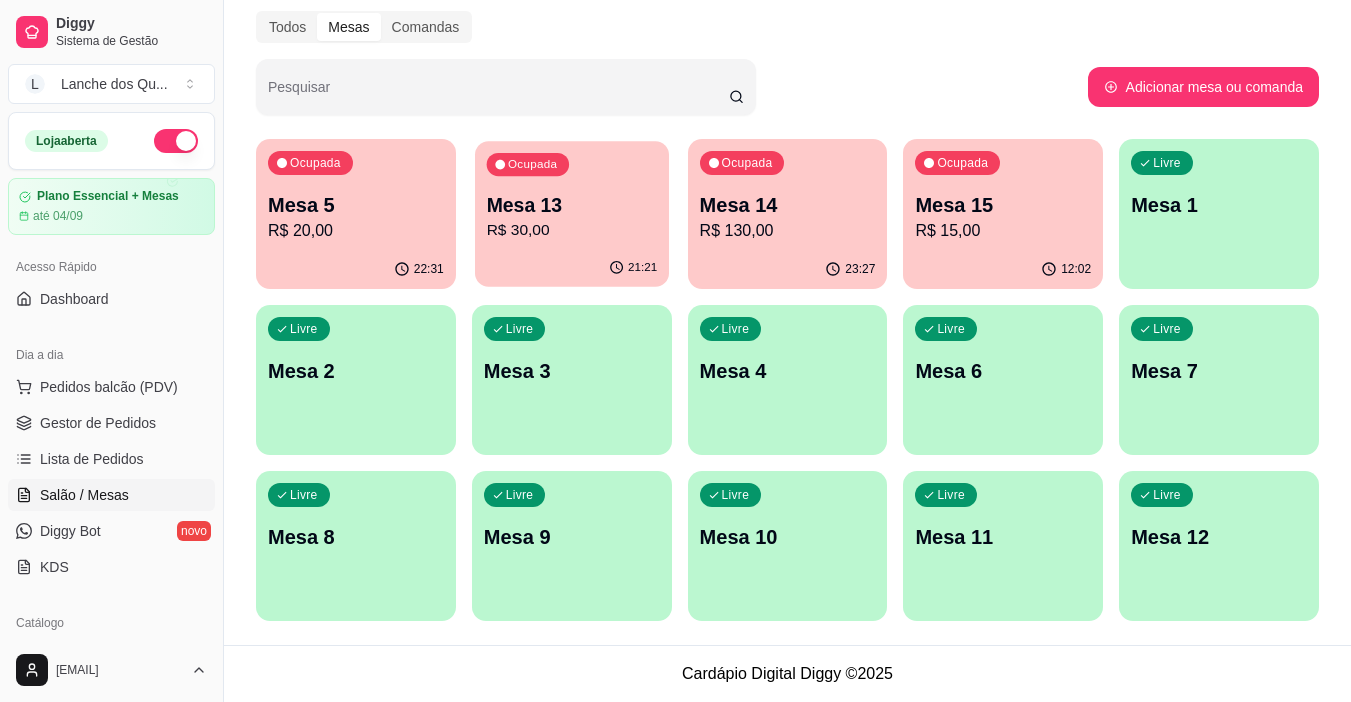 click on "R$ 30,00" at bounding box center (571, 230) 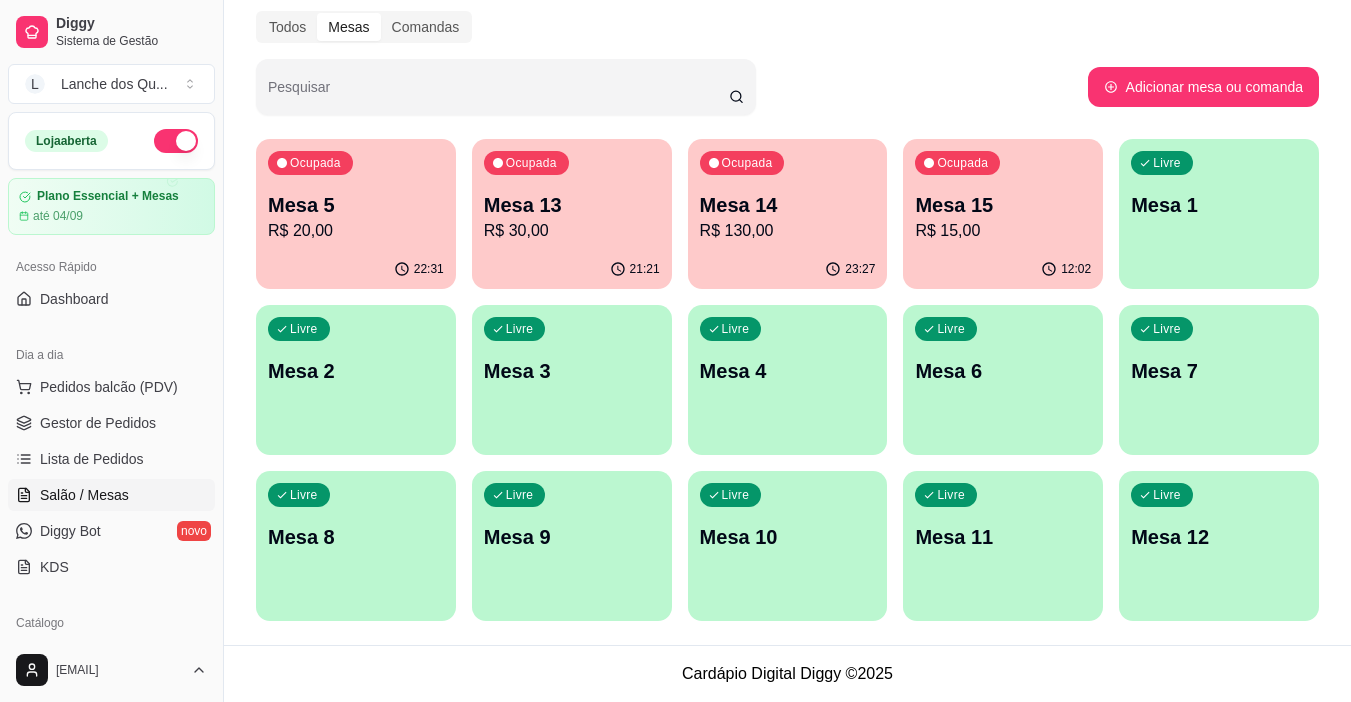 click on "Ocupada Mesa 13 R$ 30,00" at bounding box center (572, 194) 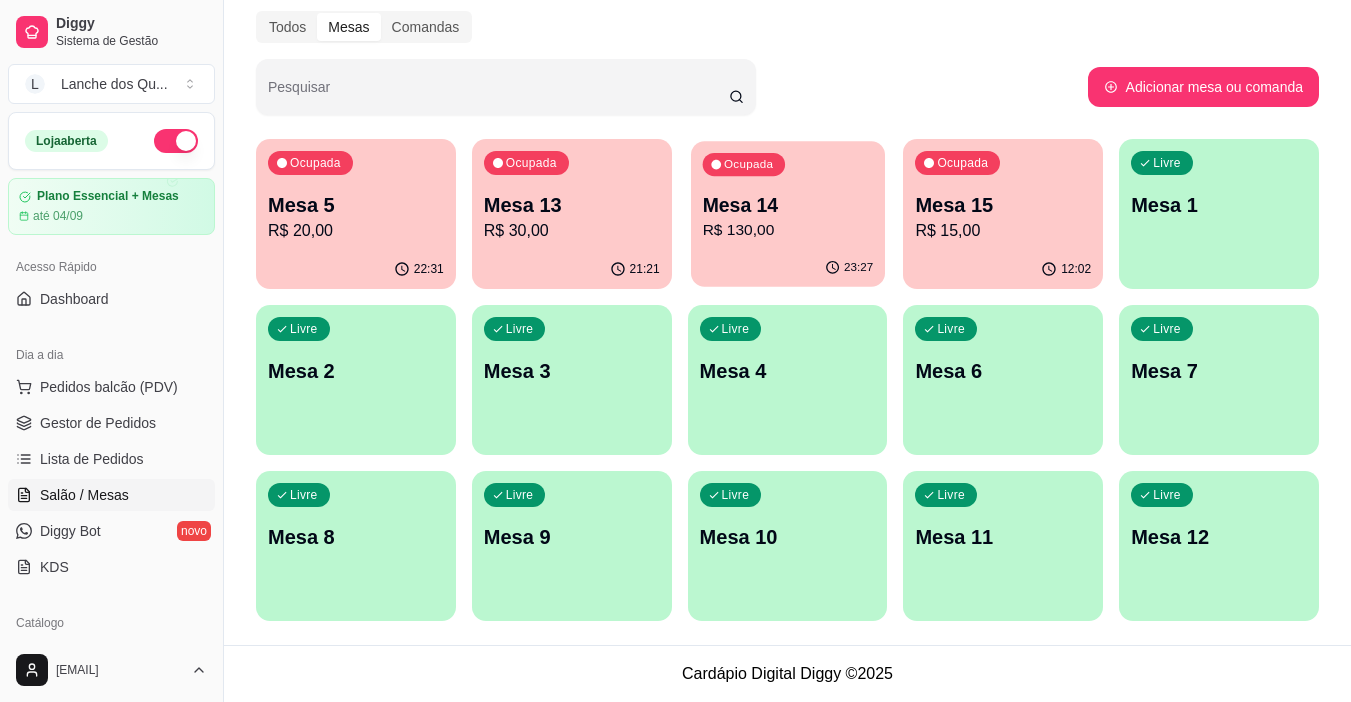 click on "Mesa 14" at bounding box center (787, 205) 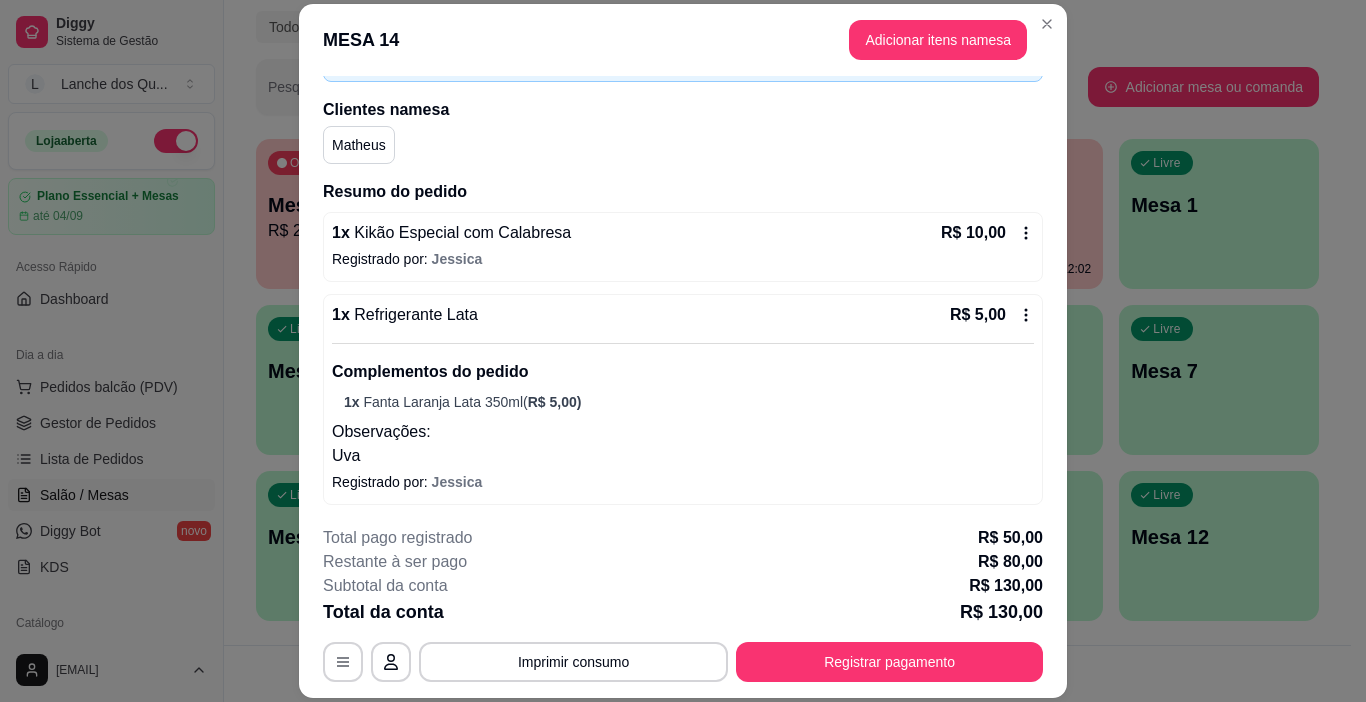 scroll, scrollTop: 300, scrollLeft: 0, axis: vertical 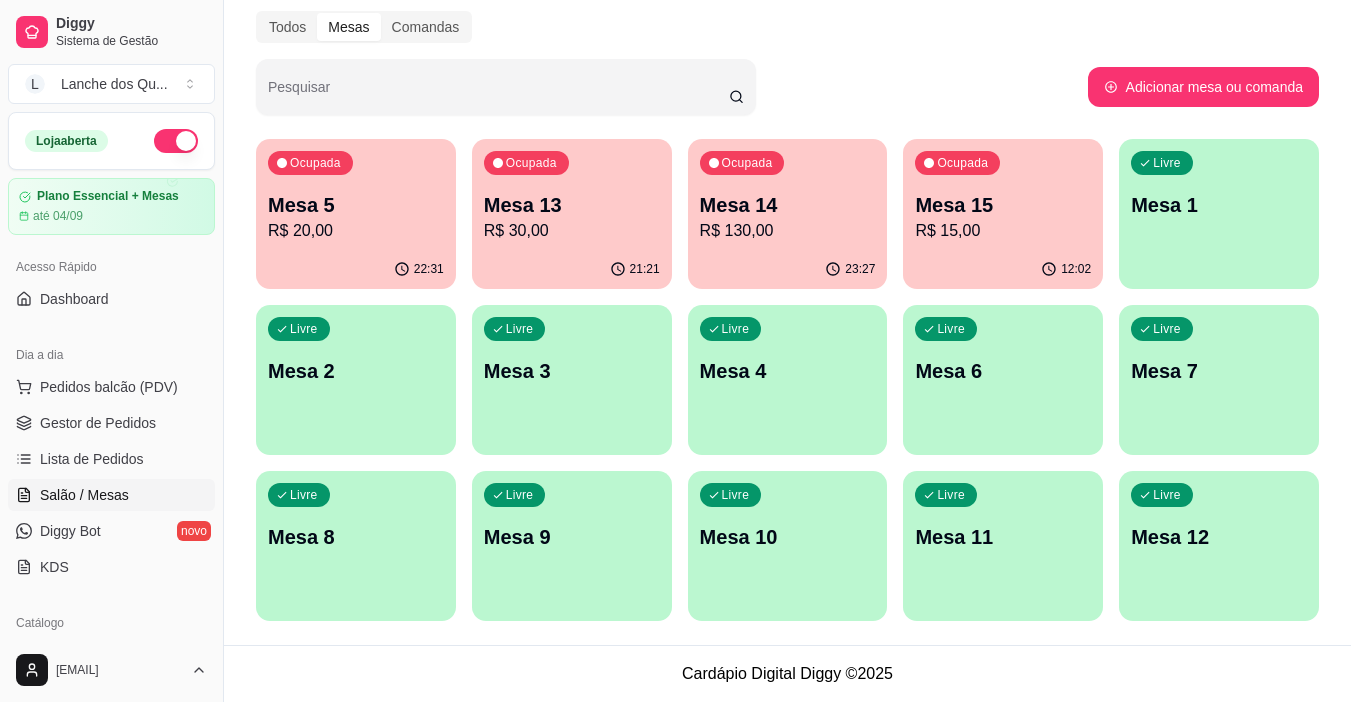 click on "Mesa 15" at bounding box center [1003, 205] 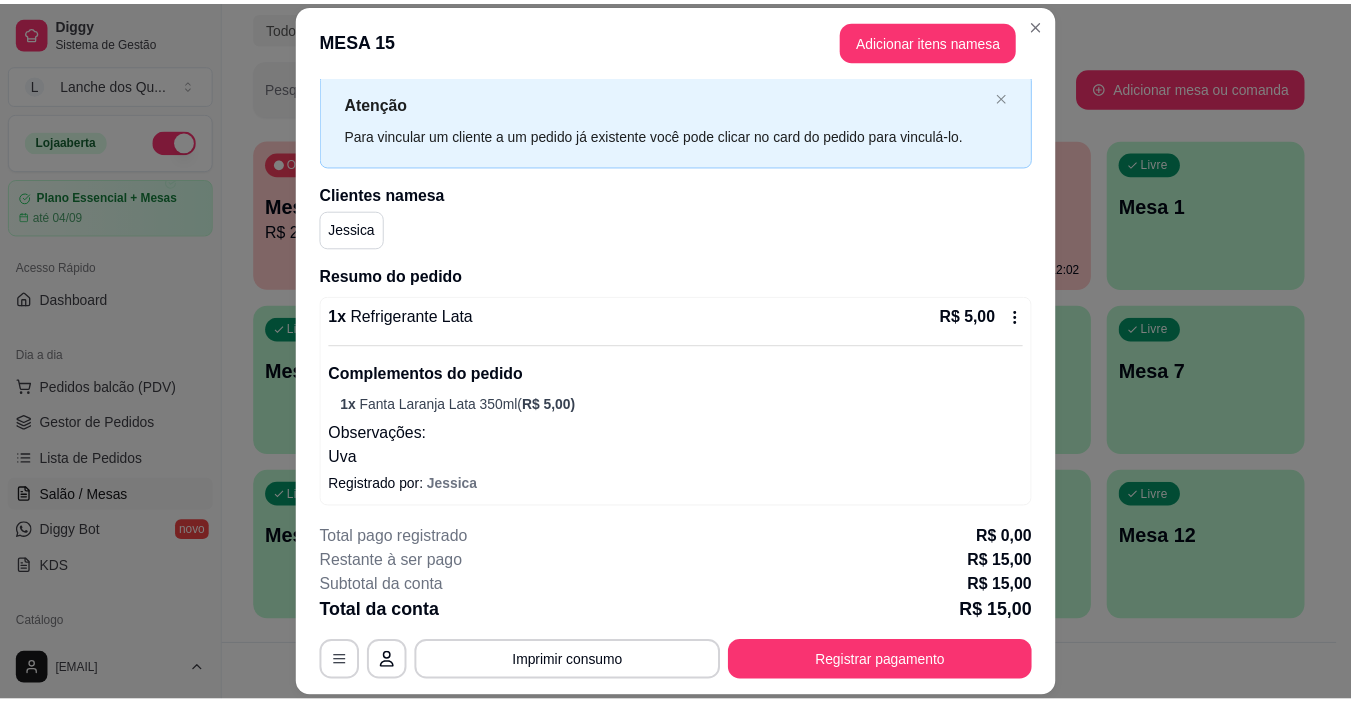 scroll, scrollTop: 0, scrollLeft: 0, axis: both 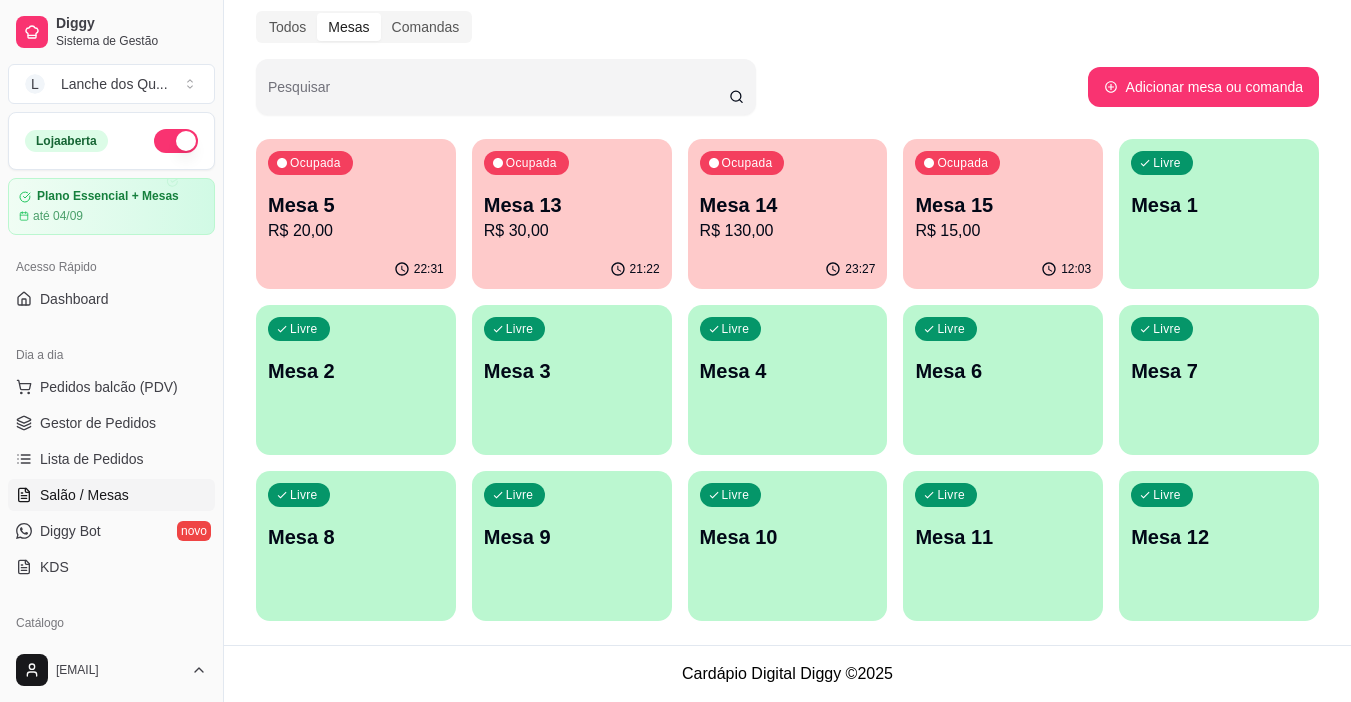 click on "Mesa 1" at bounding box center [1219, 205] 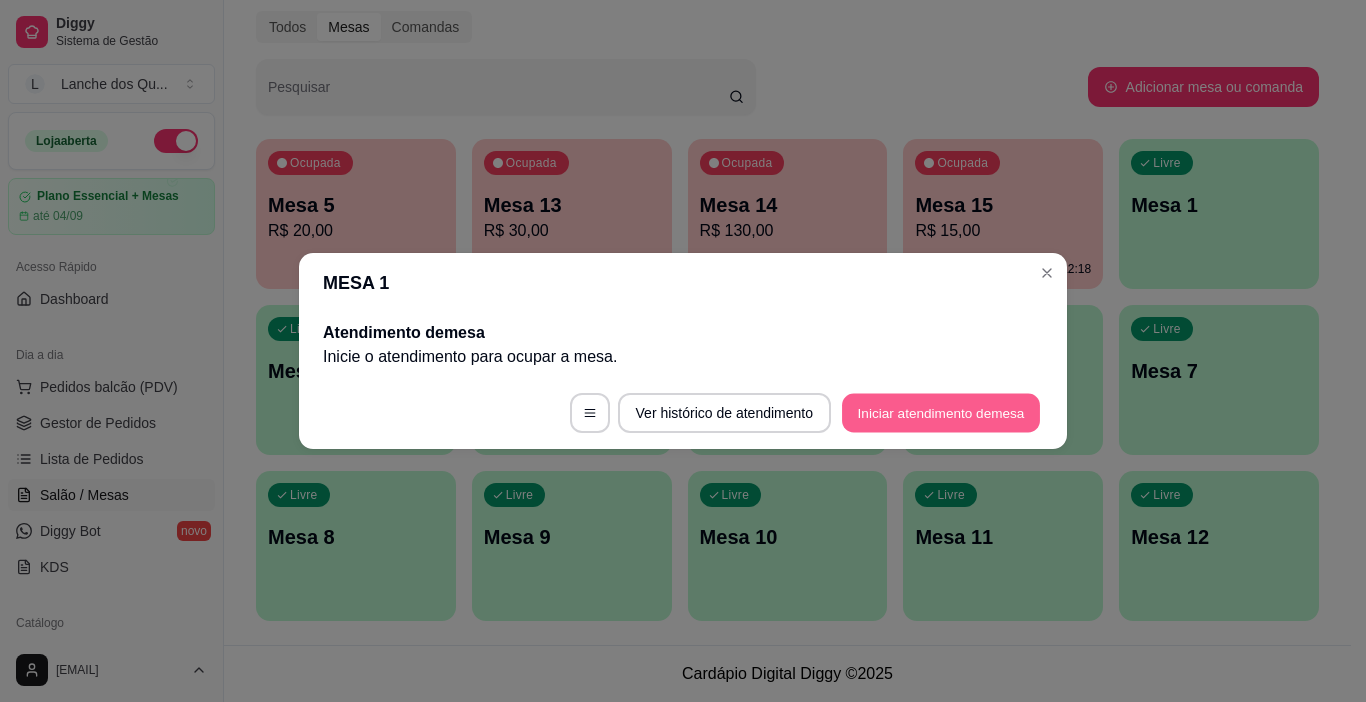 click on "Iniciar atendimento de  mesa" at bounding box center [941, 413] 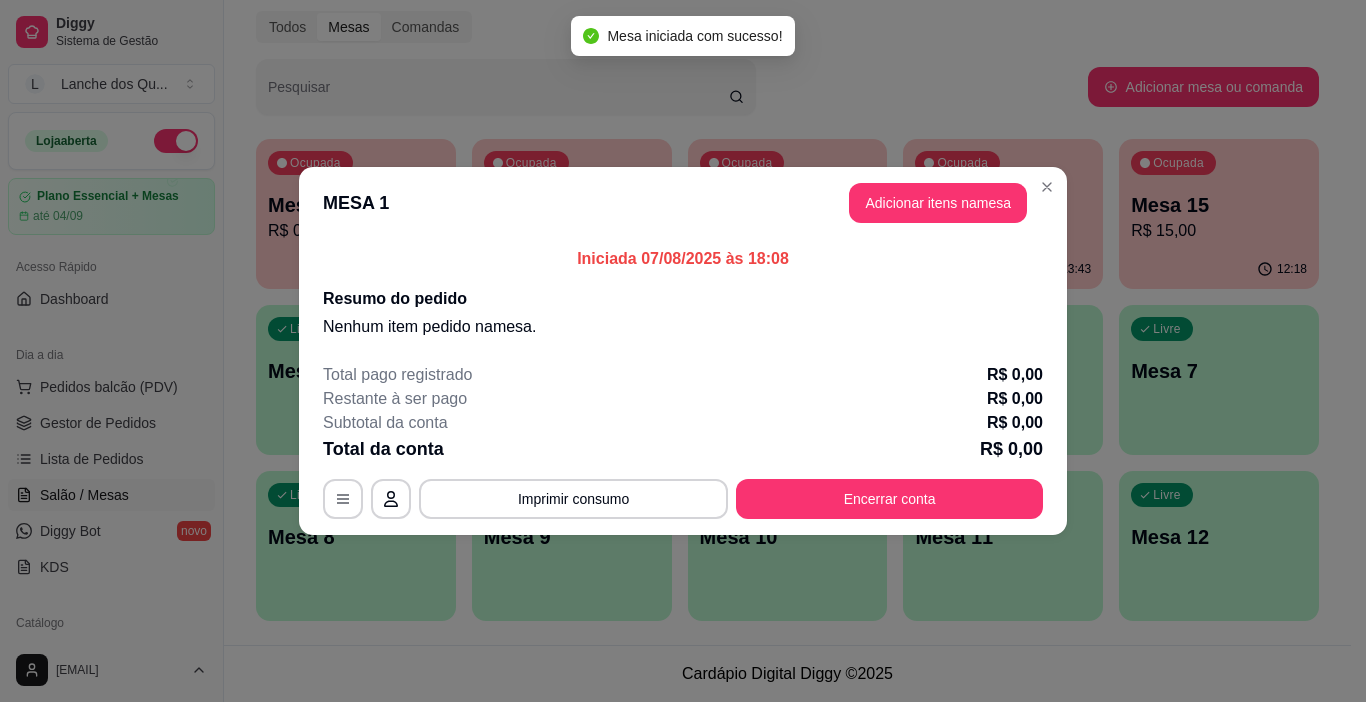 click on "Adicionar itens na  mesa" at bounding box center [938, 203] 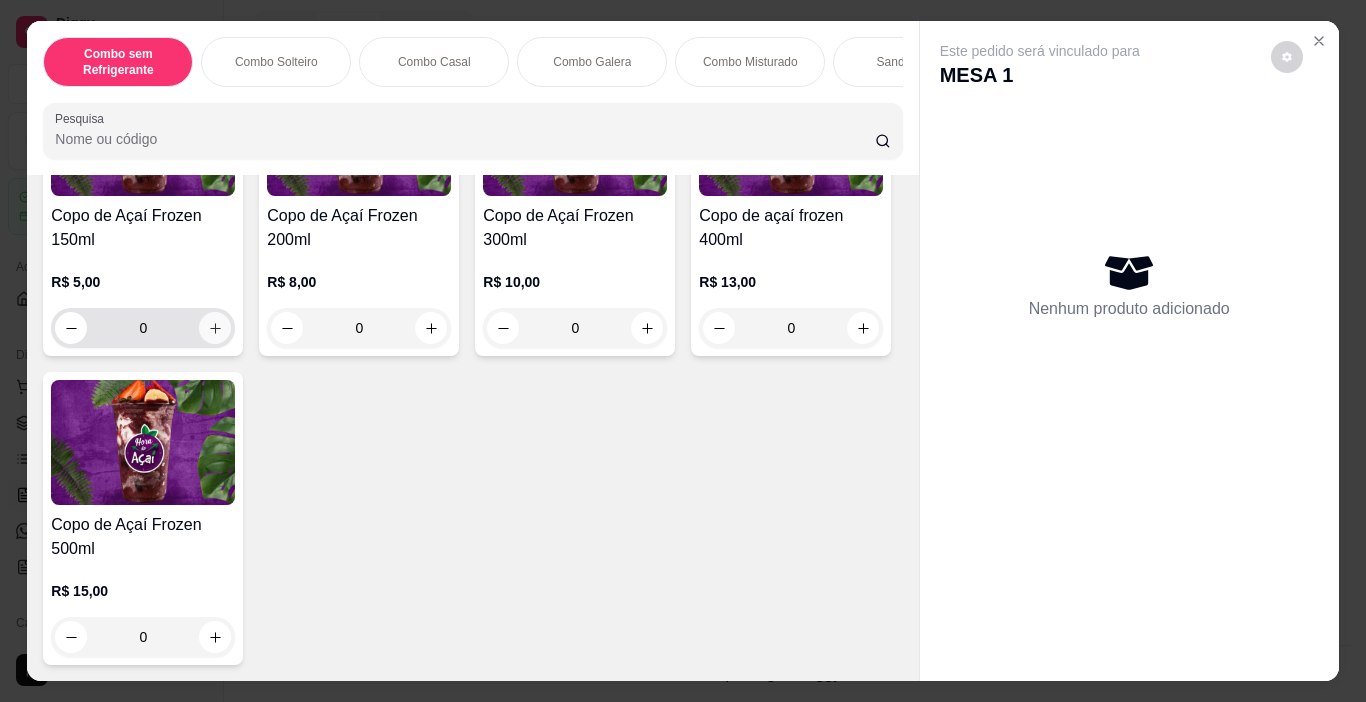 click 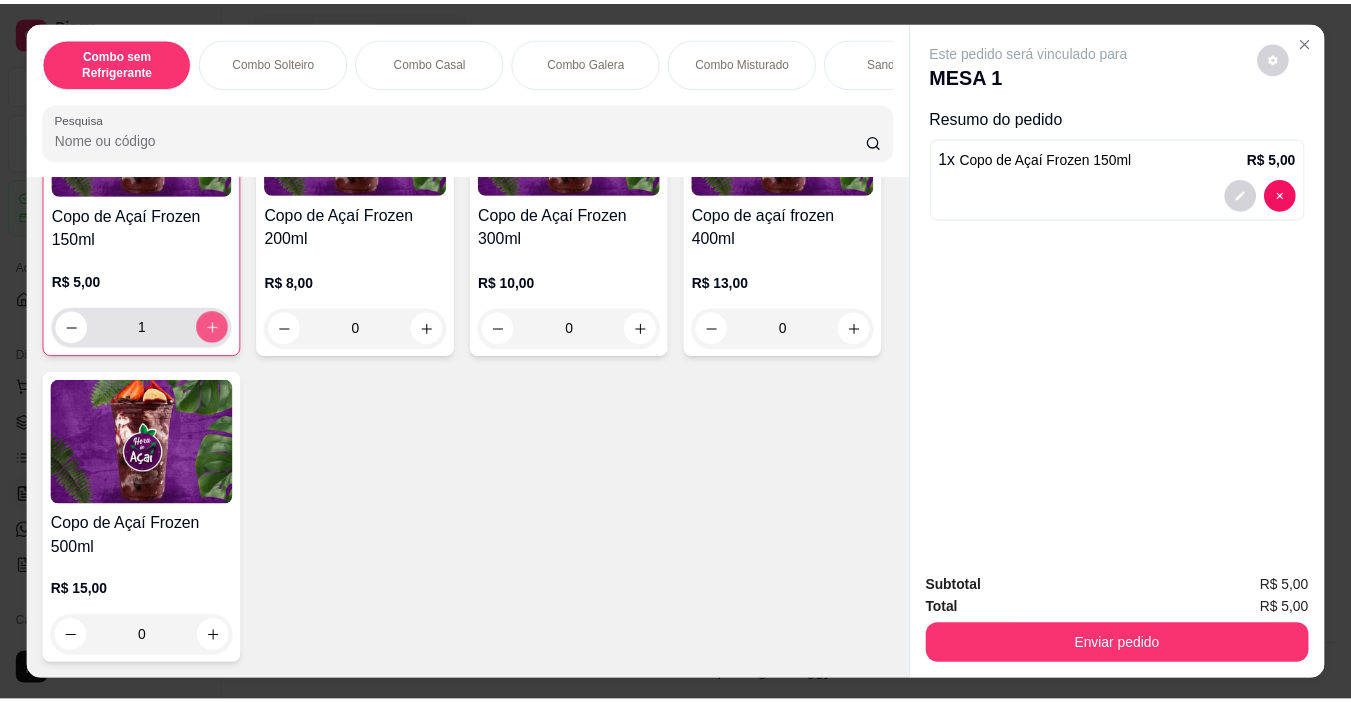 scroll, scrollTop: 5111, scrollLeft: 0, axis: vertical 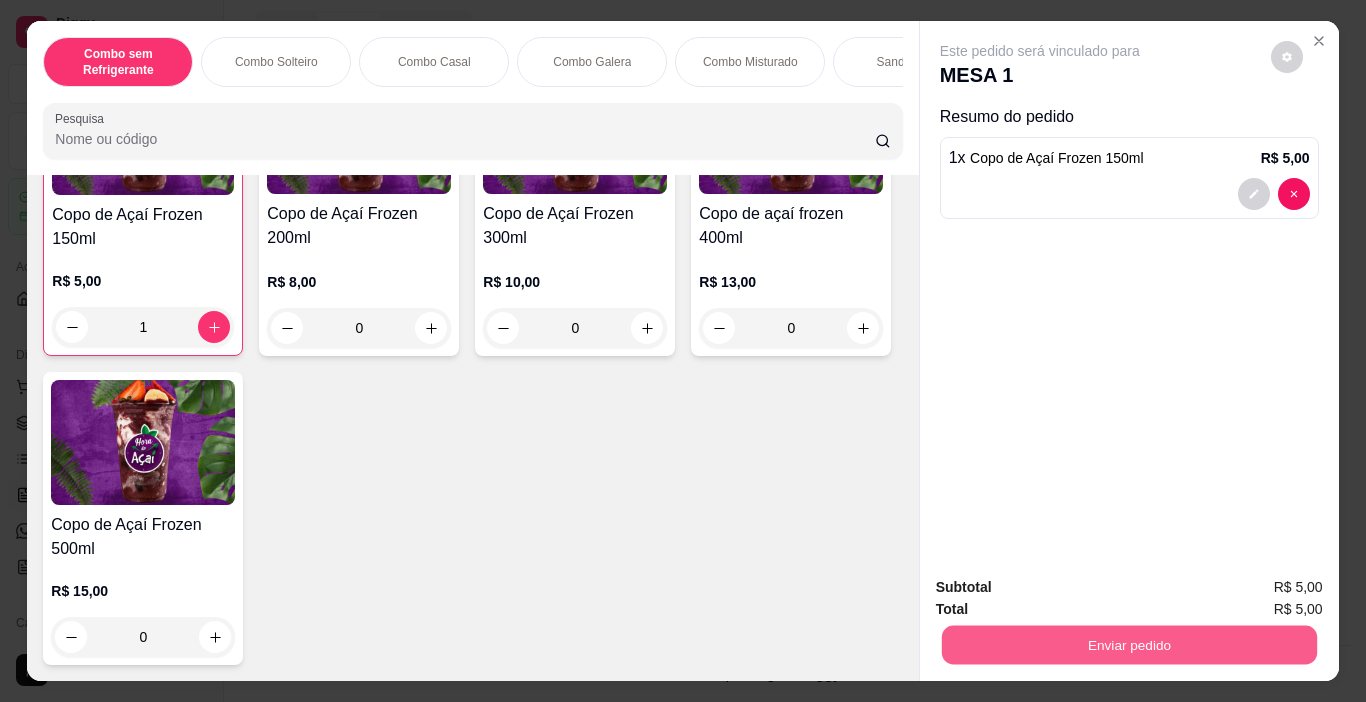 click on "Enviar pedido" at bounding box center [1128, 645] 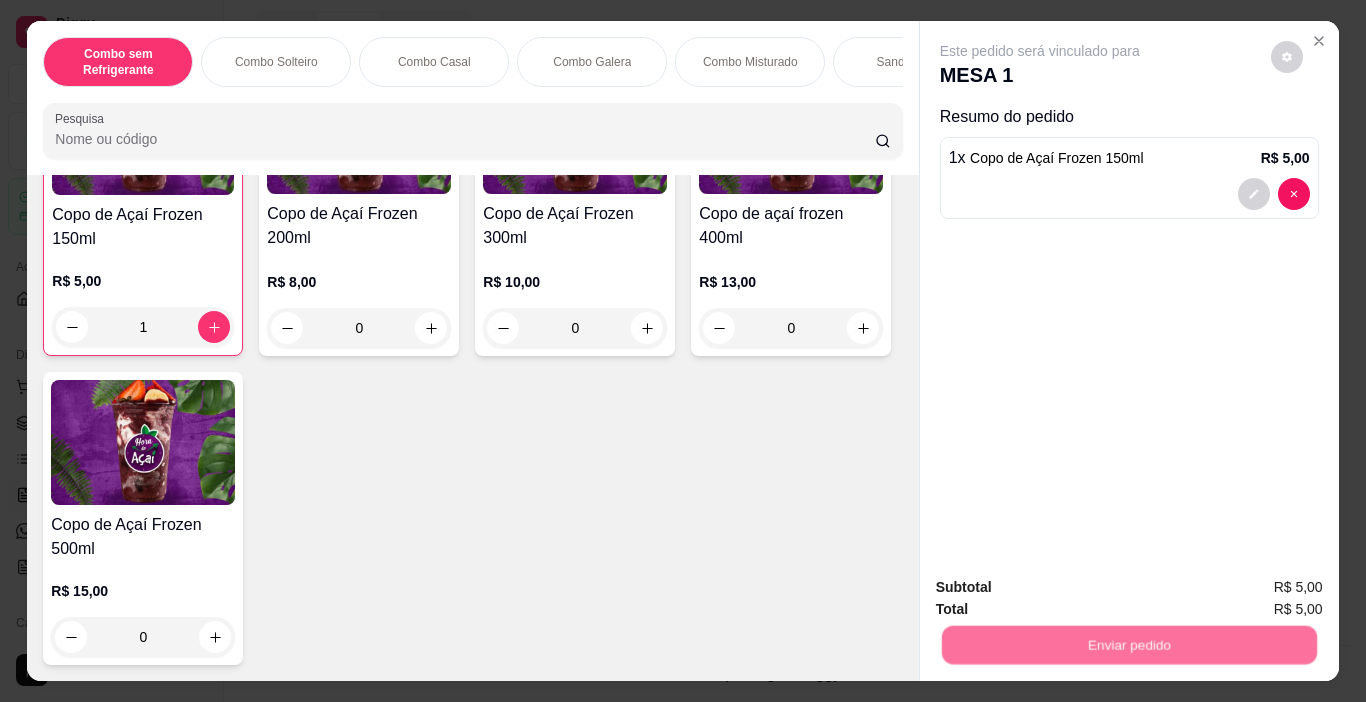 click on "Não registrar e enviar pedido" at bounding box center [1063, 588] 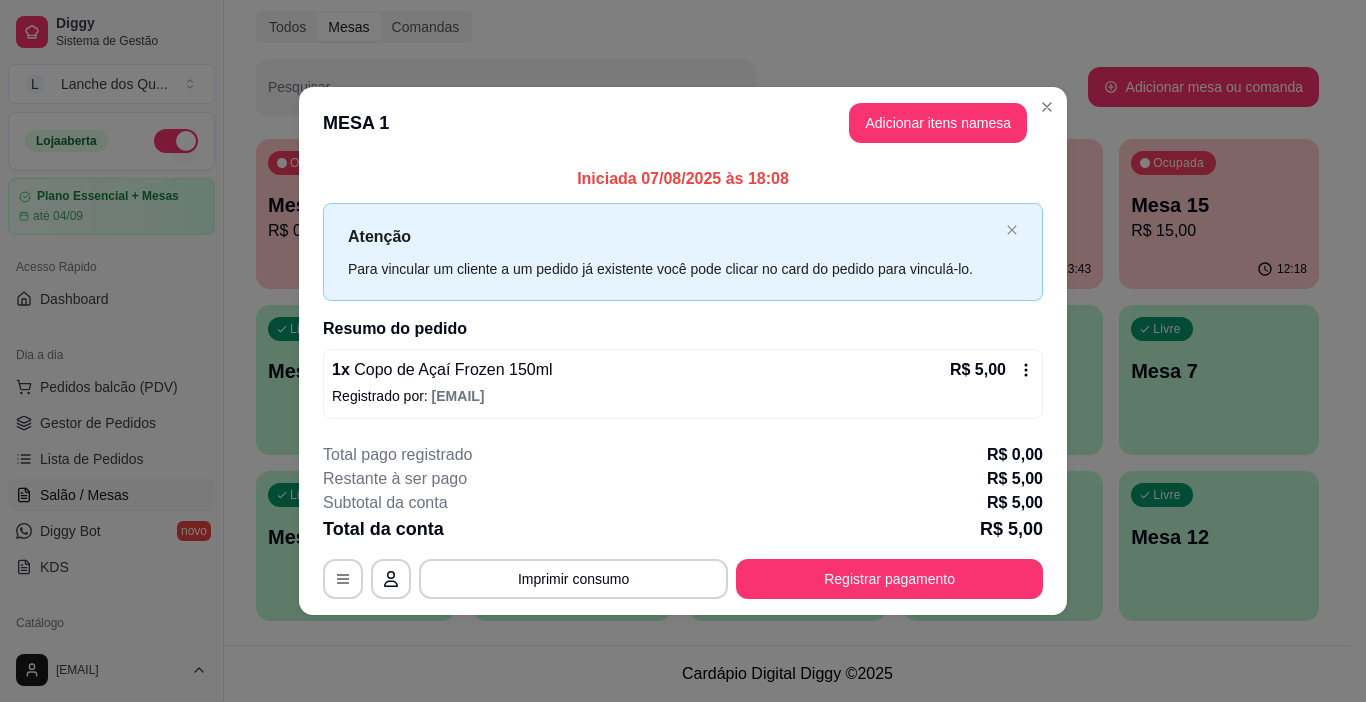click on "Registrar pagamento" at bounding box center [889, 579] 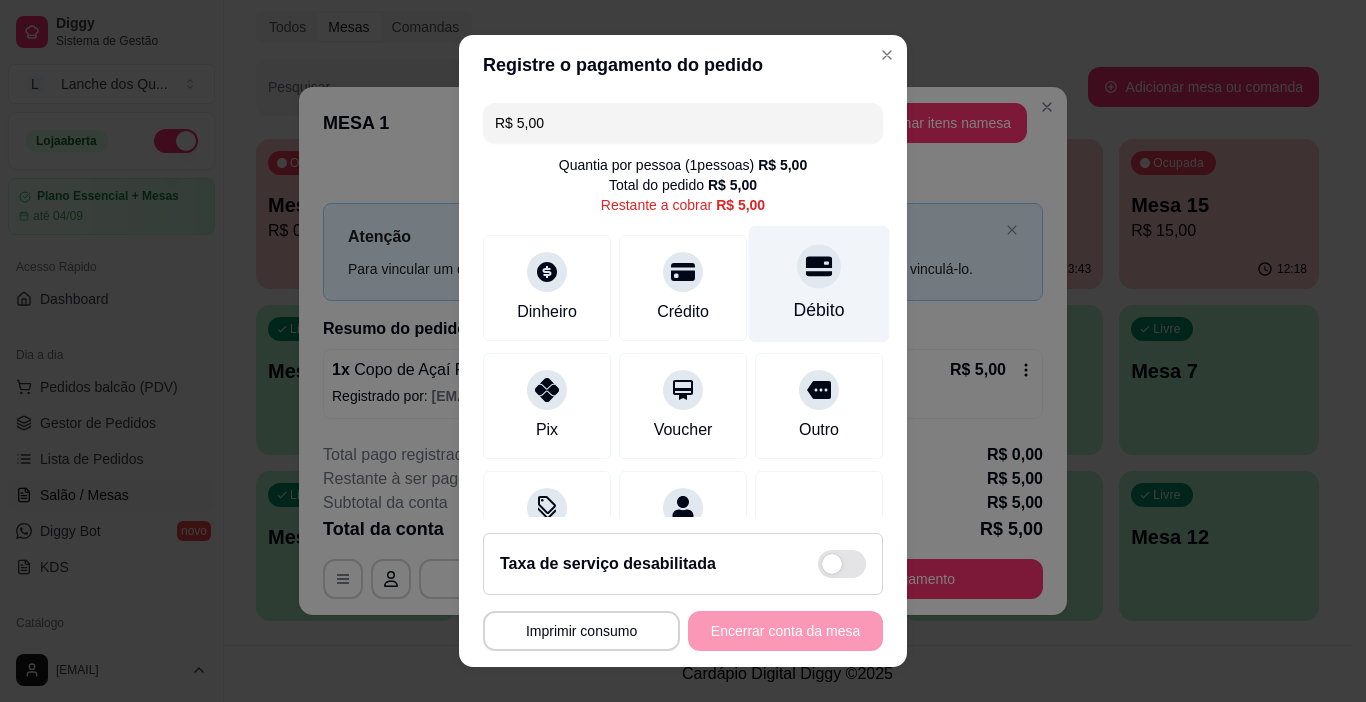 click on "Débito" at bounding box center (819, 284) 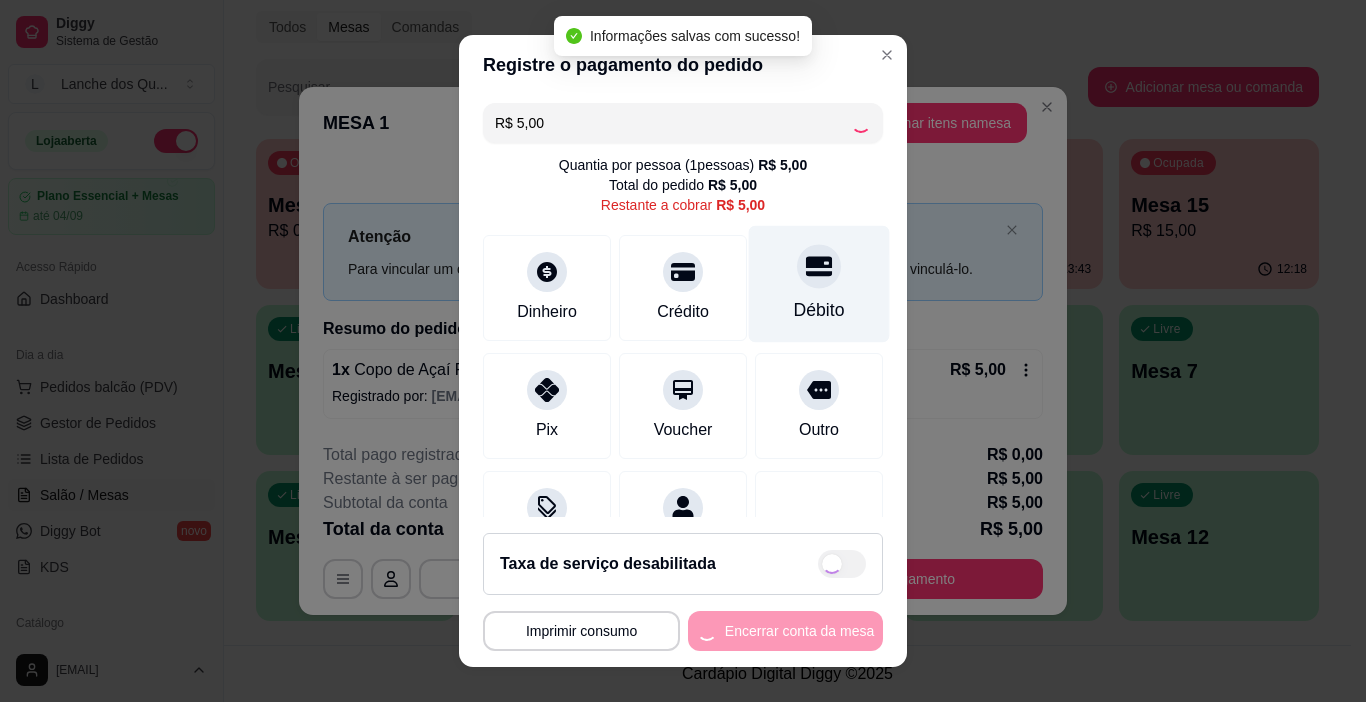 type on "R$ 0,00" 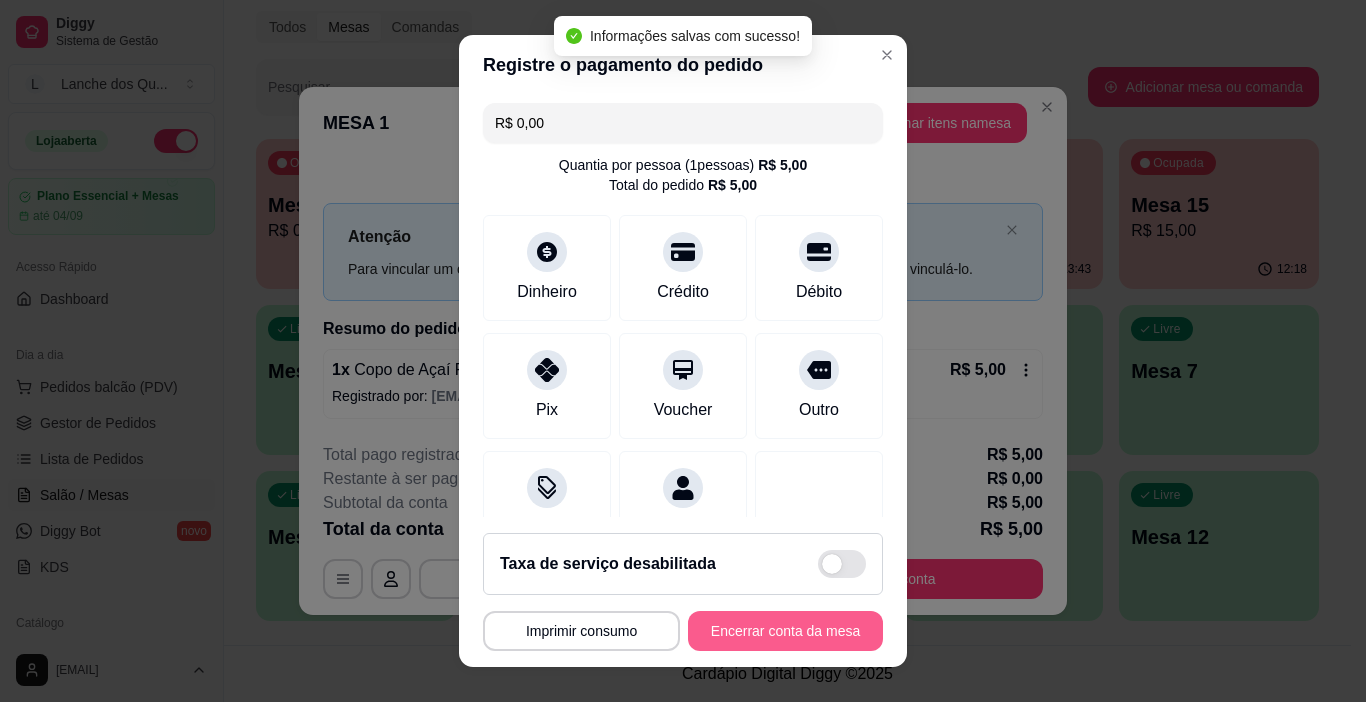 click on "**********" at bounding box center (683, 592) 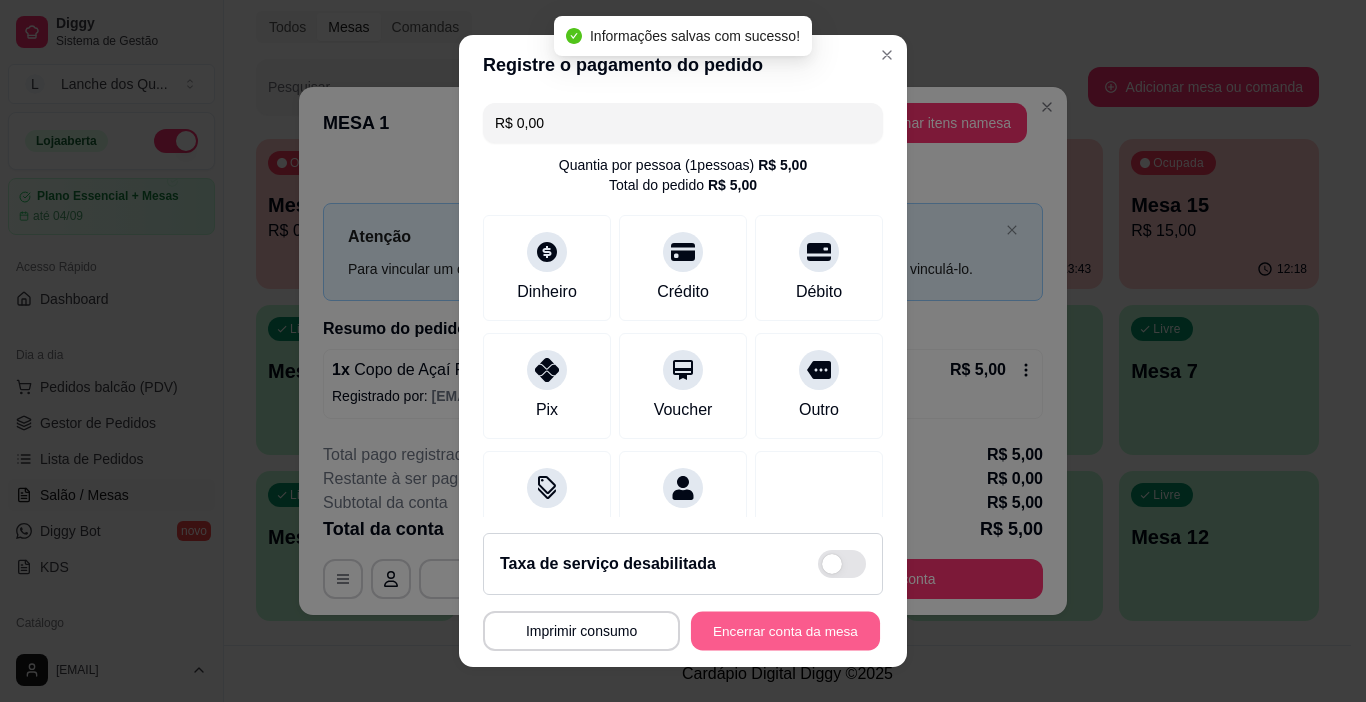click on "Encerrar conta da mesa" at bounding box center [785, 631] 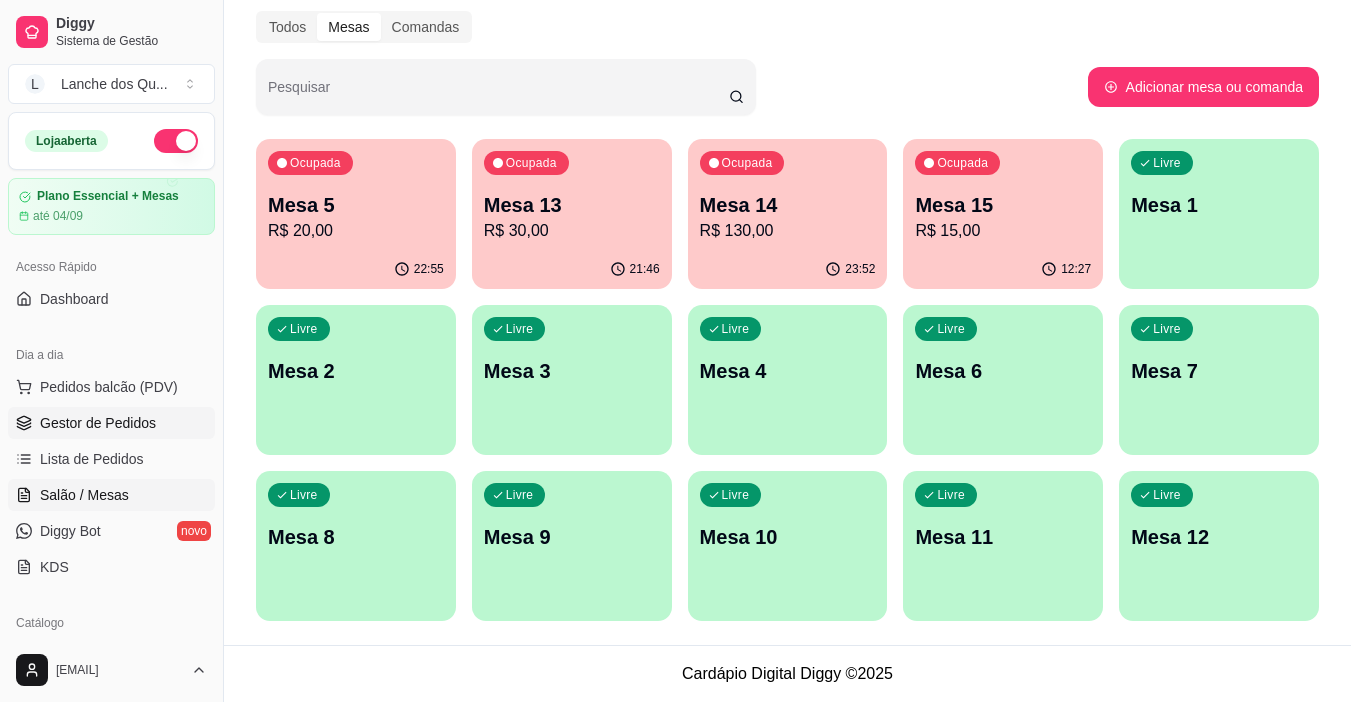 click on "Gestor de Pedidos" at bounding box center (111, 423) 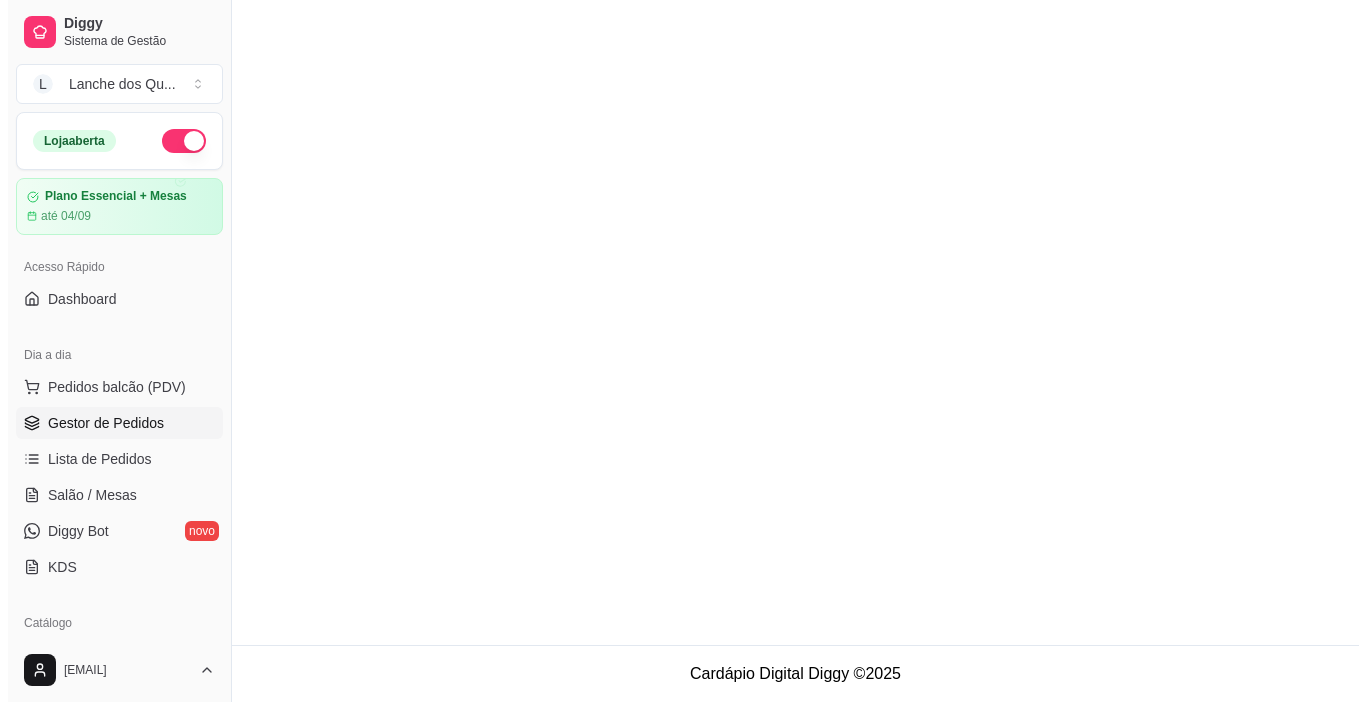 scroll, scrollTop: 0, scrollLeft: 0, axis: both 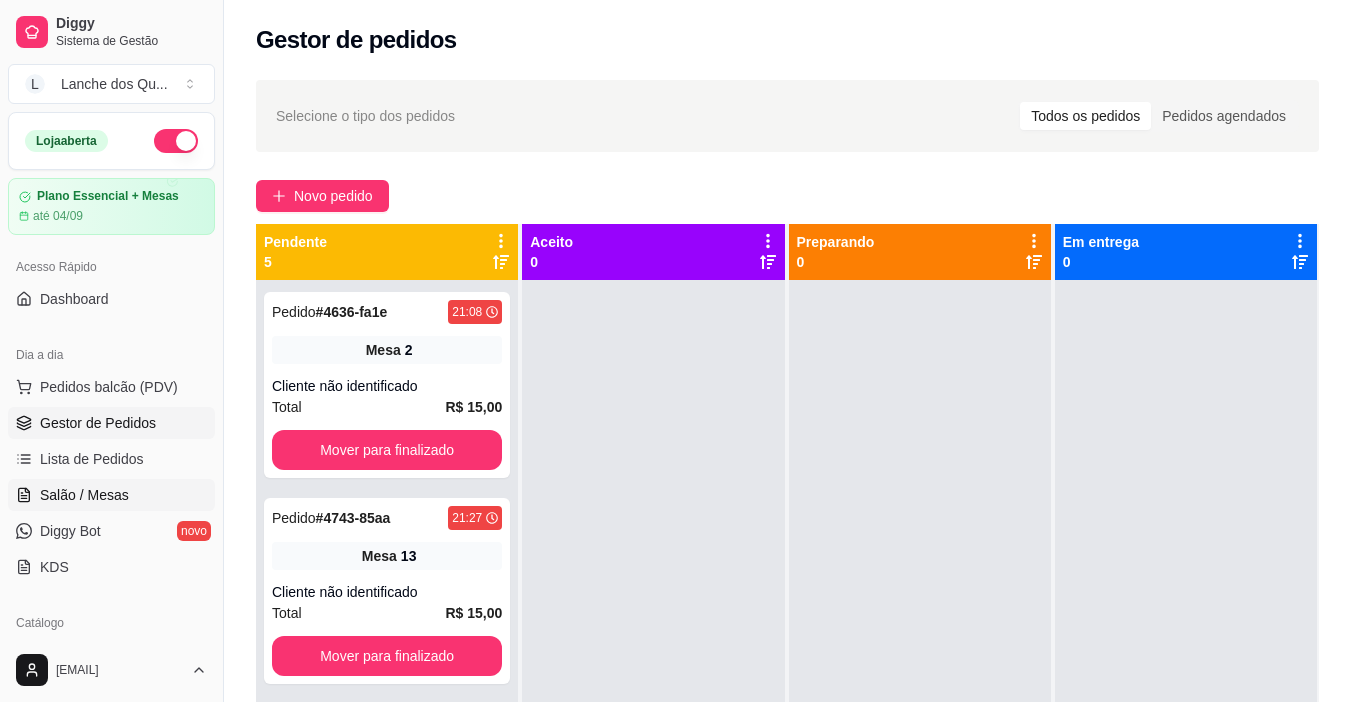 click on "Salão / Mesas" at bounding box center (111, 495) 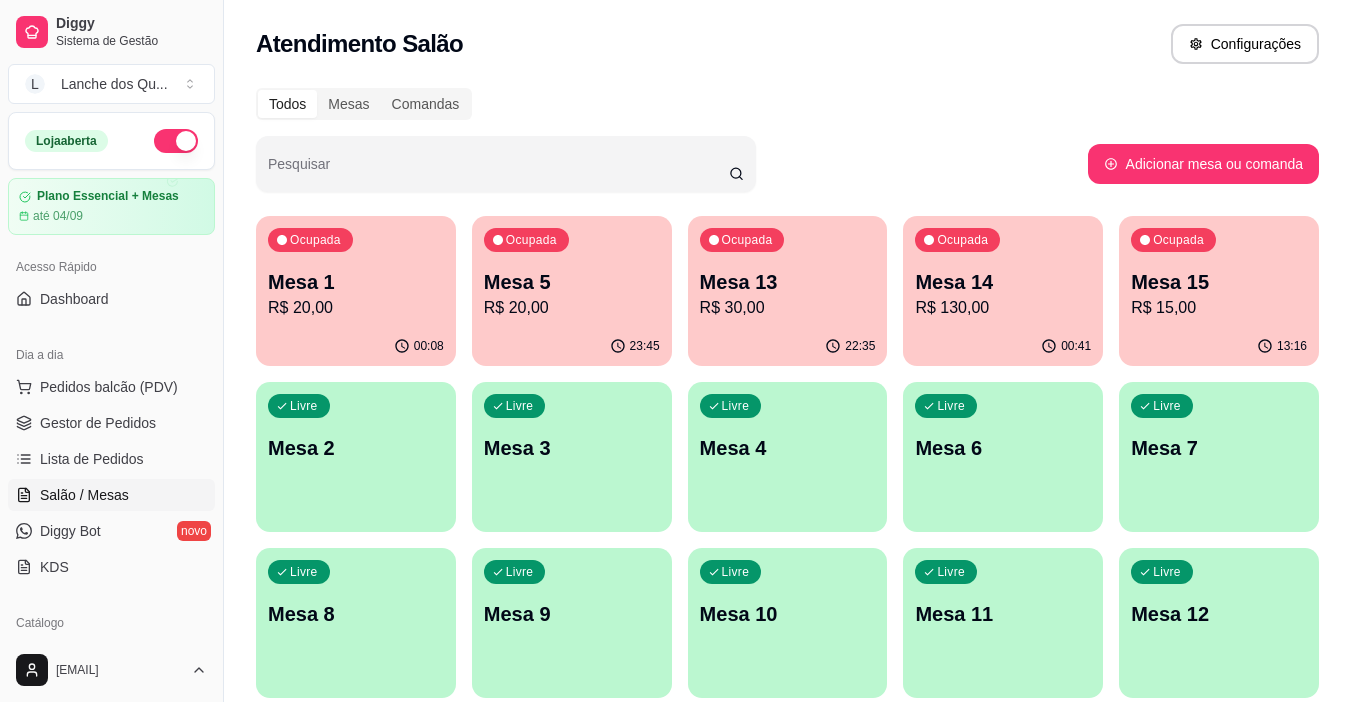 click on "R$ 20,00" at bounding box center [356, 308] 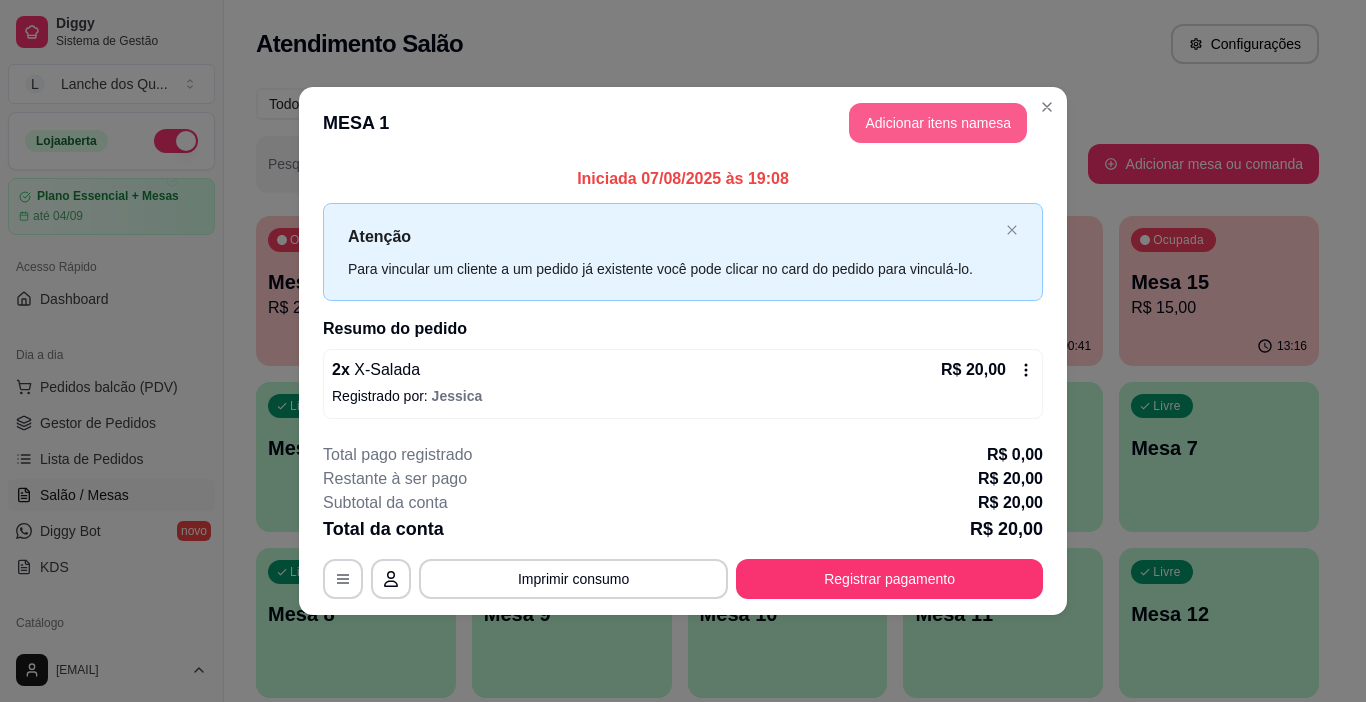 click on "Adicionar itens na  mesa" at bounding box center [938, 123] 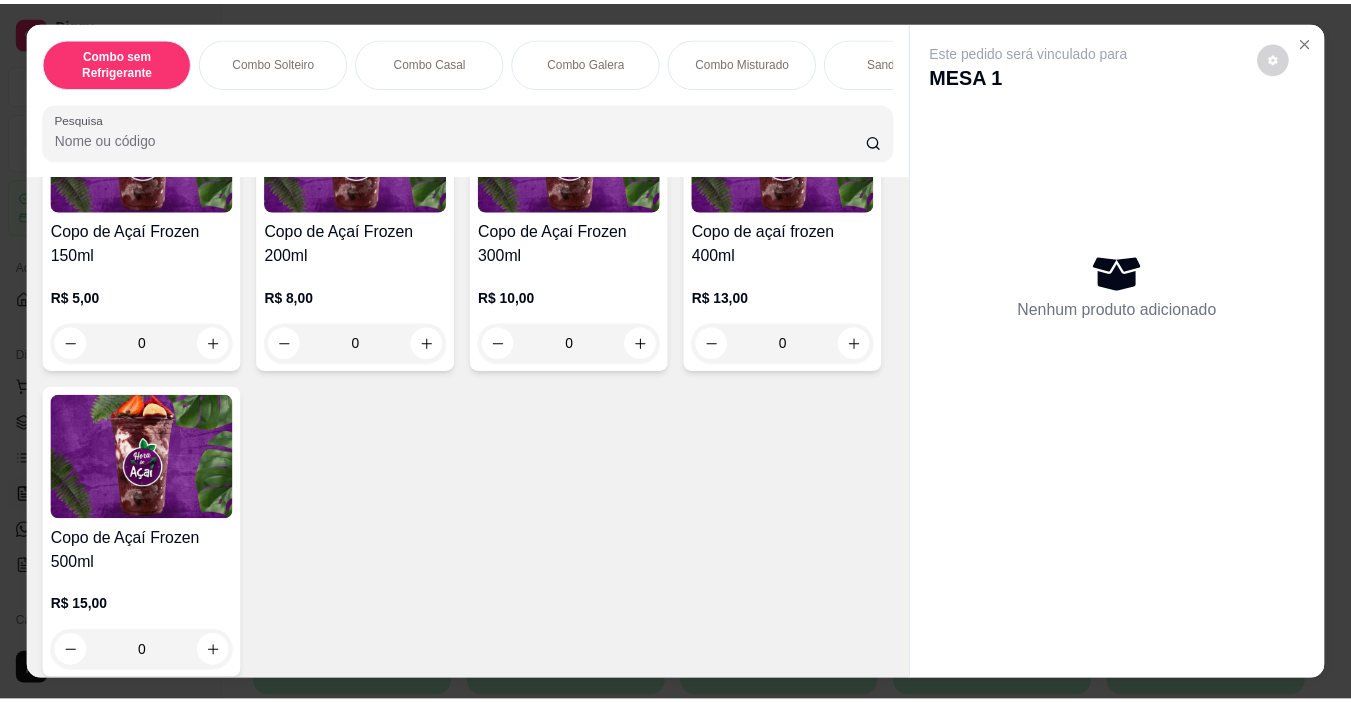 scroll, scrollTop: 4600, scrollLeft: 0, axis: vertical 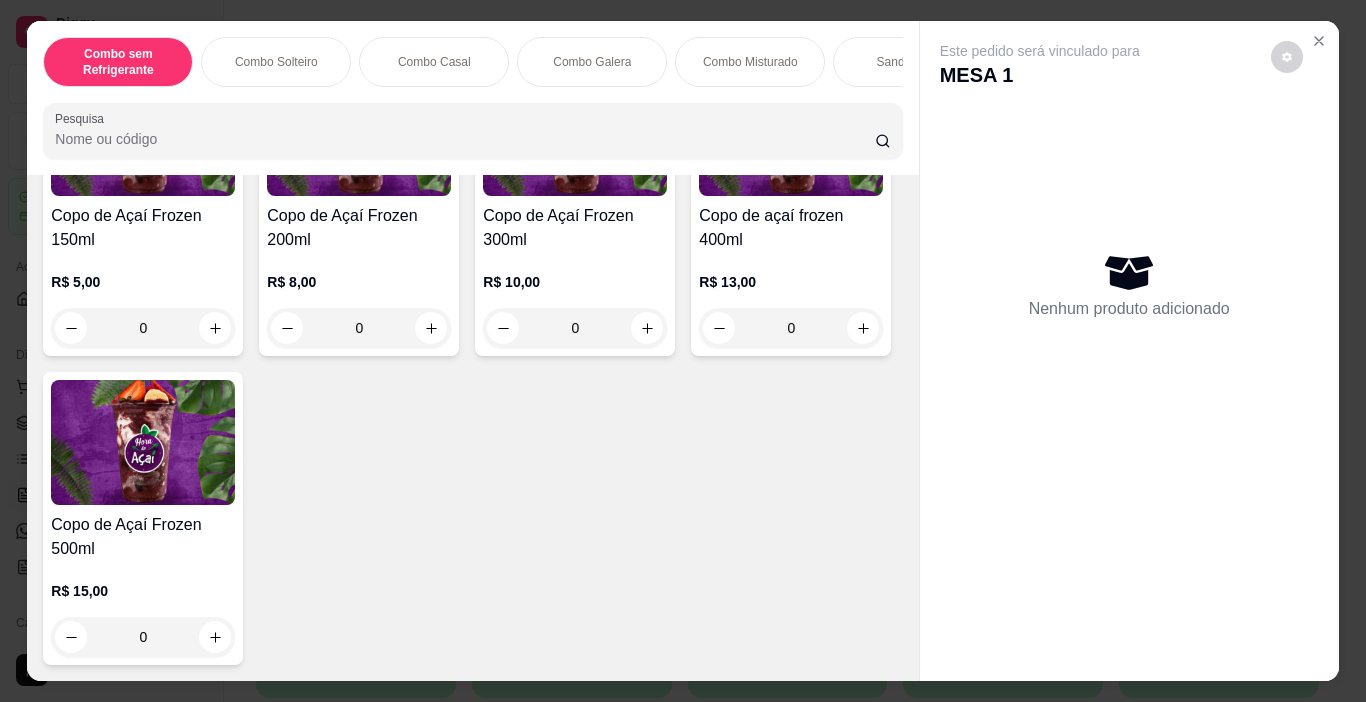 click at bounding box center [143, -192] 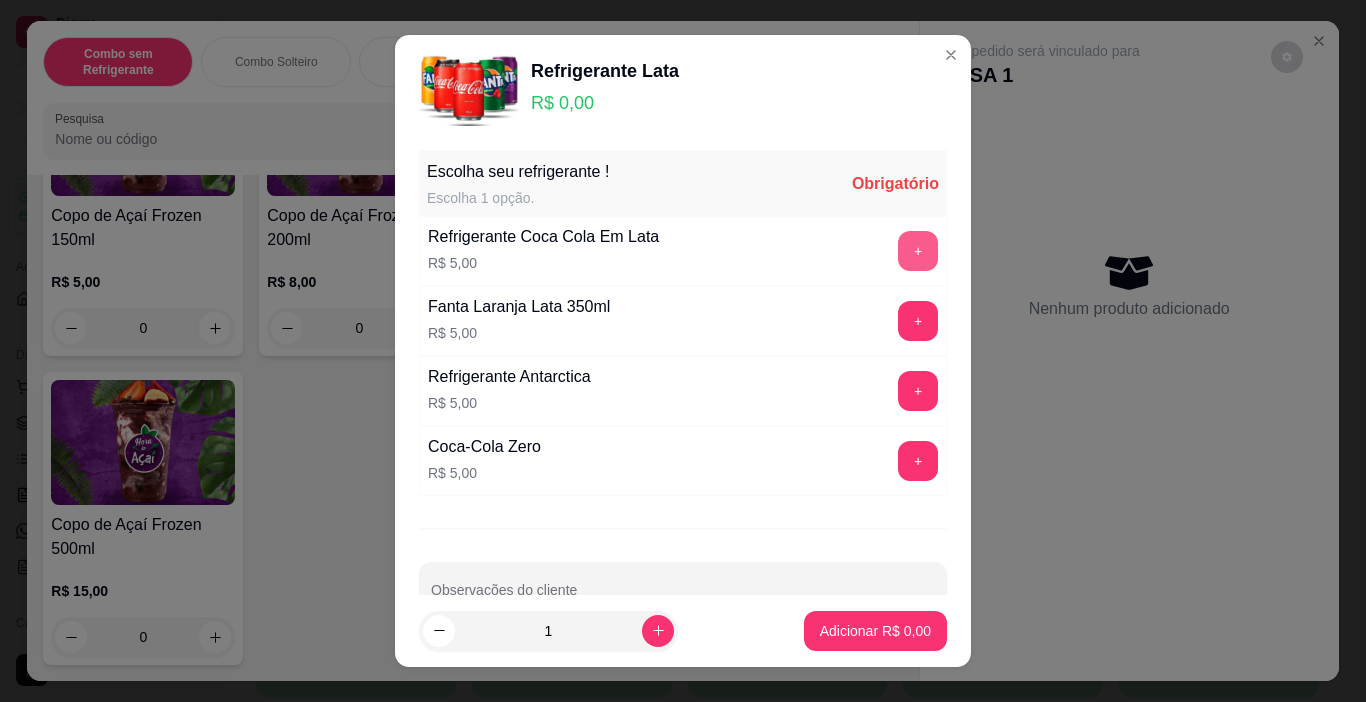 click on "+" at bounding box center [918, 251] 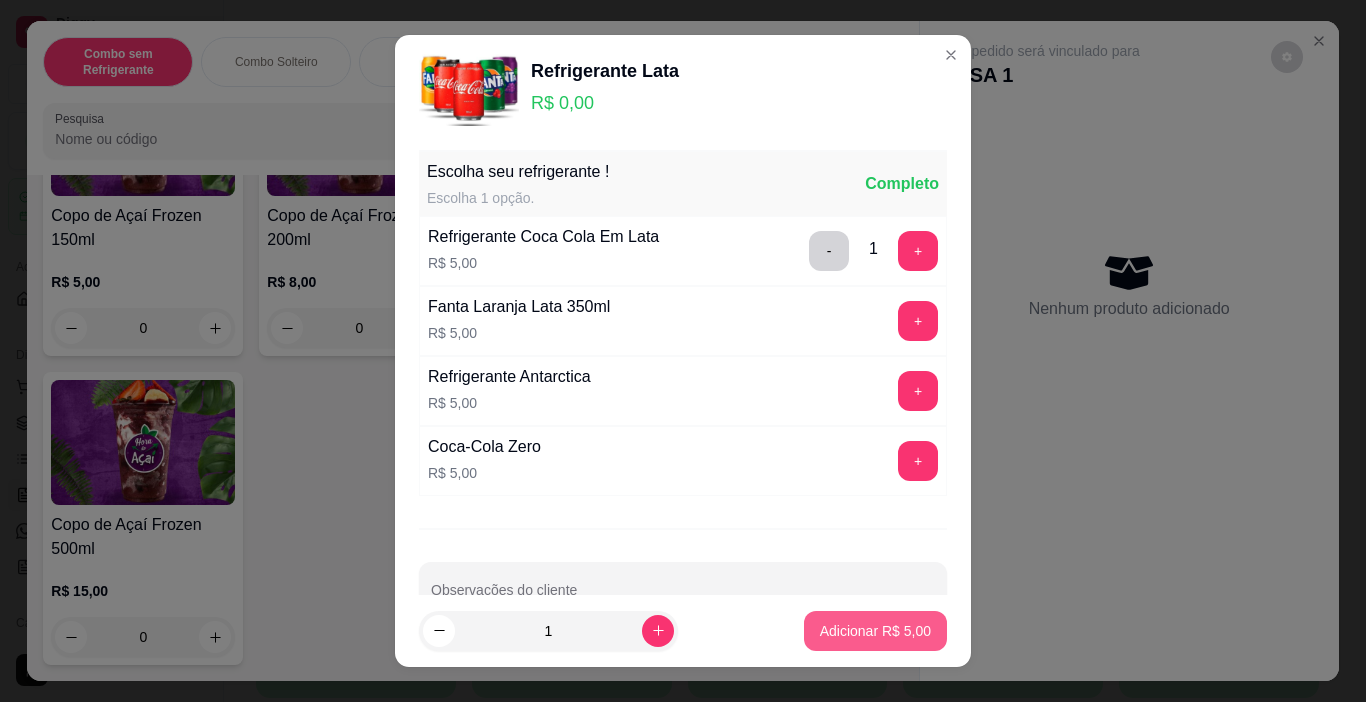 click on "Adicionar   R$ 5,00" at bounding box center (875, 631) 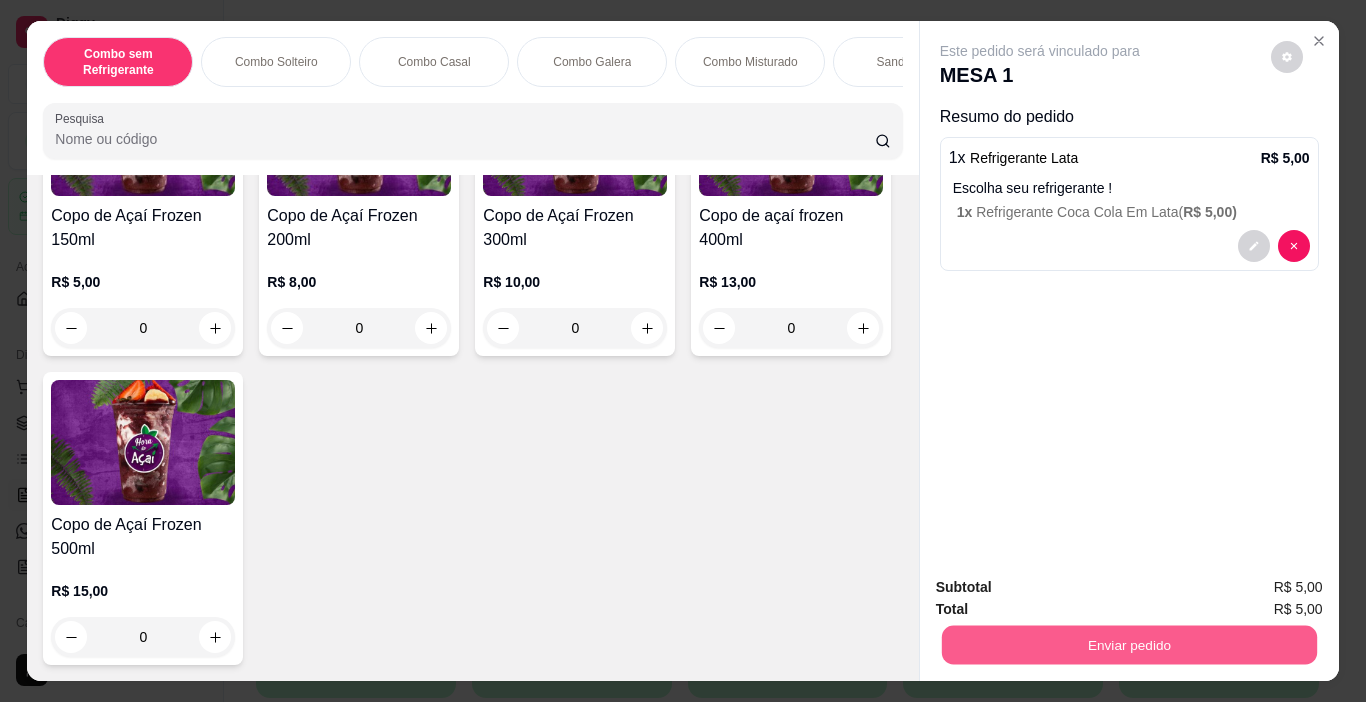 click on "Enviar pedido" at bounding box center [1128, 645] 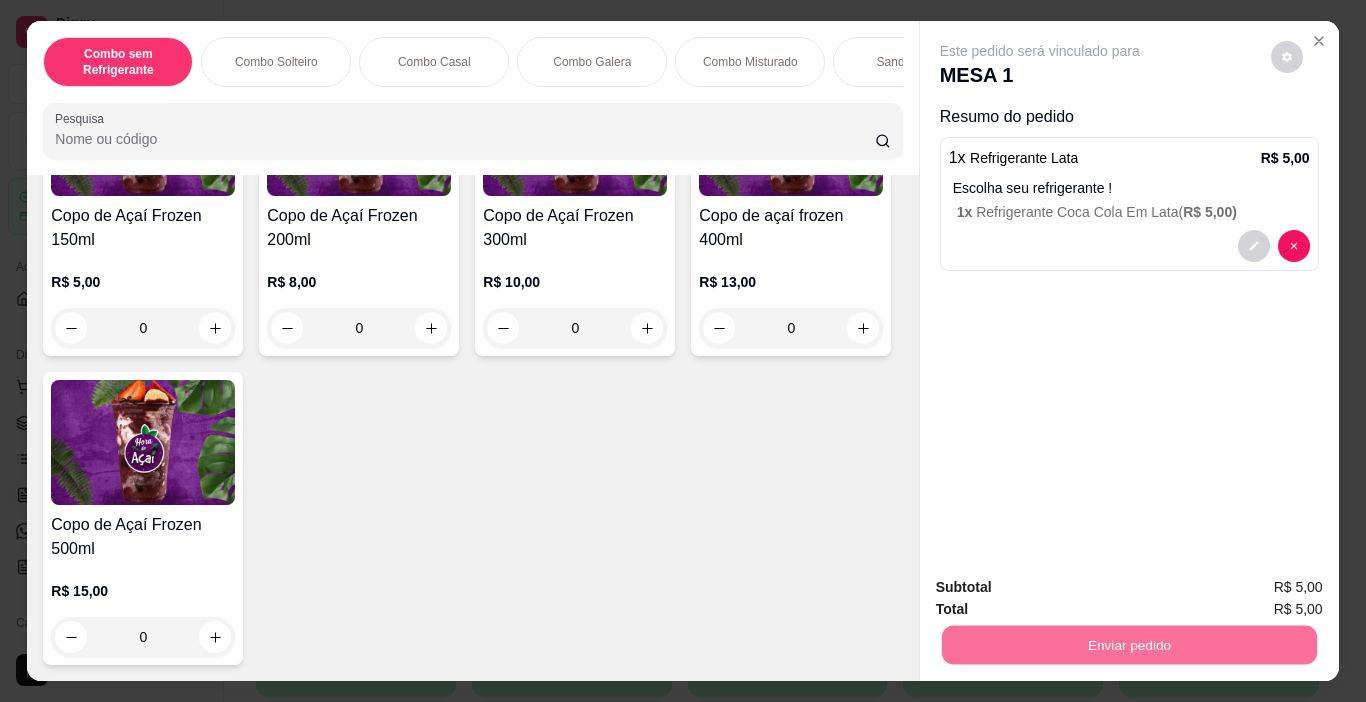 click on "Não registrar e enviar pedido" at bounding box center (1063, 588) 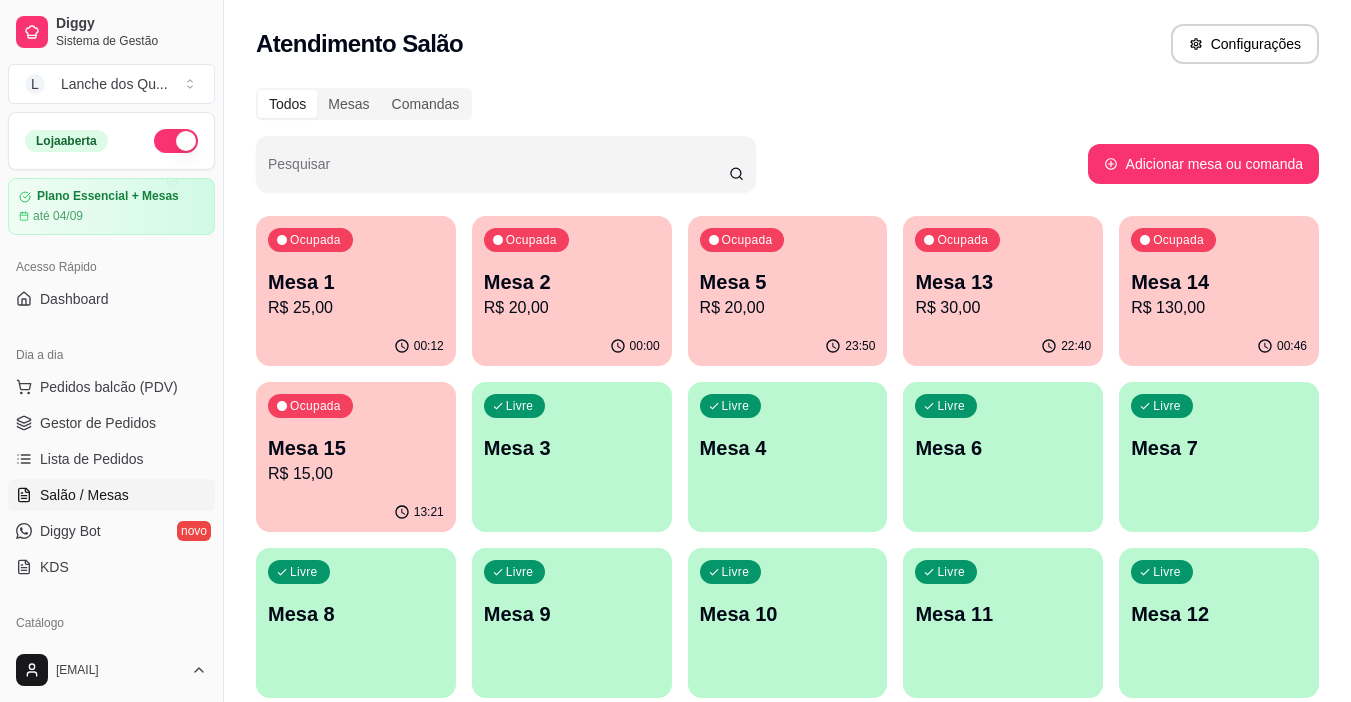 type 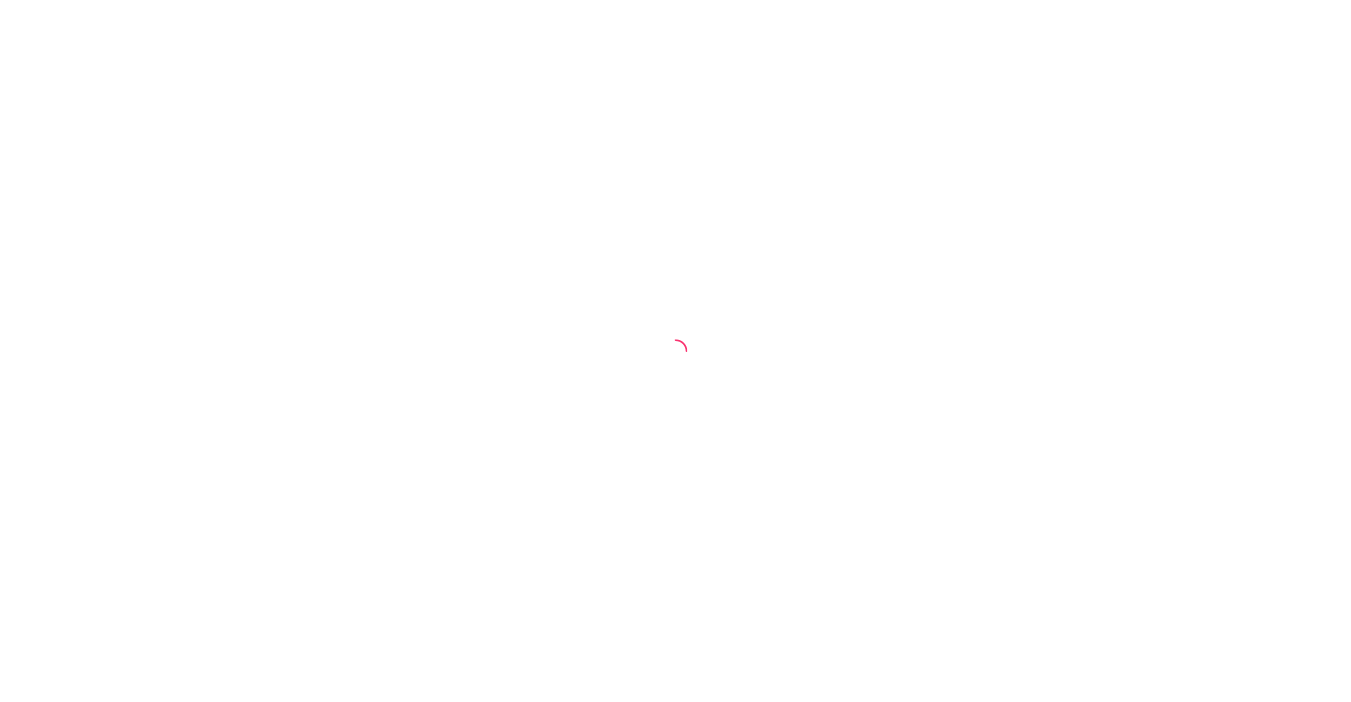 scroll, scrollTop: 0, scrollLeft: 0, axis: both 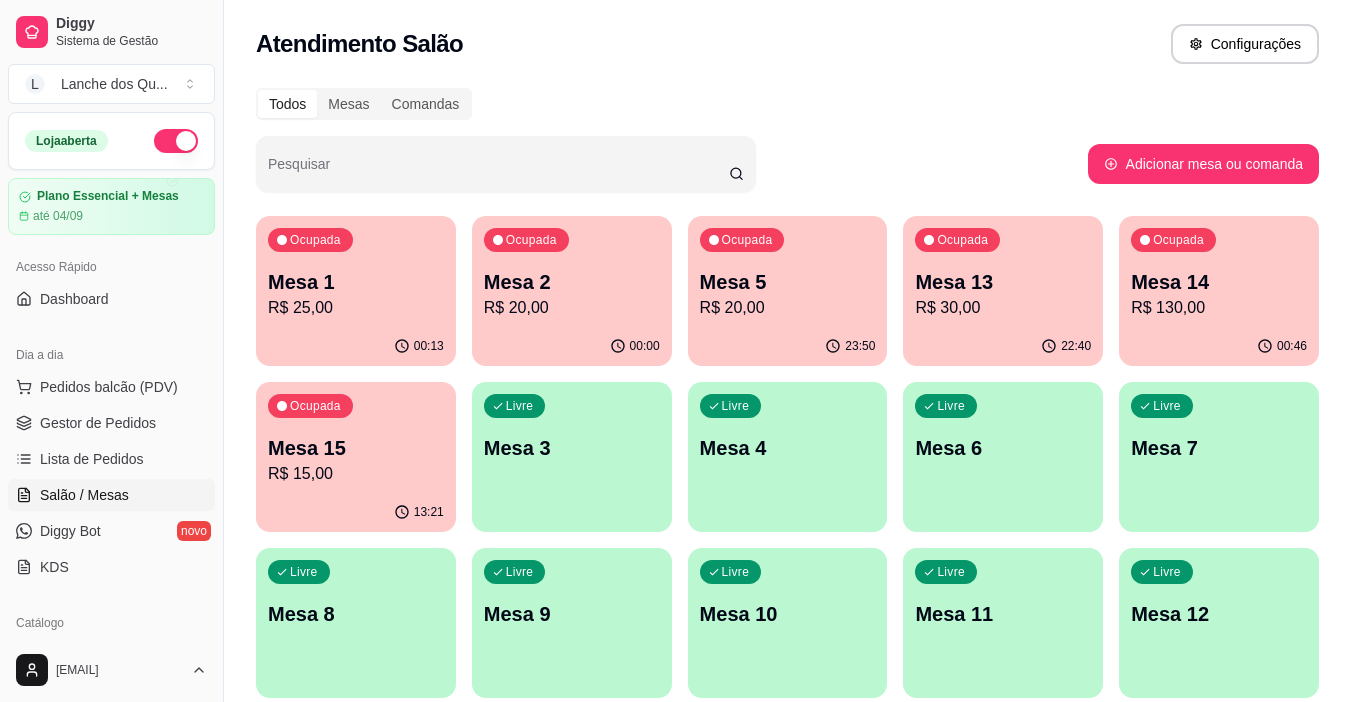 click on "R$ 20,00" at bounding box center [572, 308] 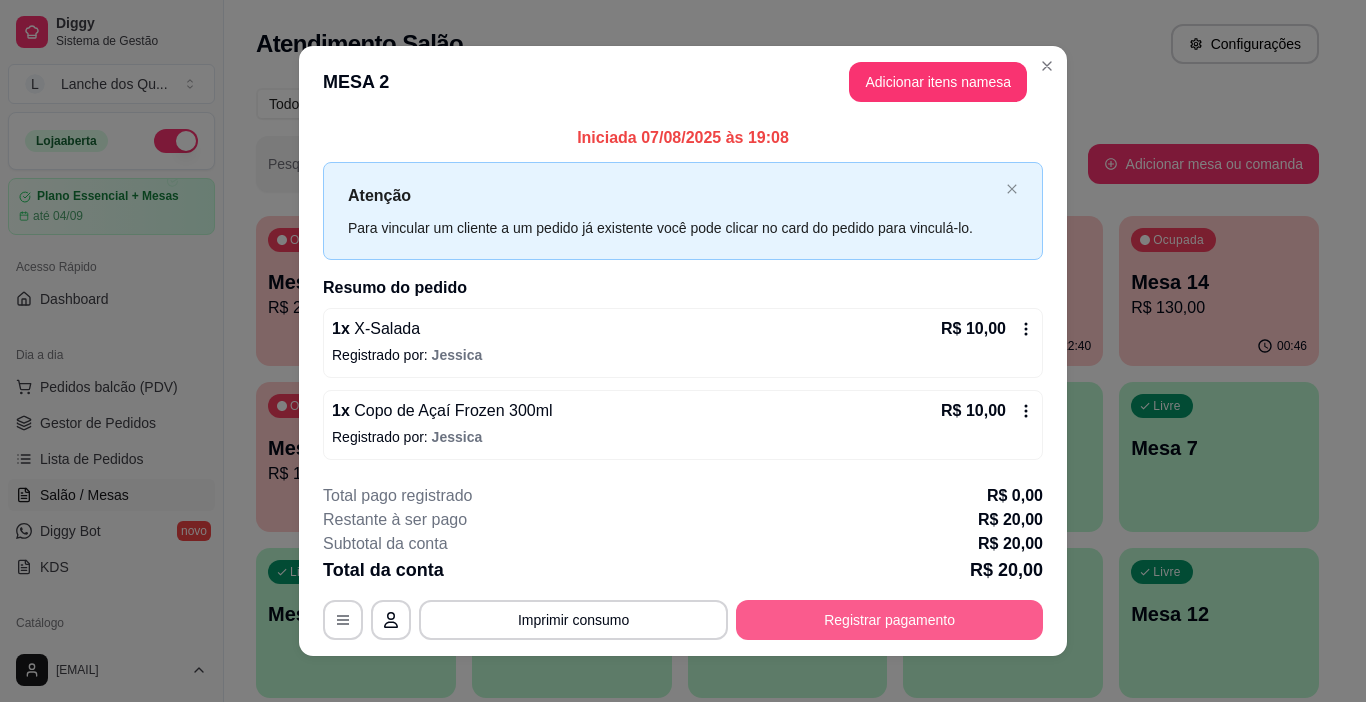 click on "Registrar pagamento" at bounding box center [889, 620] 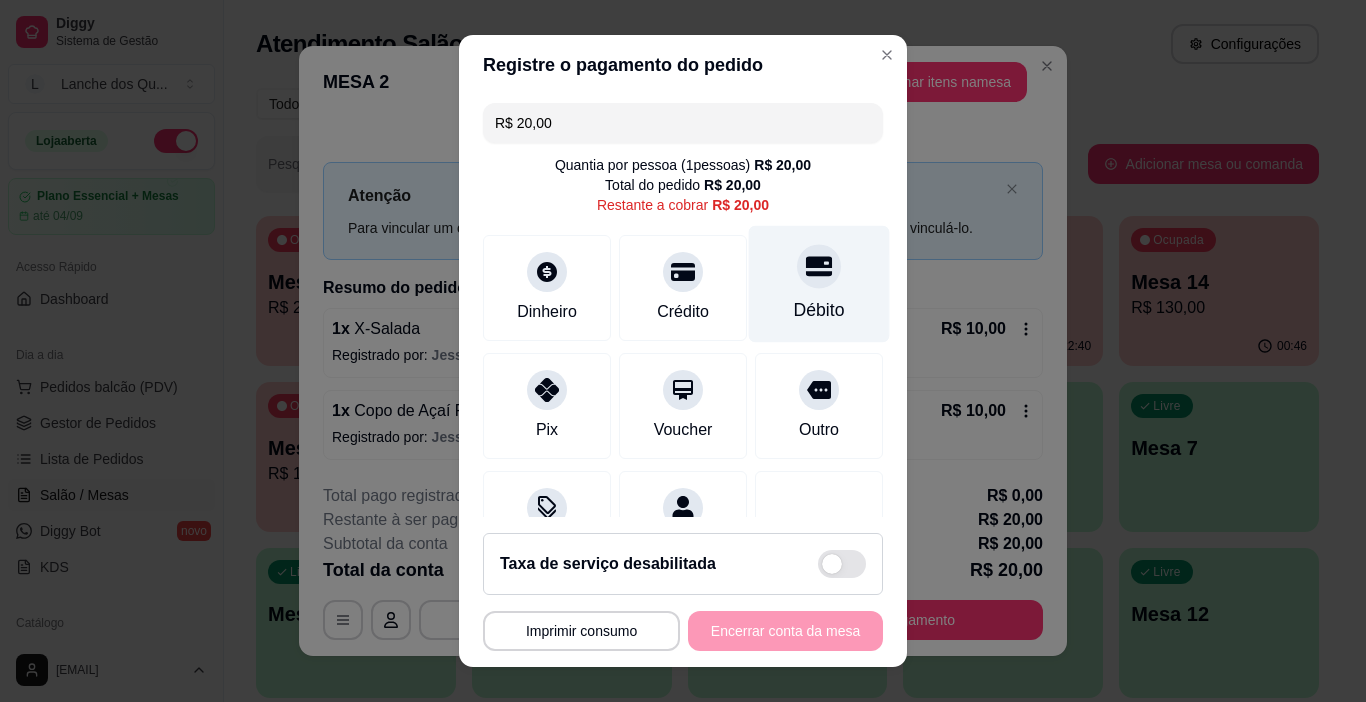 click on "Débito" at bounding box center (819, 284) 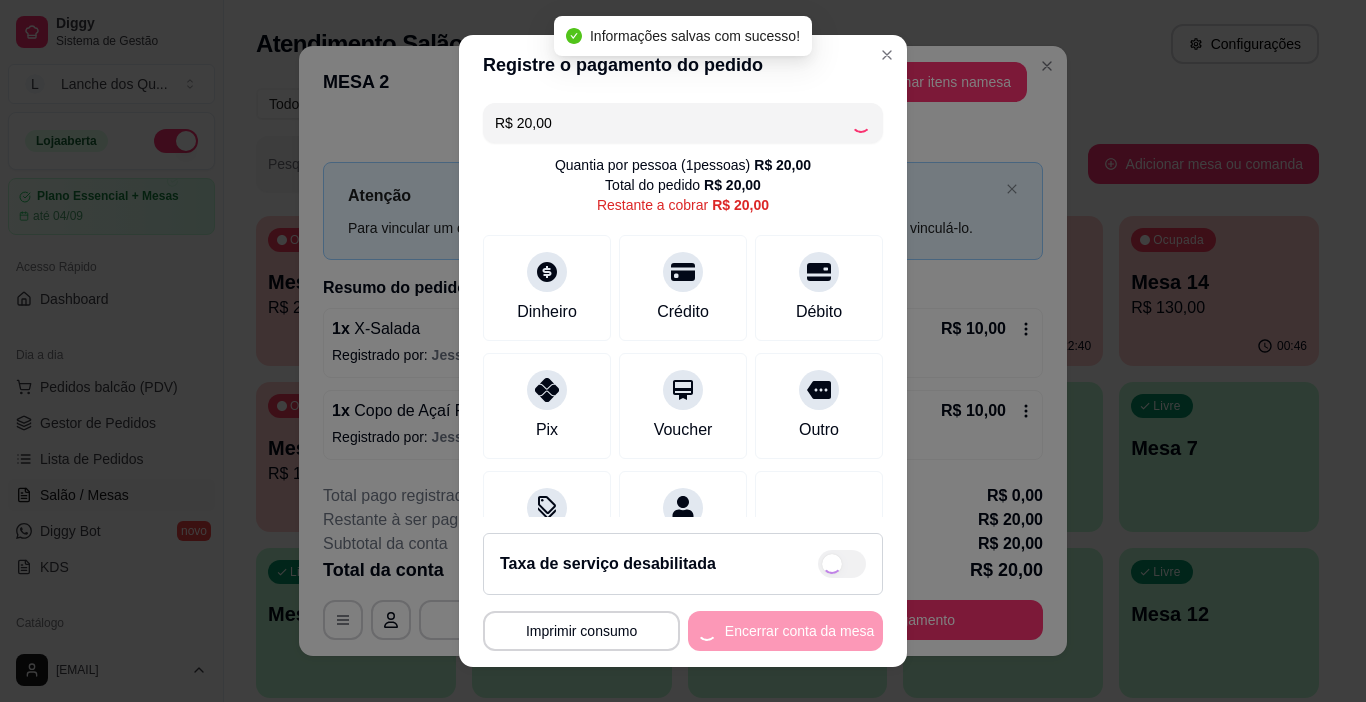 type on "R$ 0,00" 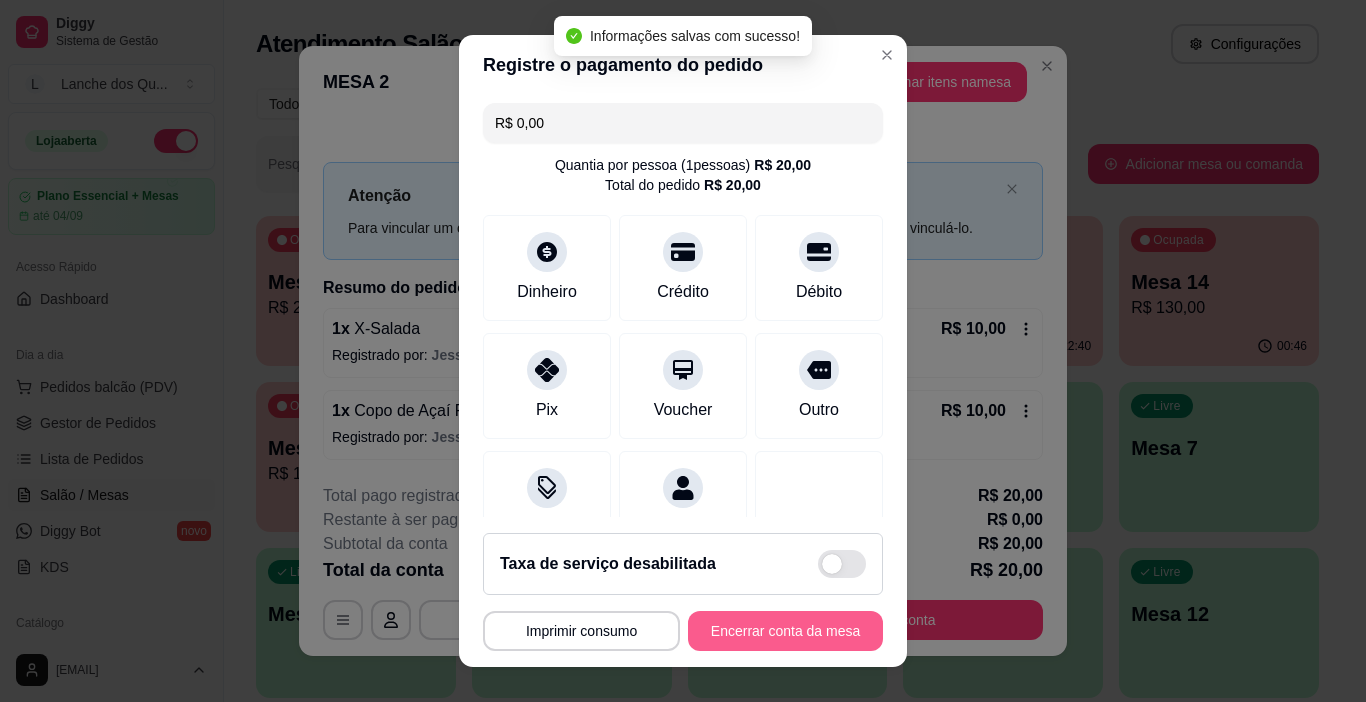 click on "Encerrar conta da mesa" at bounding box center (785, 631) 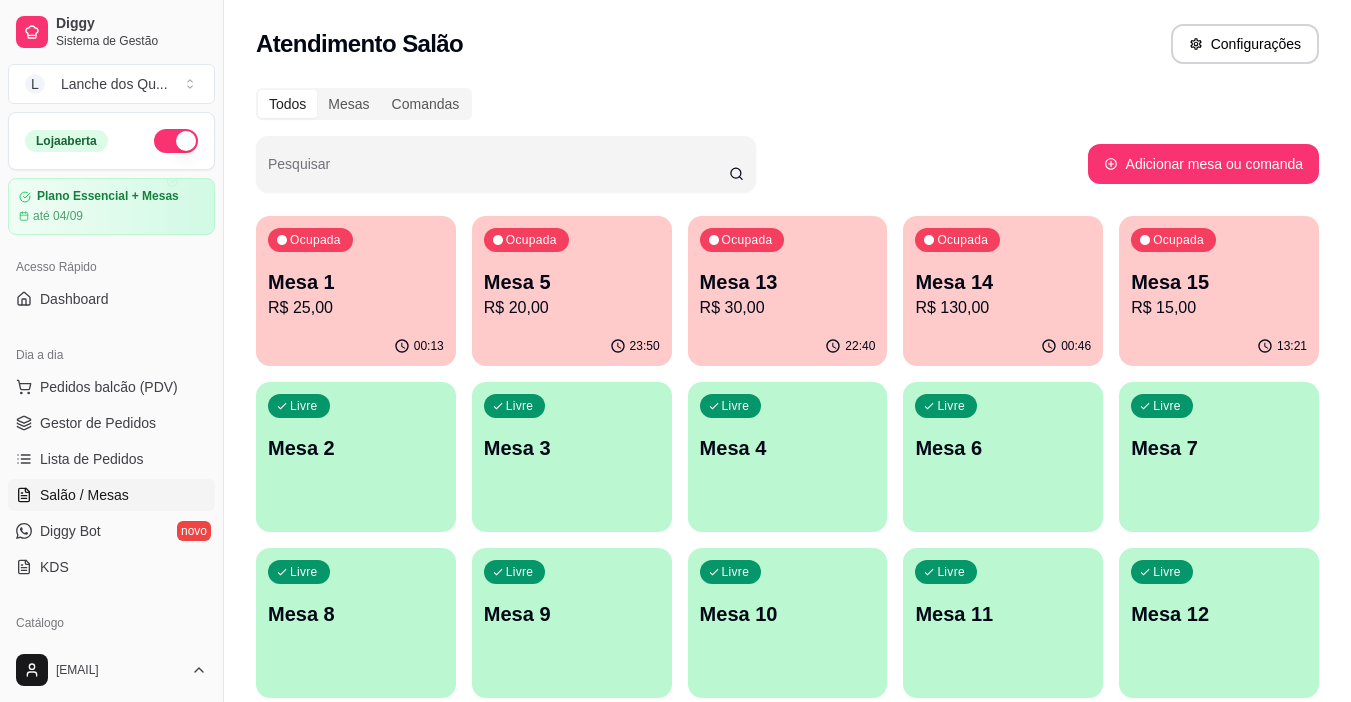 click on "Ocupada Mesa 1 R$ 25,00" at bounding box center (356, 271) 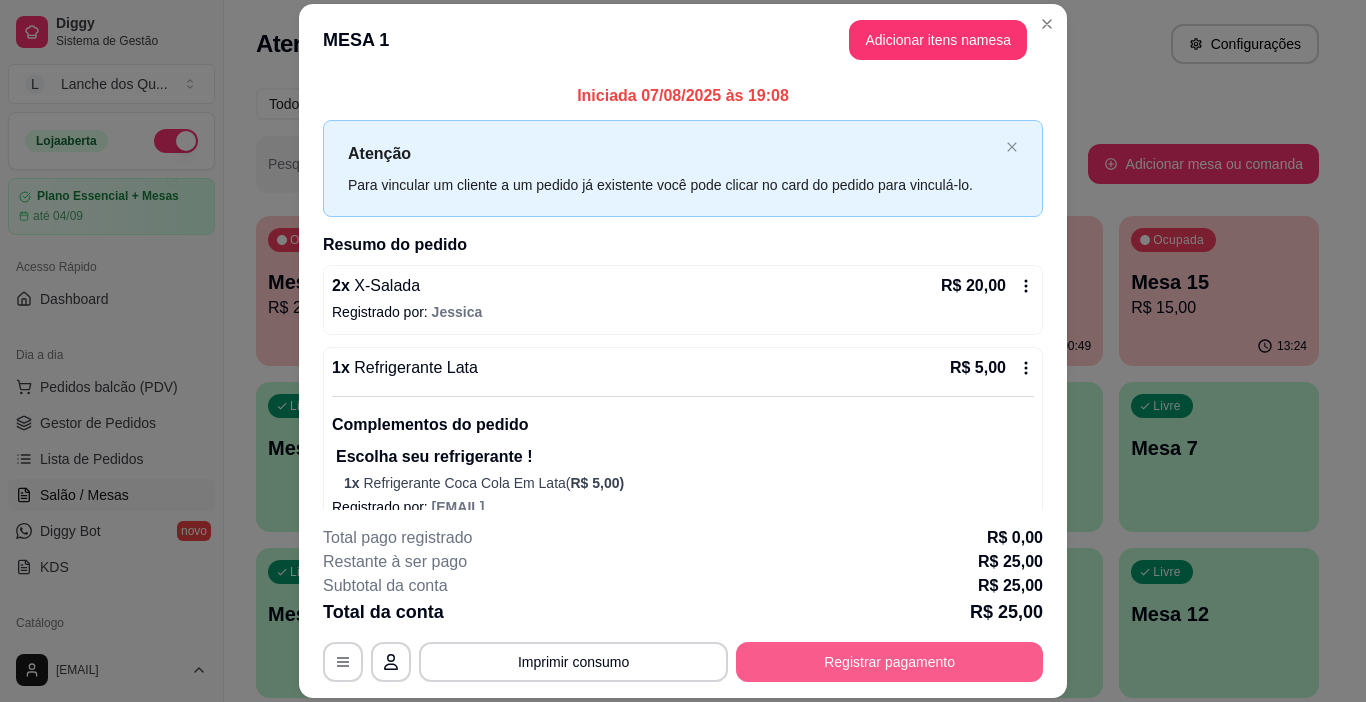 click on "Registrar pagamento" at bounding box center (889, 662) 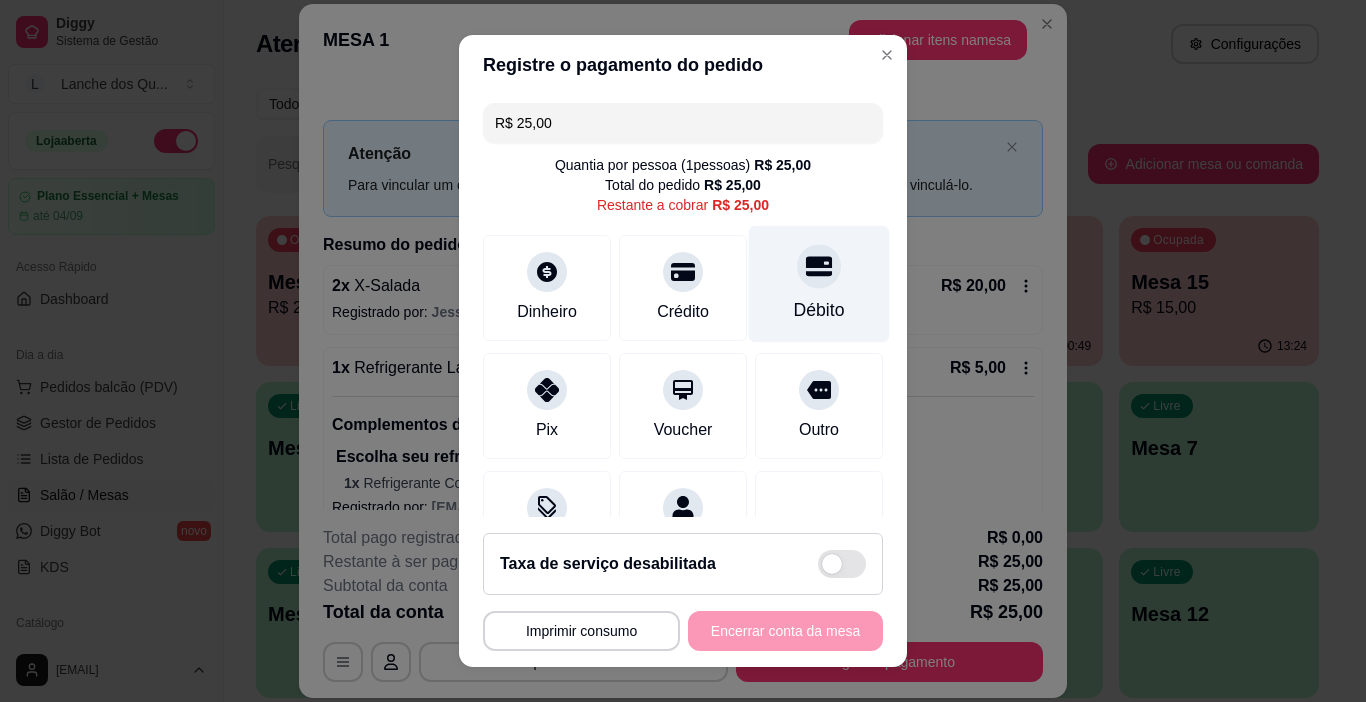 click on "Débito" at bounding box center (819, 284) 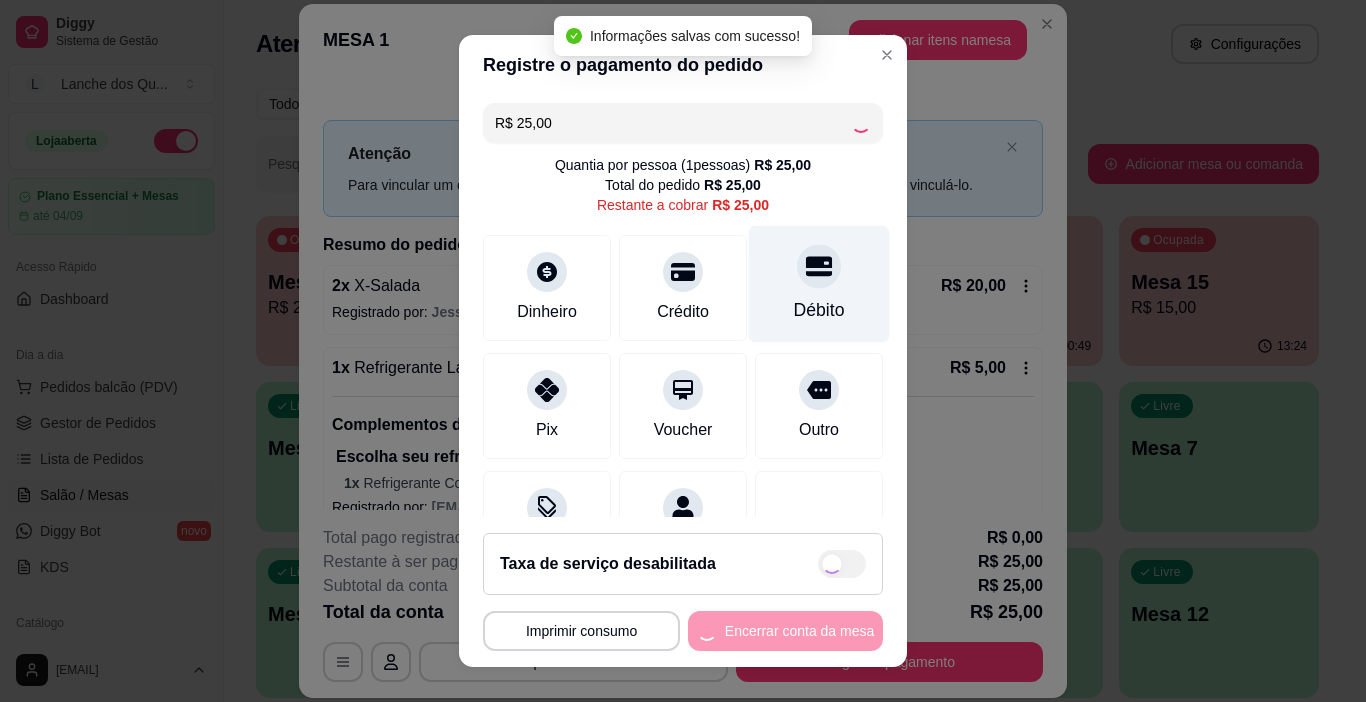 type on "R$ 0,00" 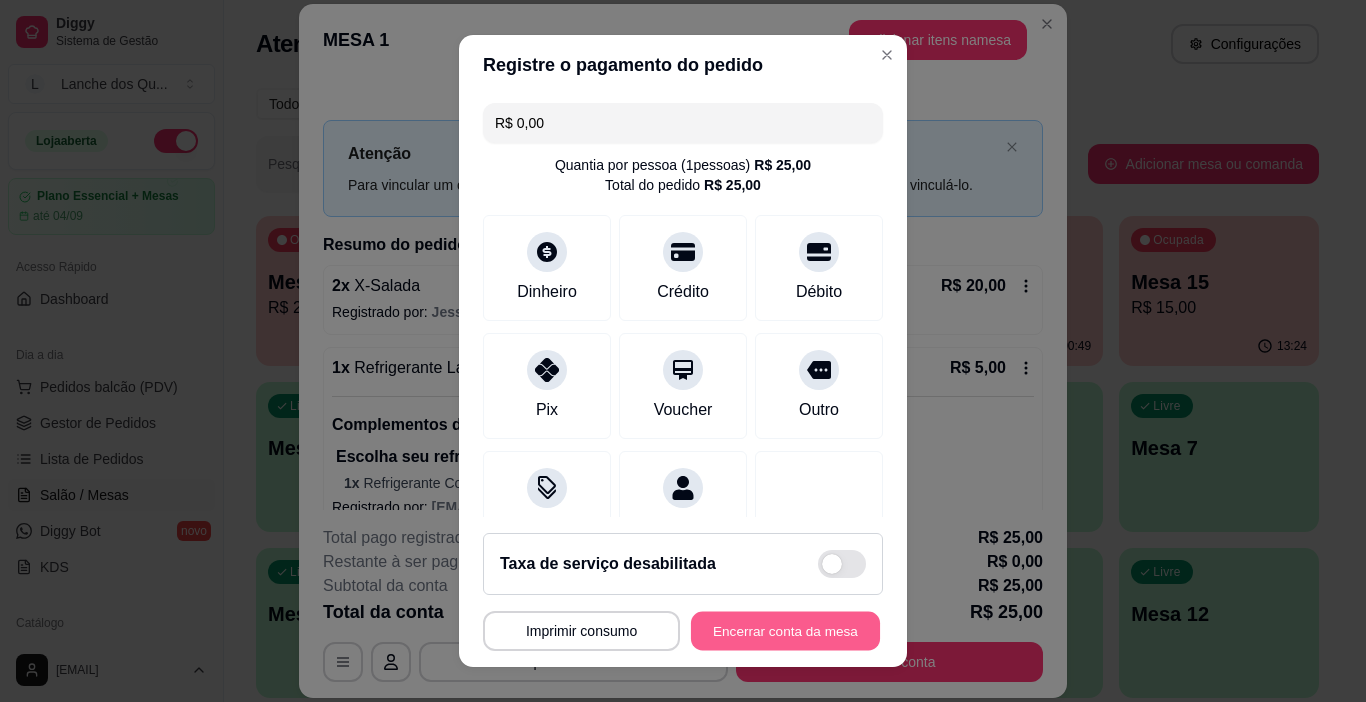 click on "Encerrar conta da mesa" at bounding box center (785, 631) 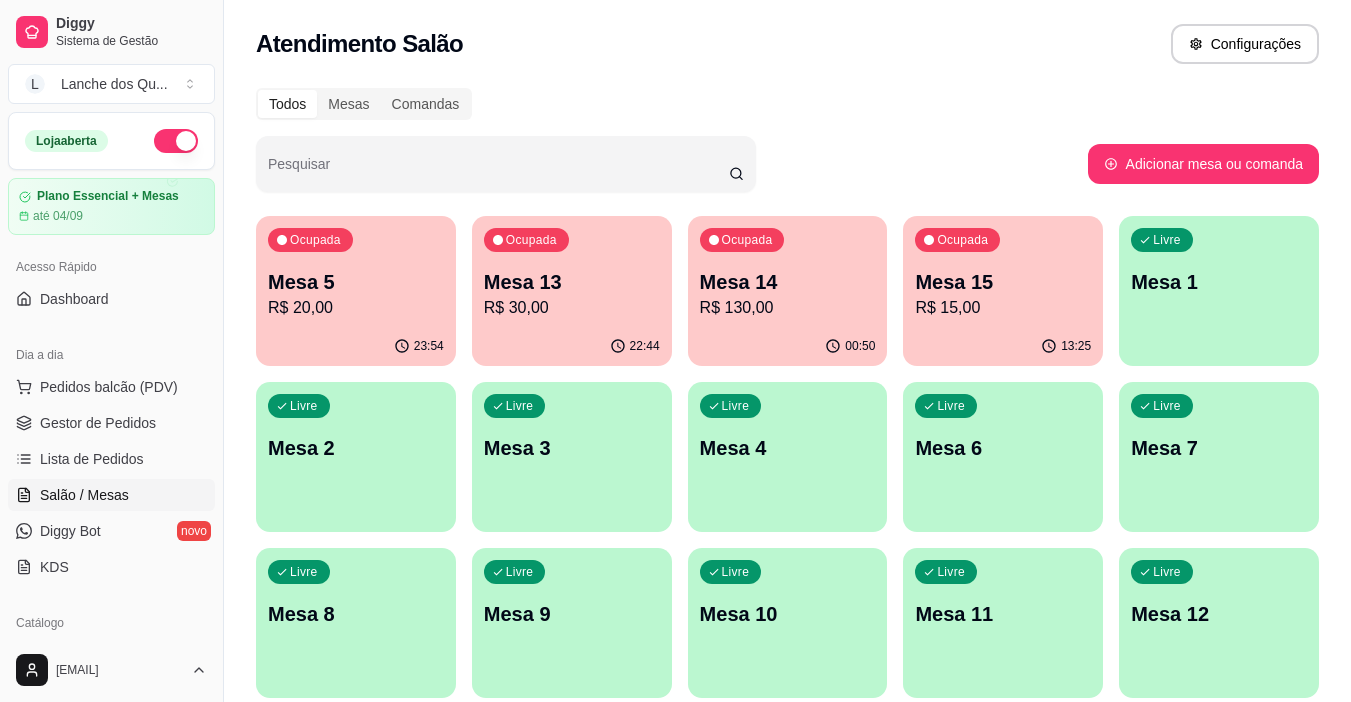 type 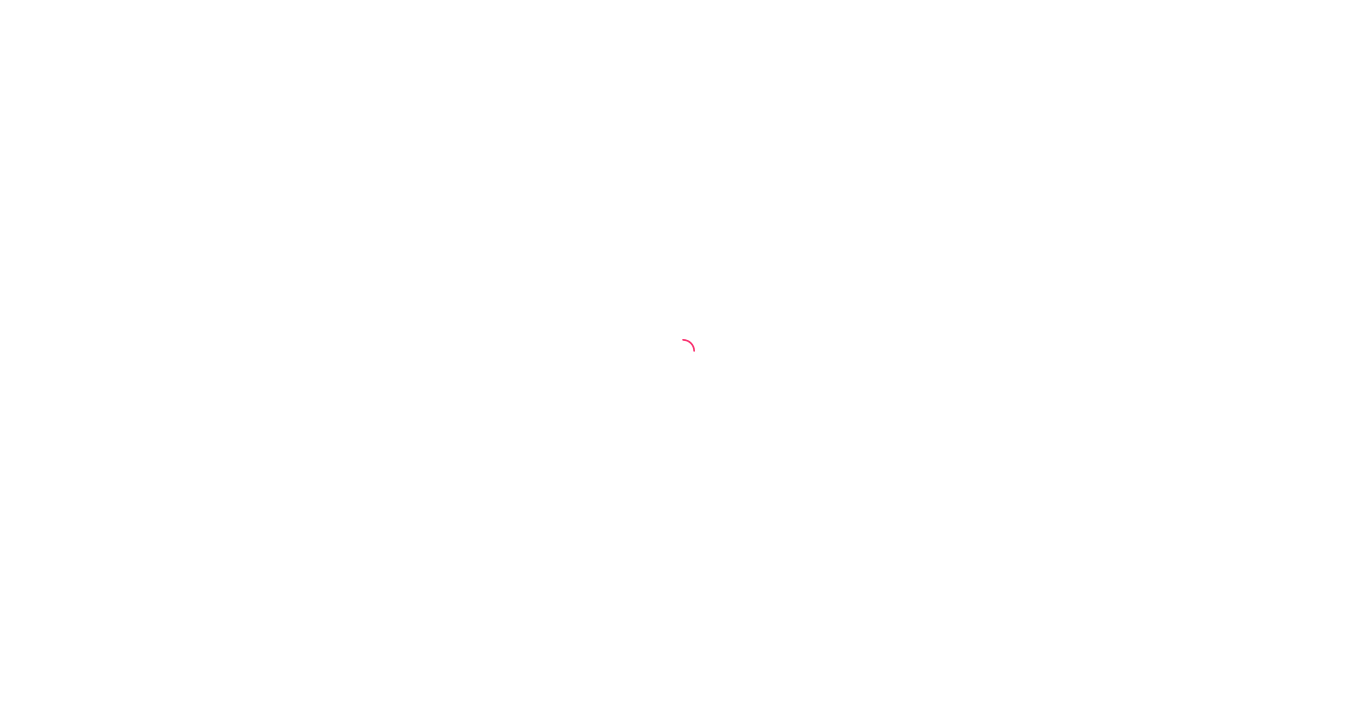 scroll, scrollTop: 0, scrollLeft: 0, axis: both 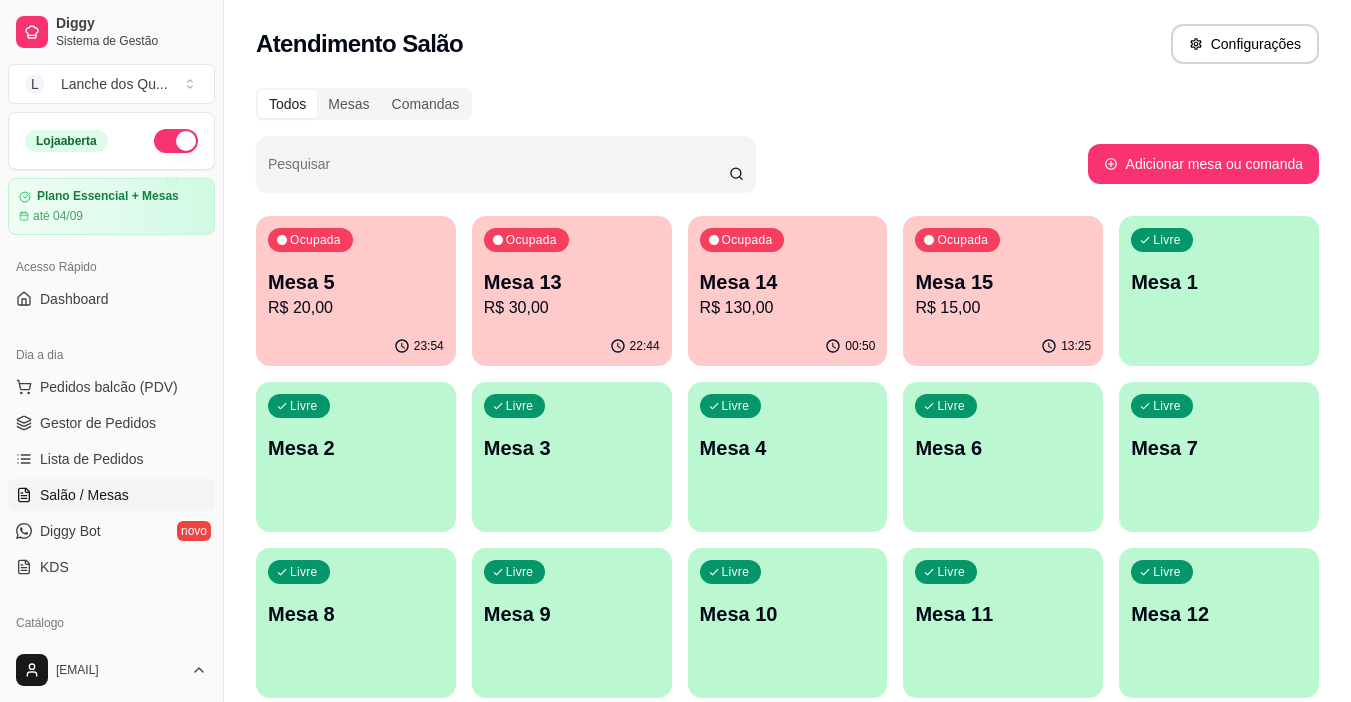 click on "Mesa 5" at bounding box center [356, 282] 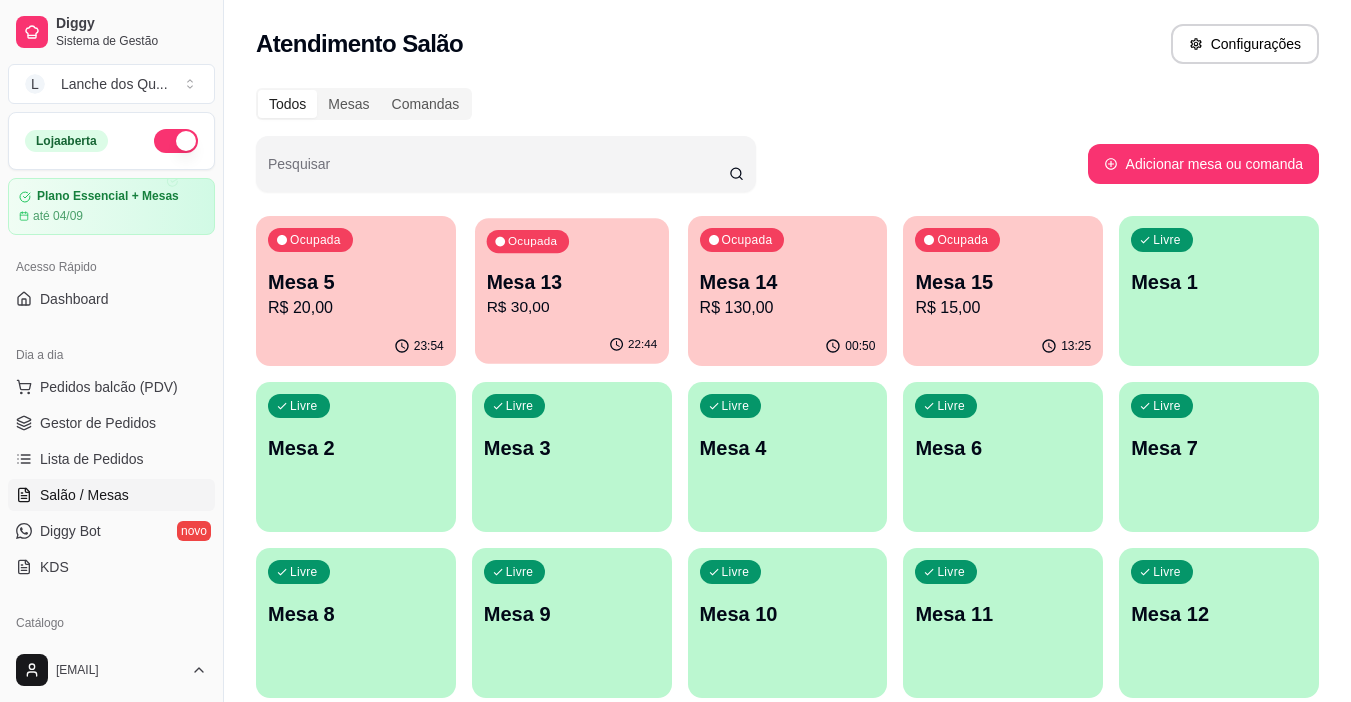 click on "R$ 30,00" at bounding box center [571, 307] 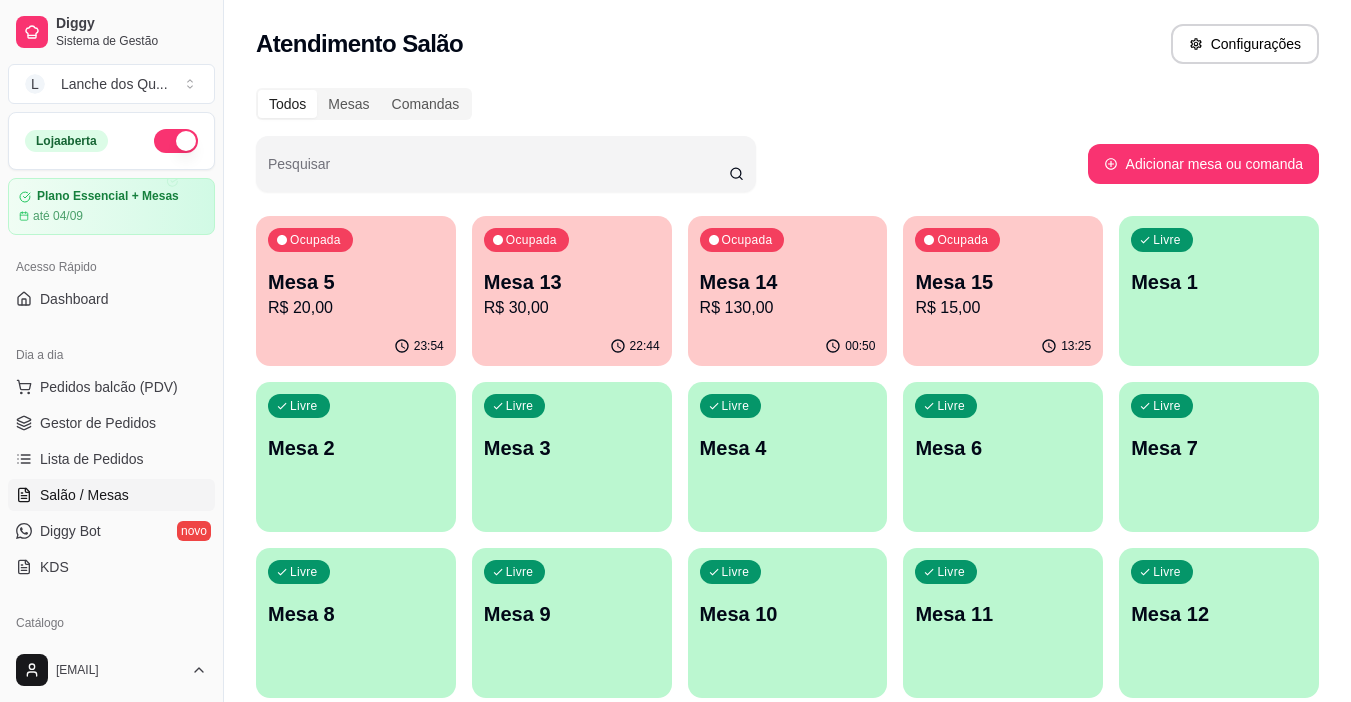 click on "R$ 130,00" at bounding box center (788, 308) 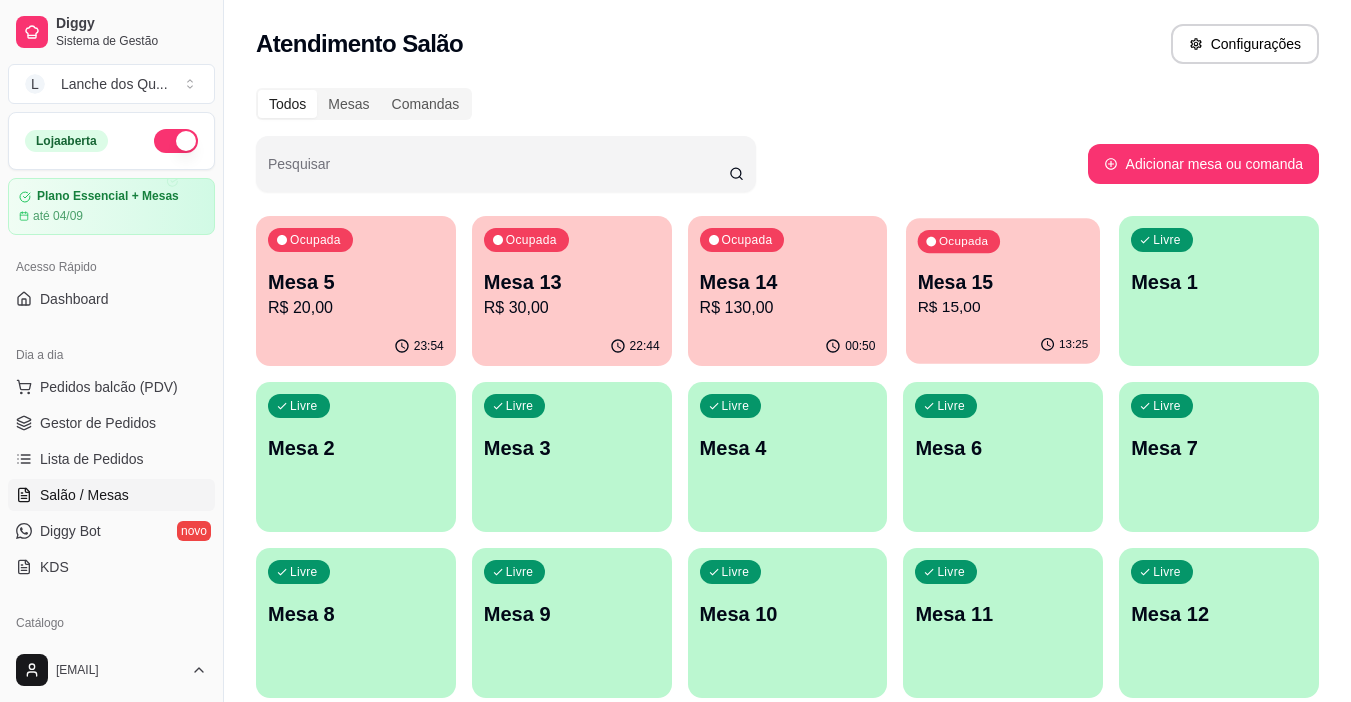 click on "Mesa 15" at bounding box center (1003, 282) 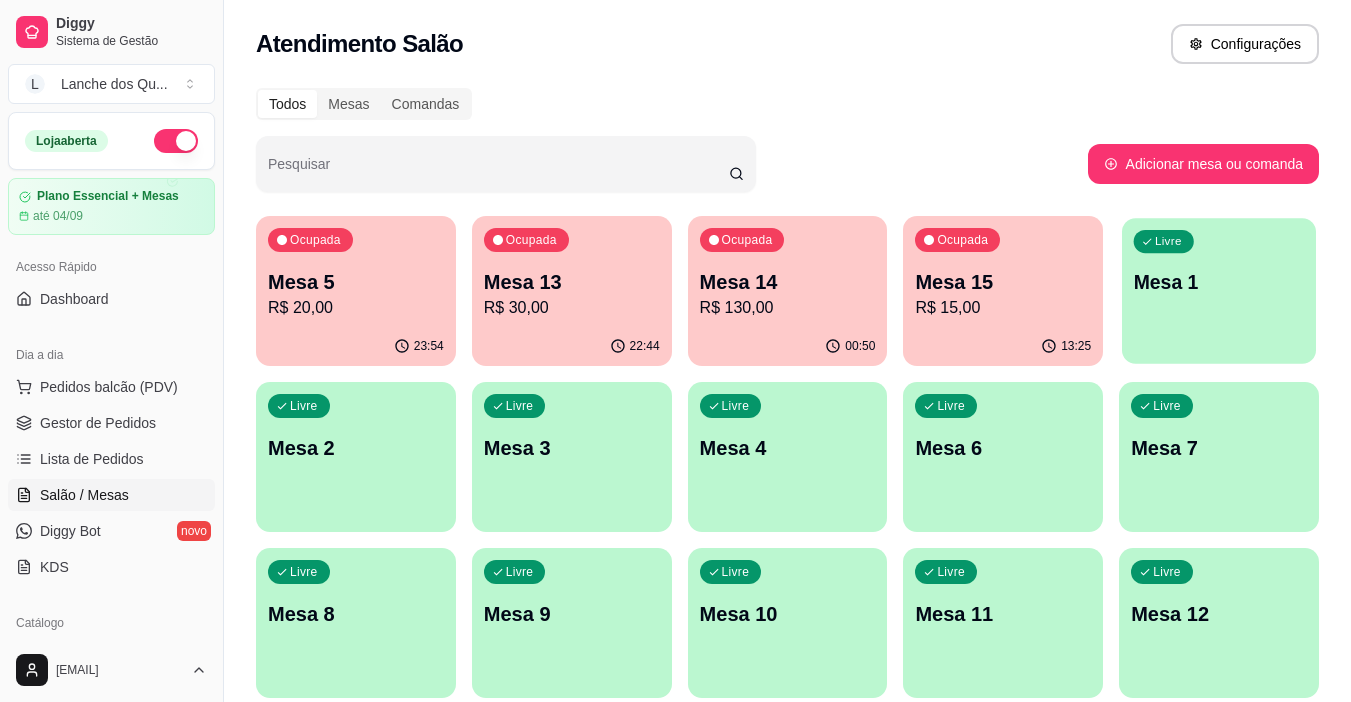 click on "Livre Mesa 1" at bounding box center [1219, 279] 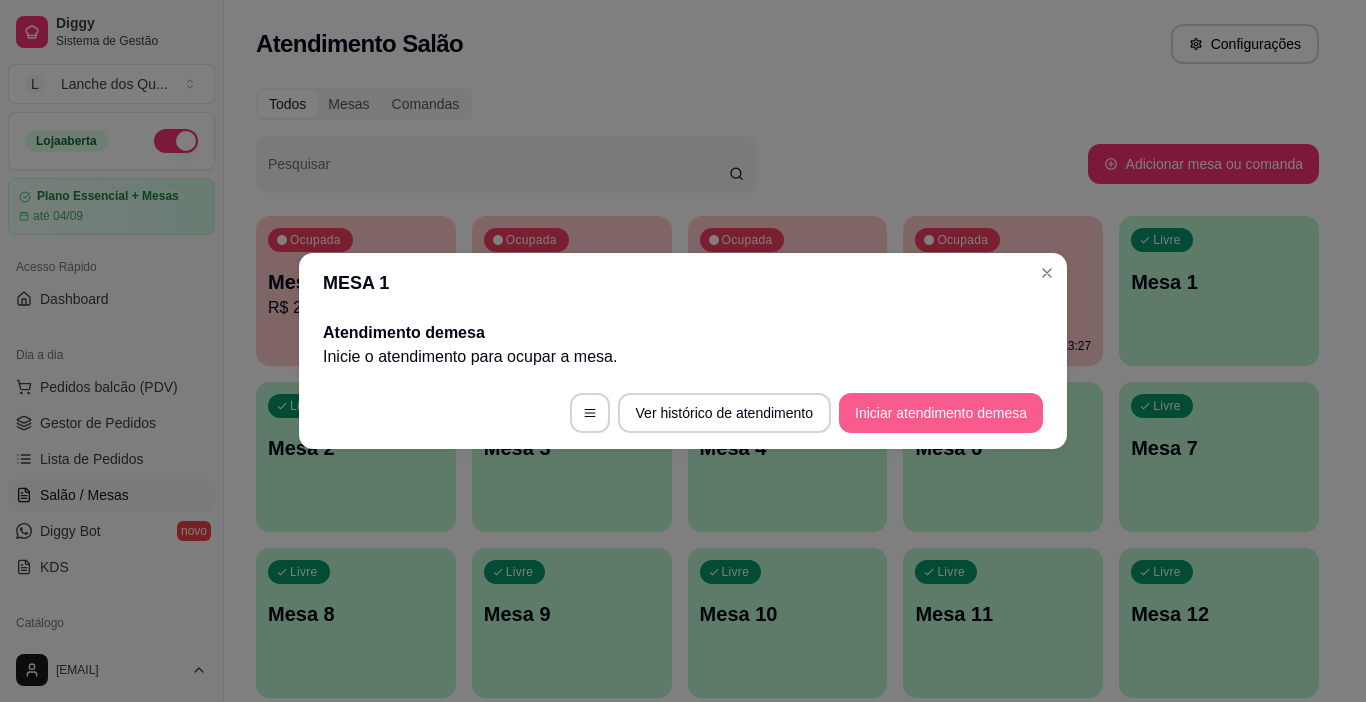 click on "Iniciar atendimento de  mesa" at bounding box center [941, 413] 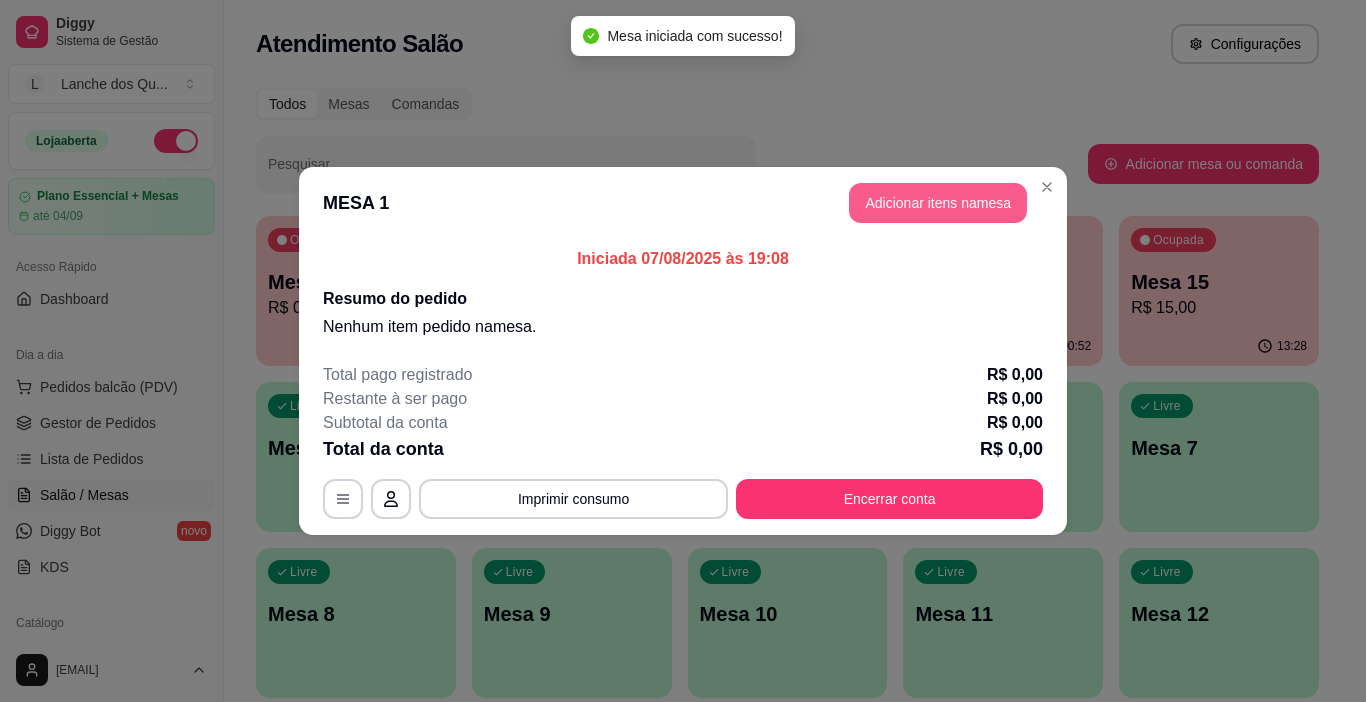 click on "Adicionar itens na  mesa" at bounding box center [938, 203] 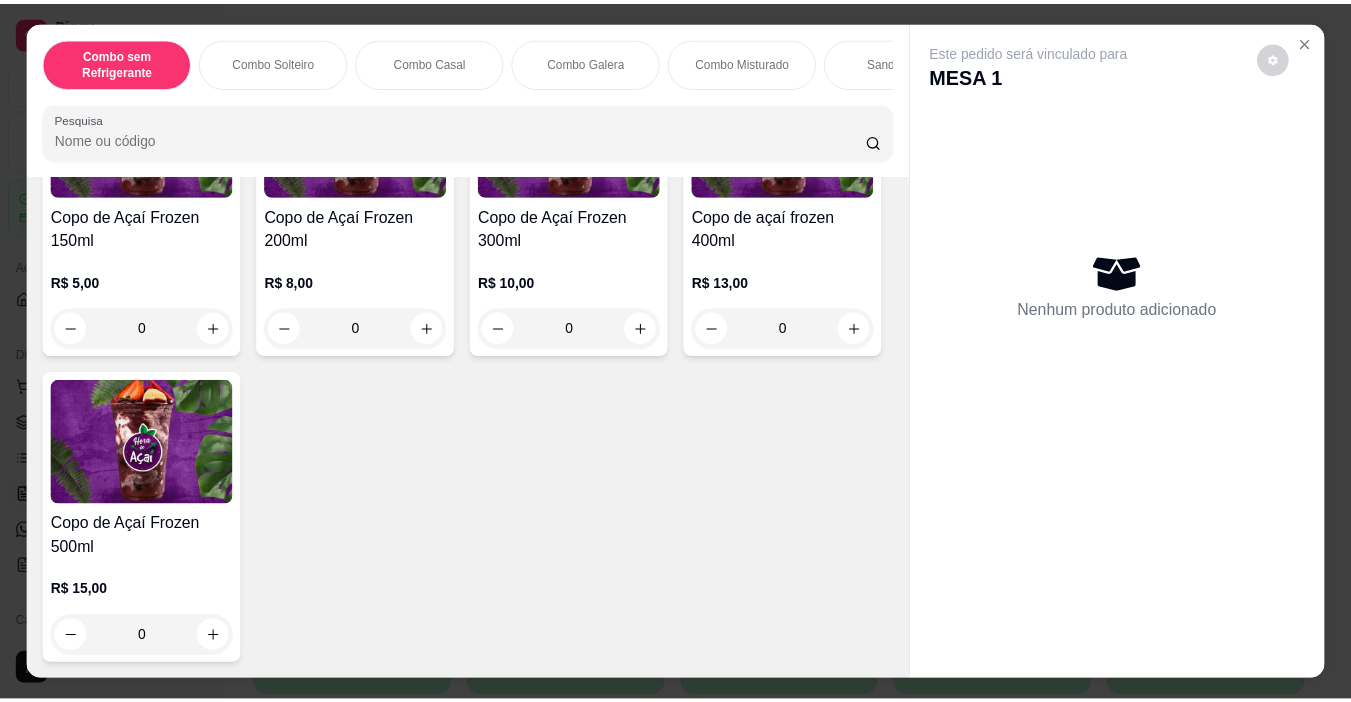 scroll, scrollTop: 4800, scrollLeft: 0, axis: vertical 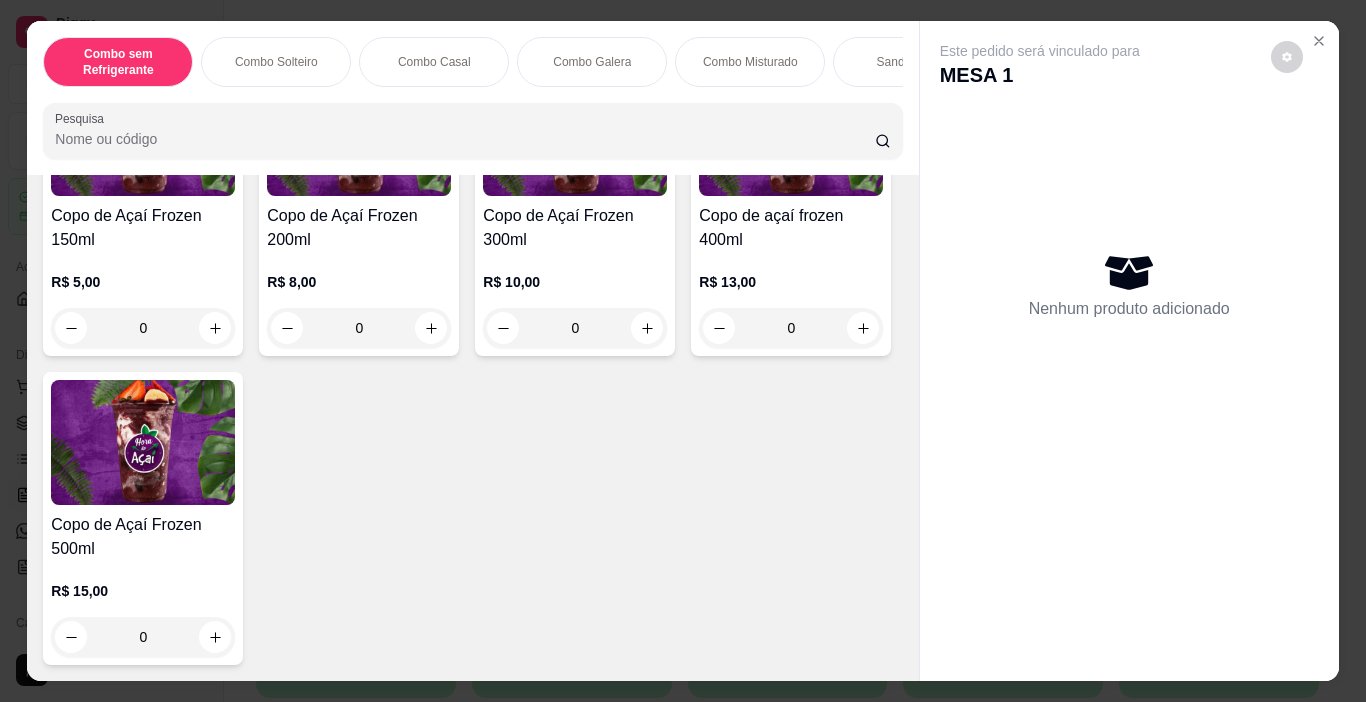 click at bounding box center [143, 133] 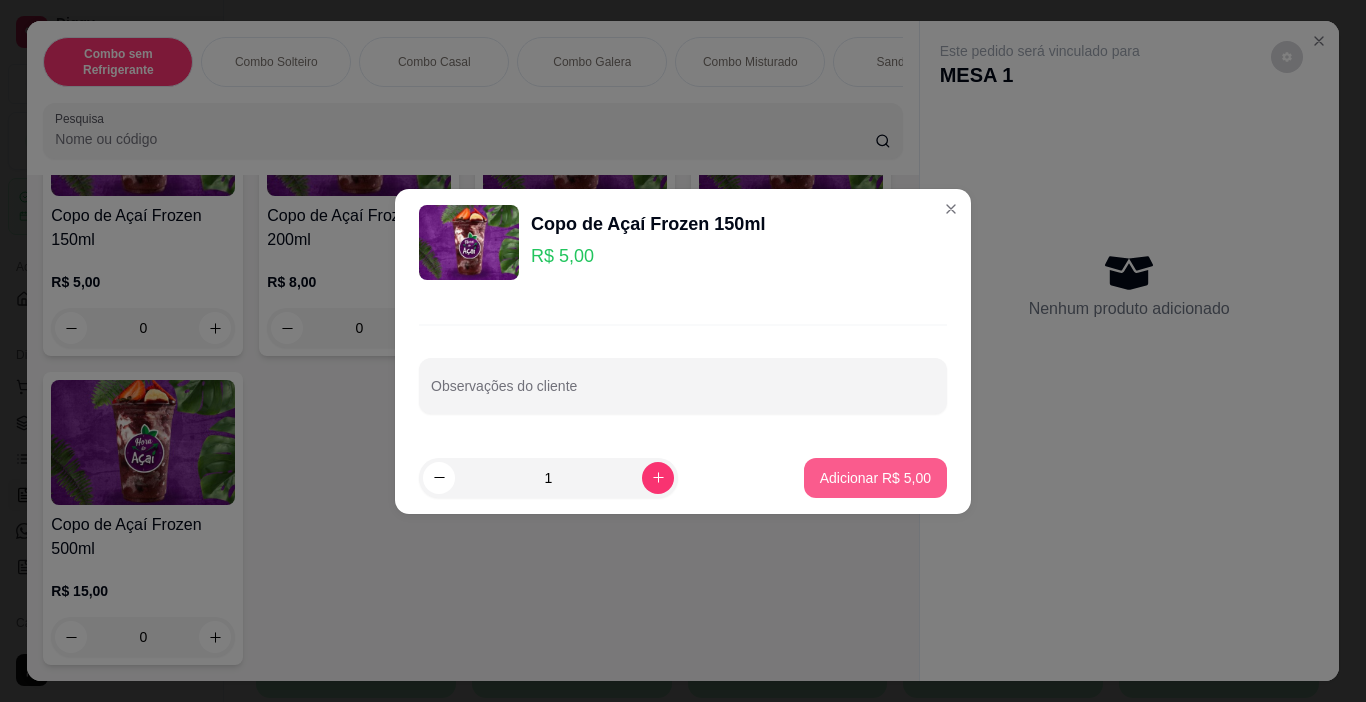 click on "Adicionar   R$ 5,00" at bounding box center [875, 478] 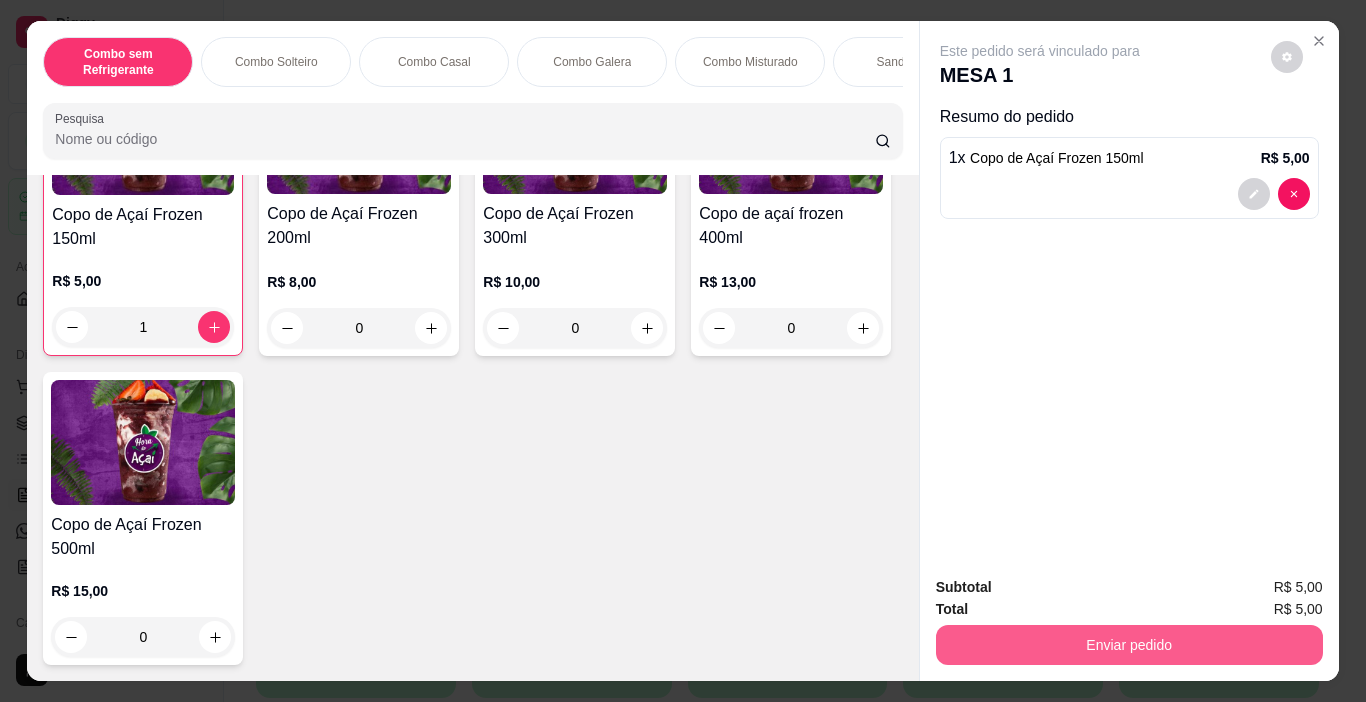 click on "Enviar pedido" at bounding box center (1129, 645) 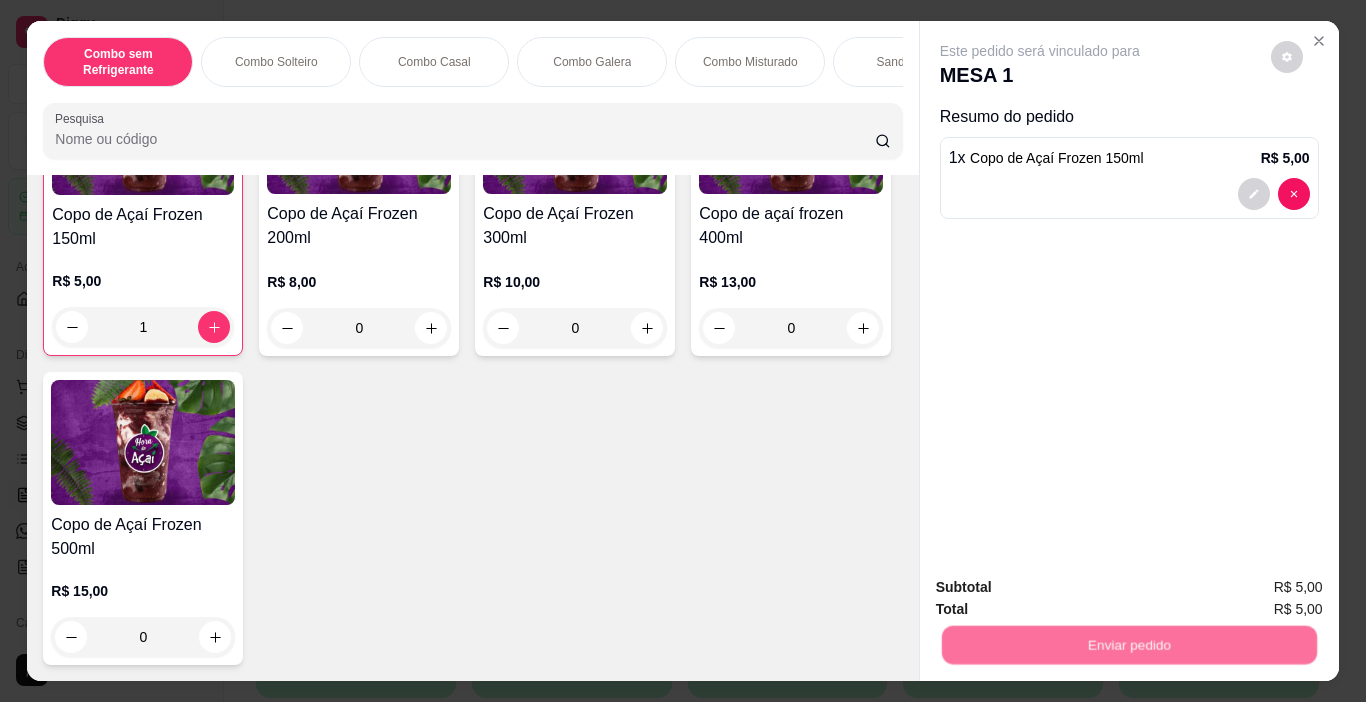 click on "Não registrar e enviar pedido" at bounding box center [1063, 588] 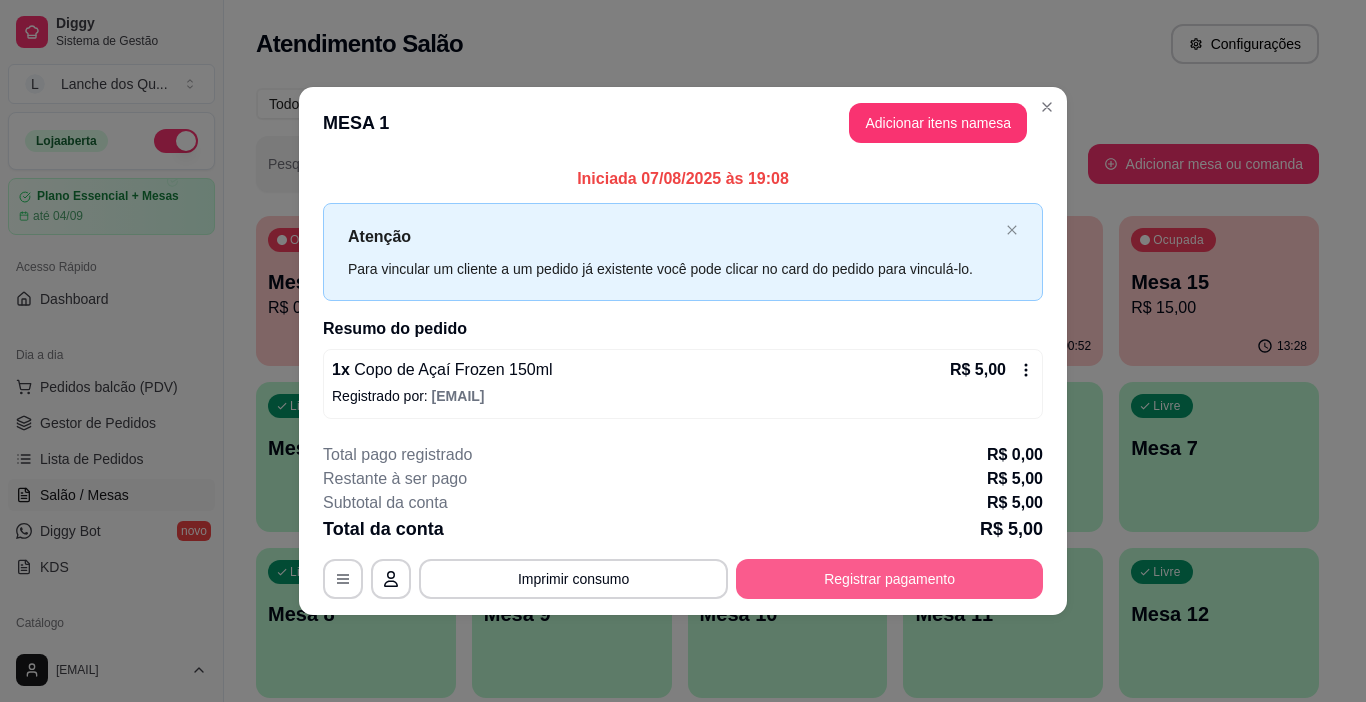 click on "Registrar pagamento" at bounding box center (889, 579) 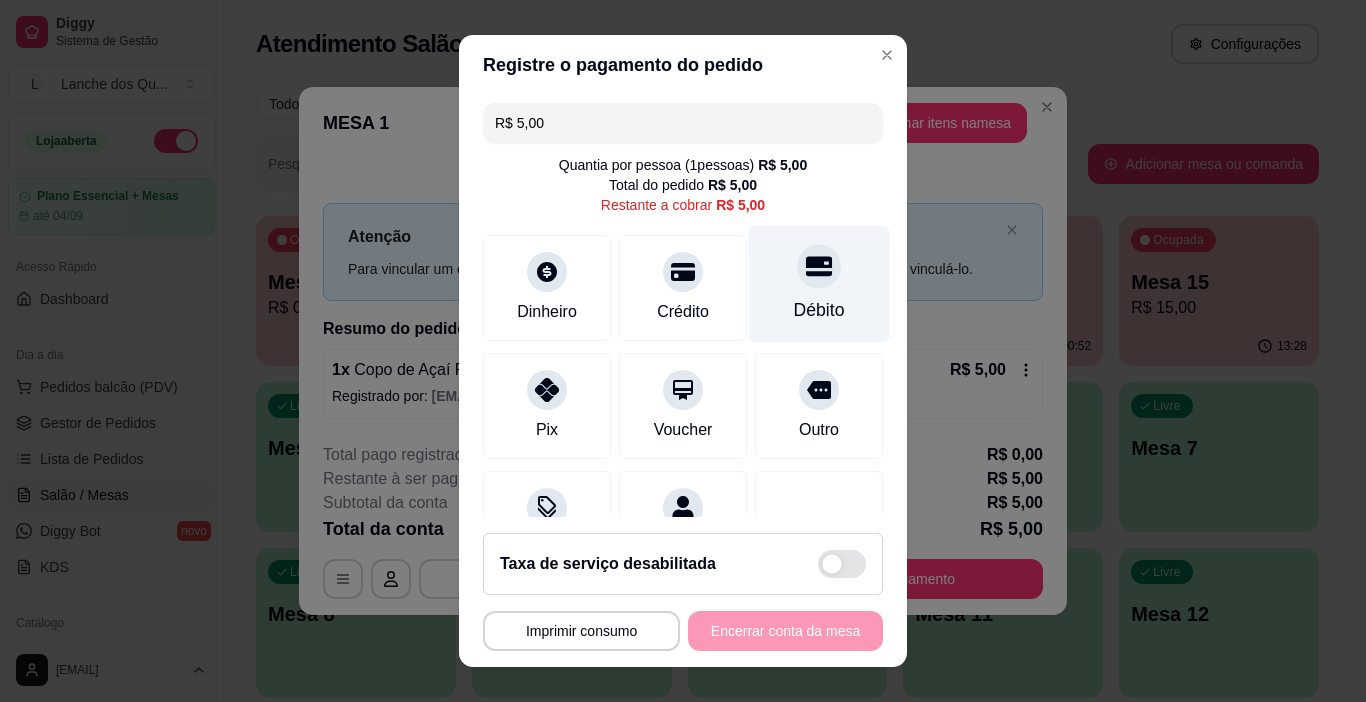 click on "Débito" at bounding box center (819, 284) 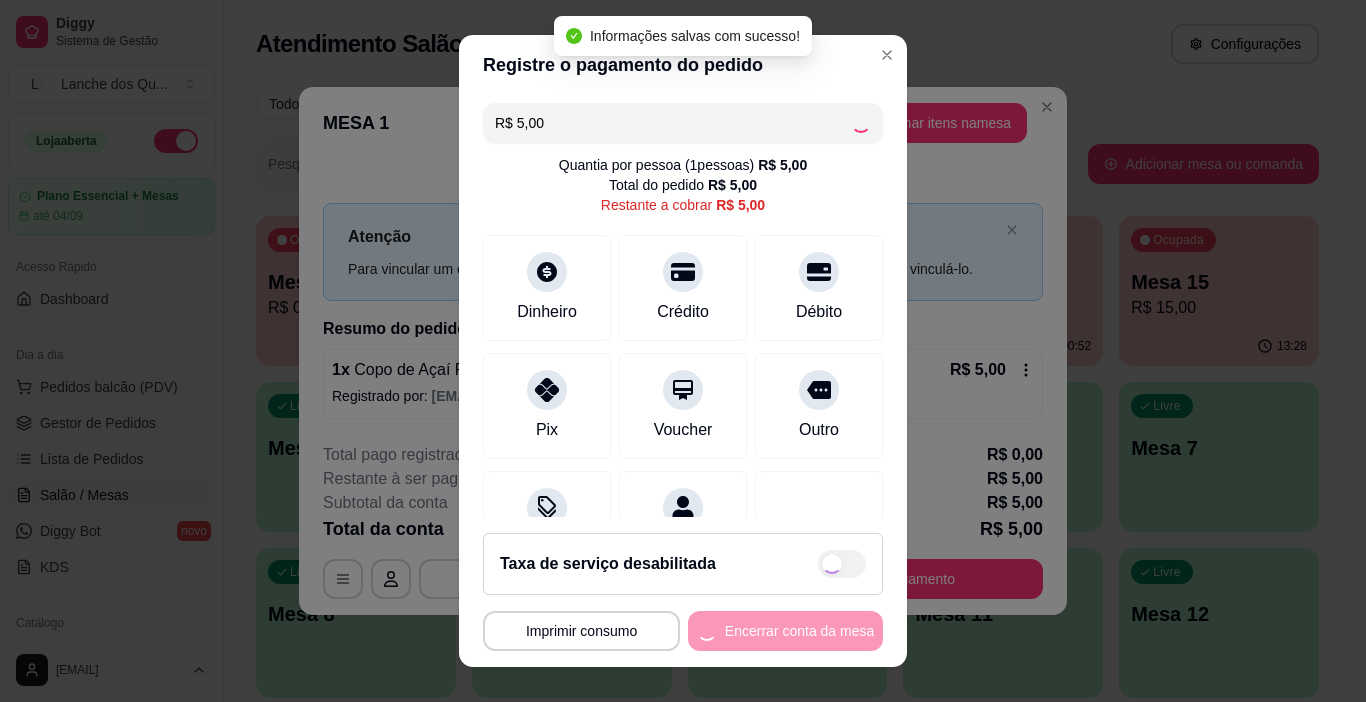 type on "R$ 0,00" 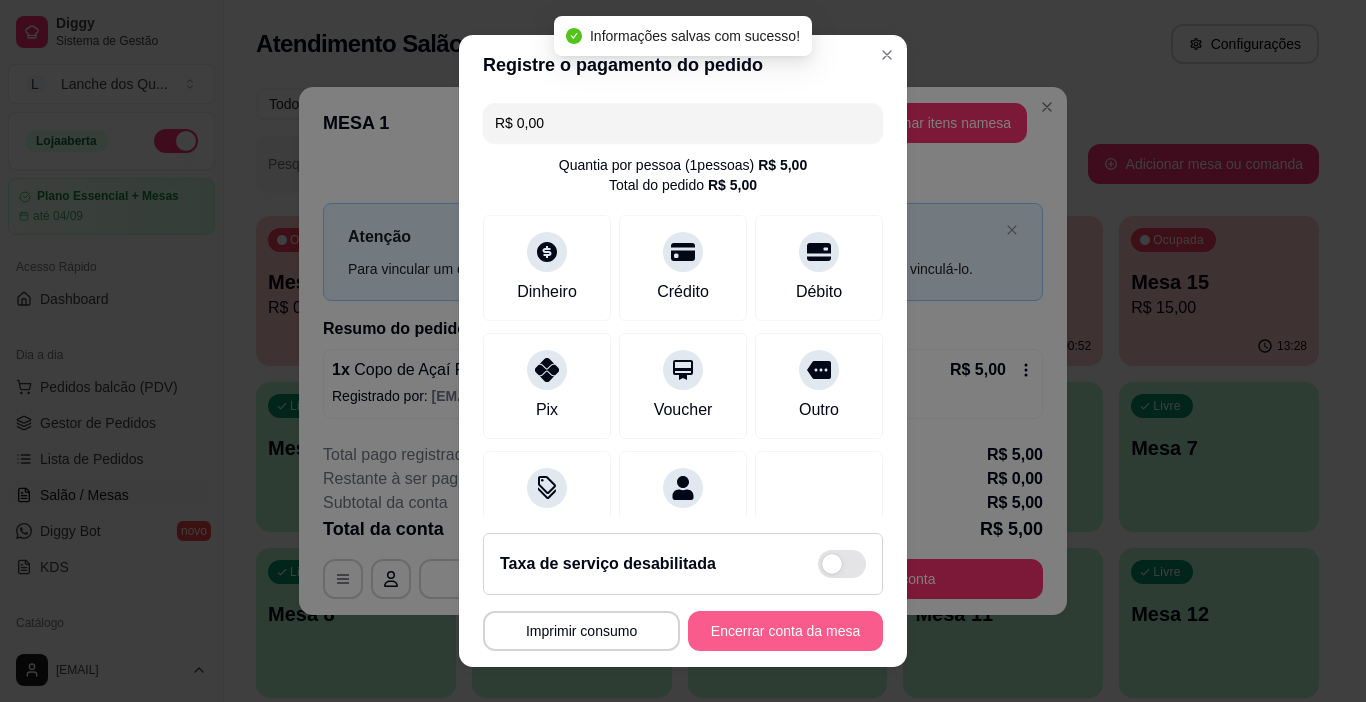 click on "Encerrar conta da mesa" at bounding box center [785, 631] 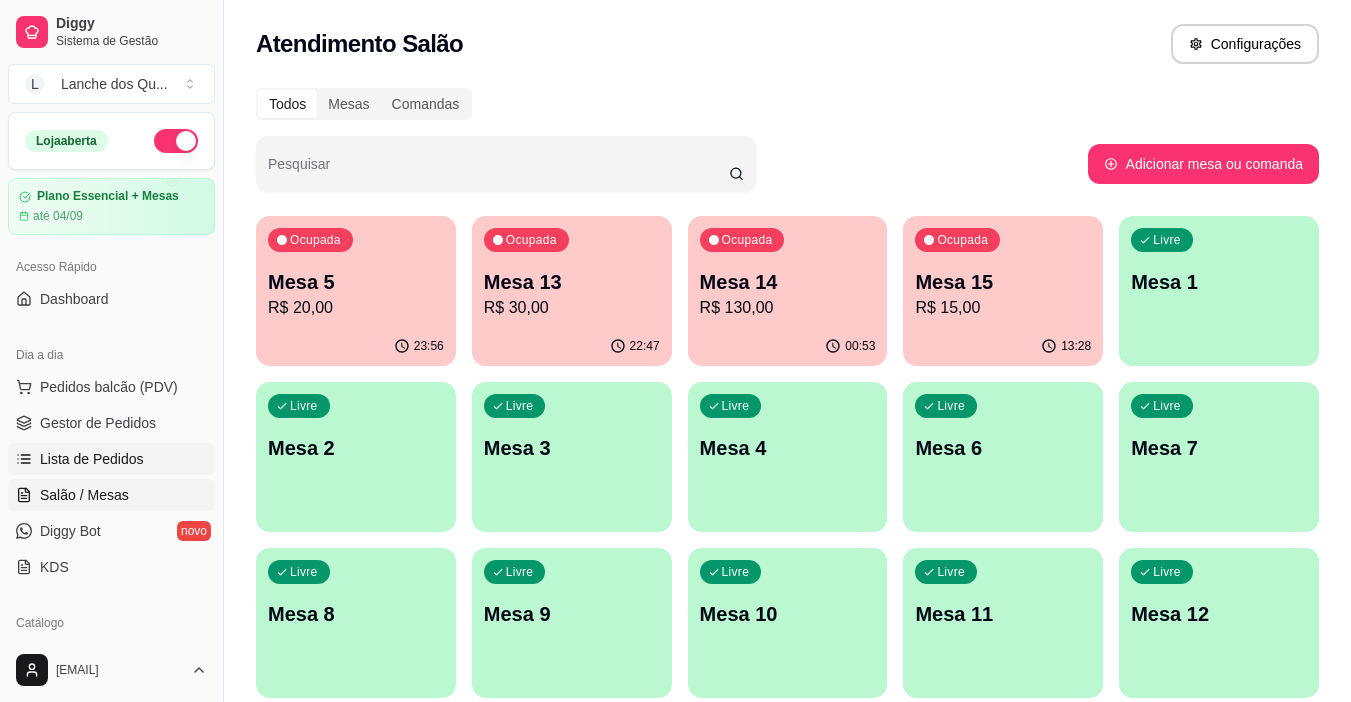 click on "Lista de Pedidos" at bounding box center (111, 459) 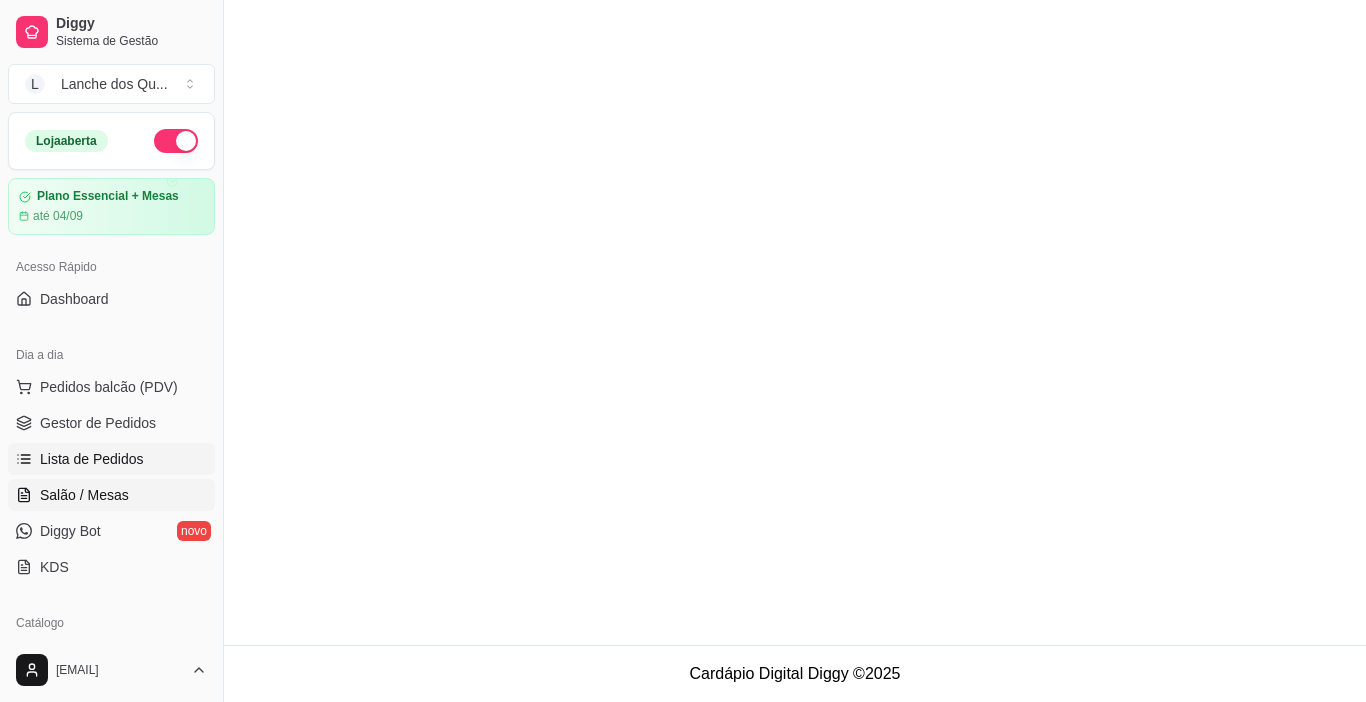 click on "Salão / Mesas" at bounding box center [84, 495] 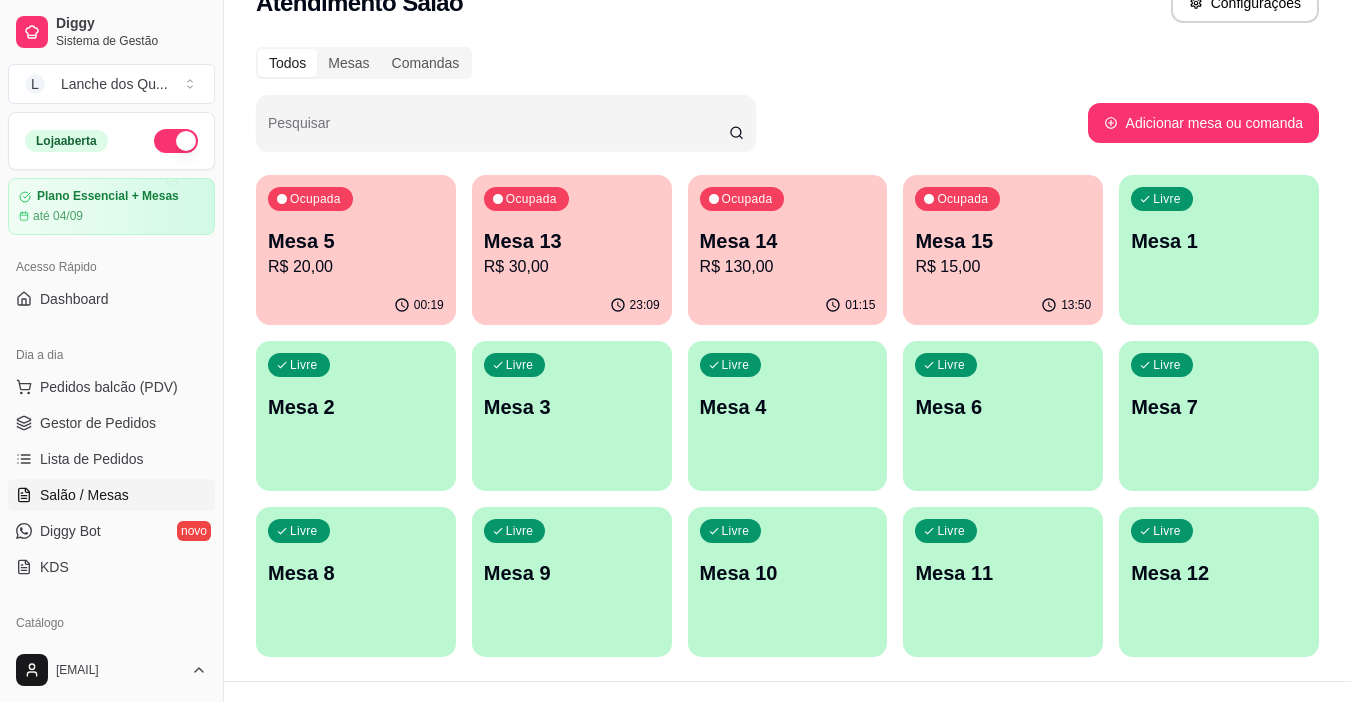 scroll, scrollTop: 77, scrollLeft: 0, axis: vertical 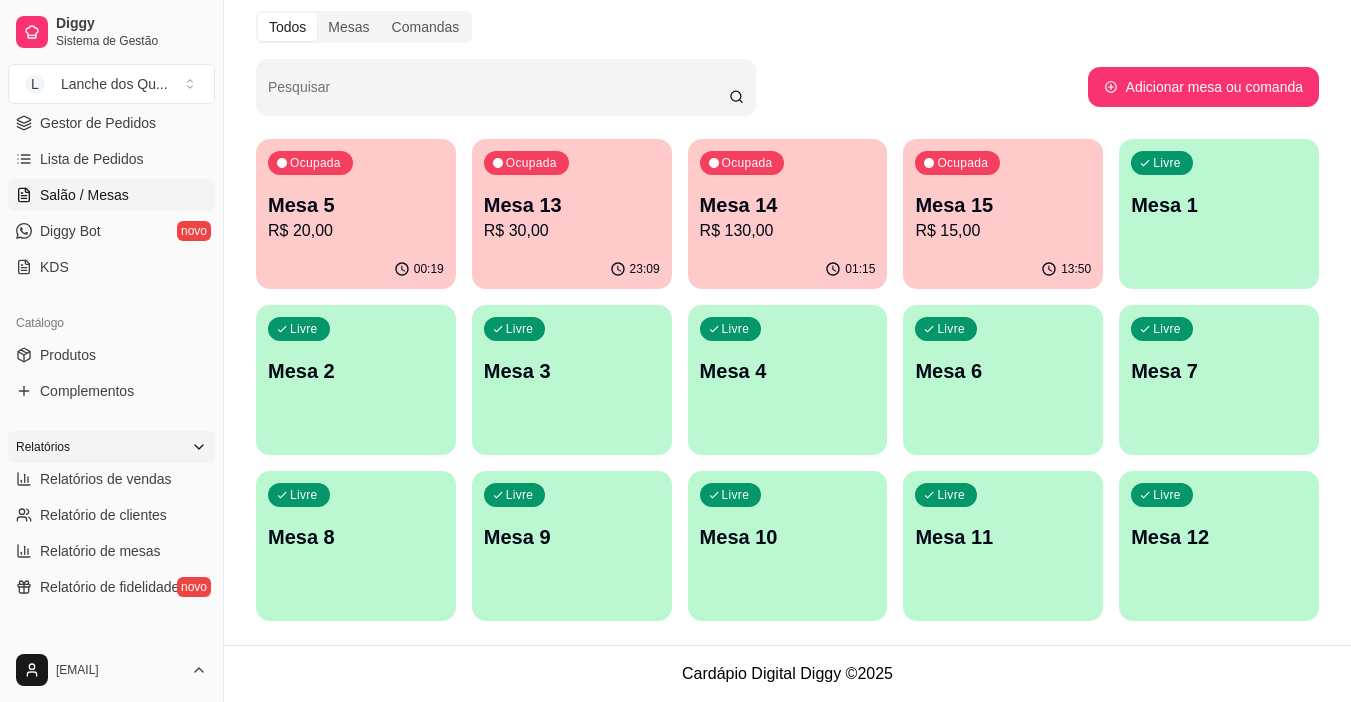 click on "Relatórios" at bounding box center (111, 447) 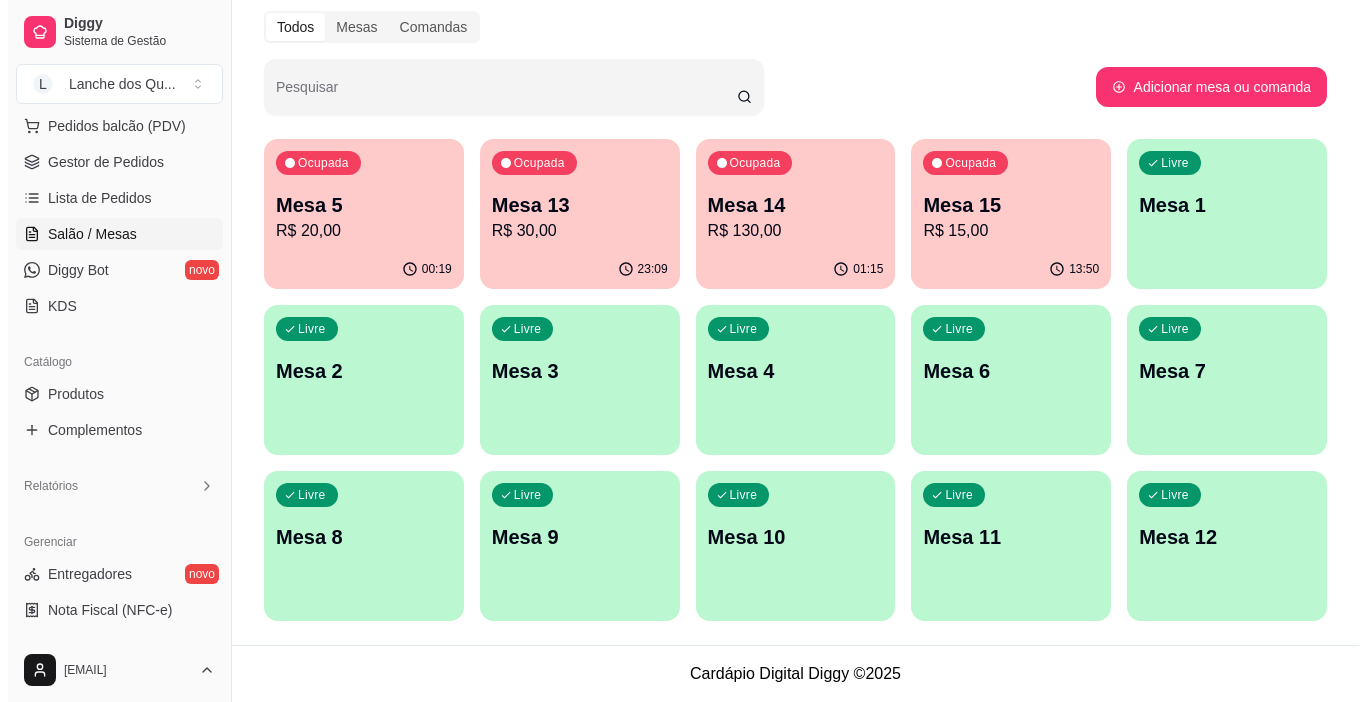 scroll, scrollTop: 197, scrollLeft: 0, axis: vertical 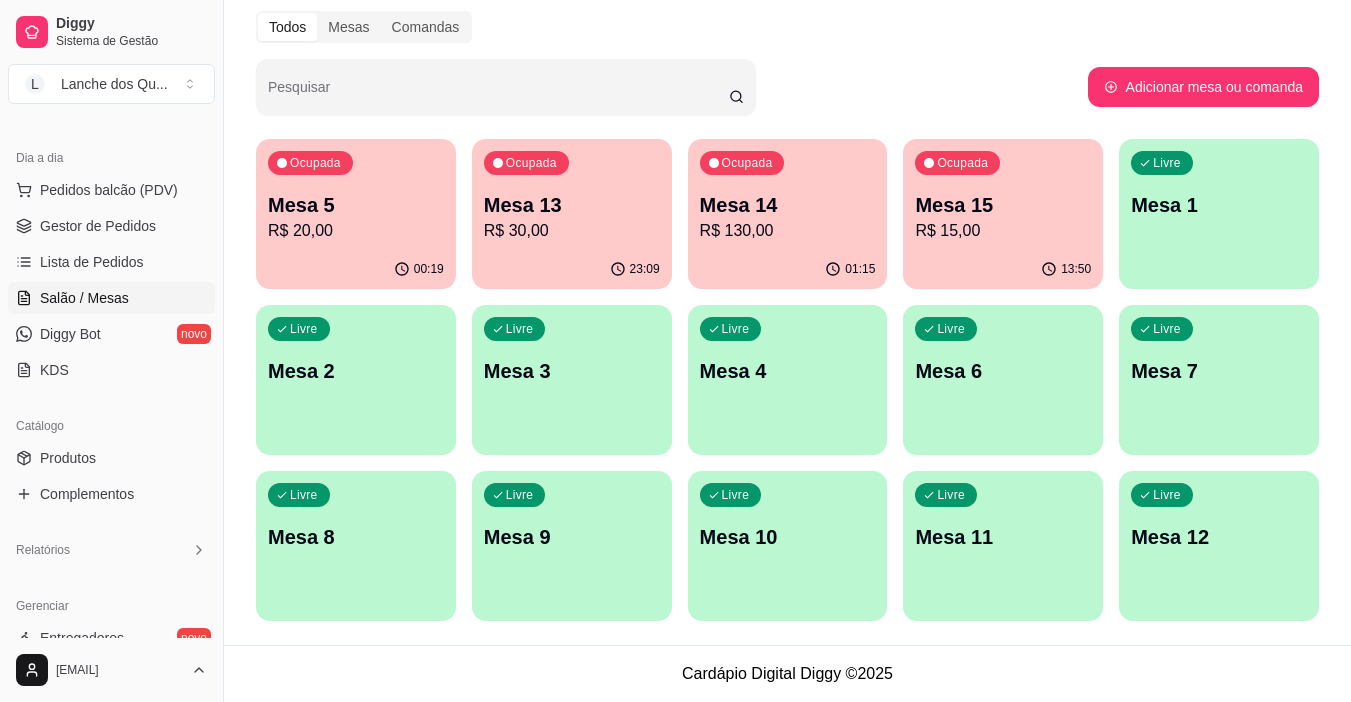 click on "Mesa 5" at bounding box center (356, 205) 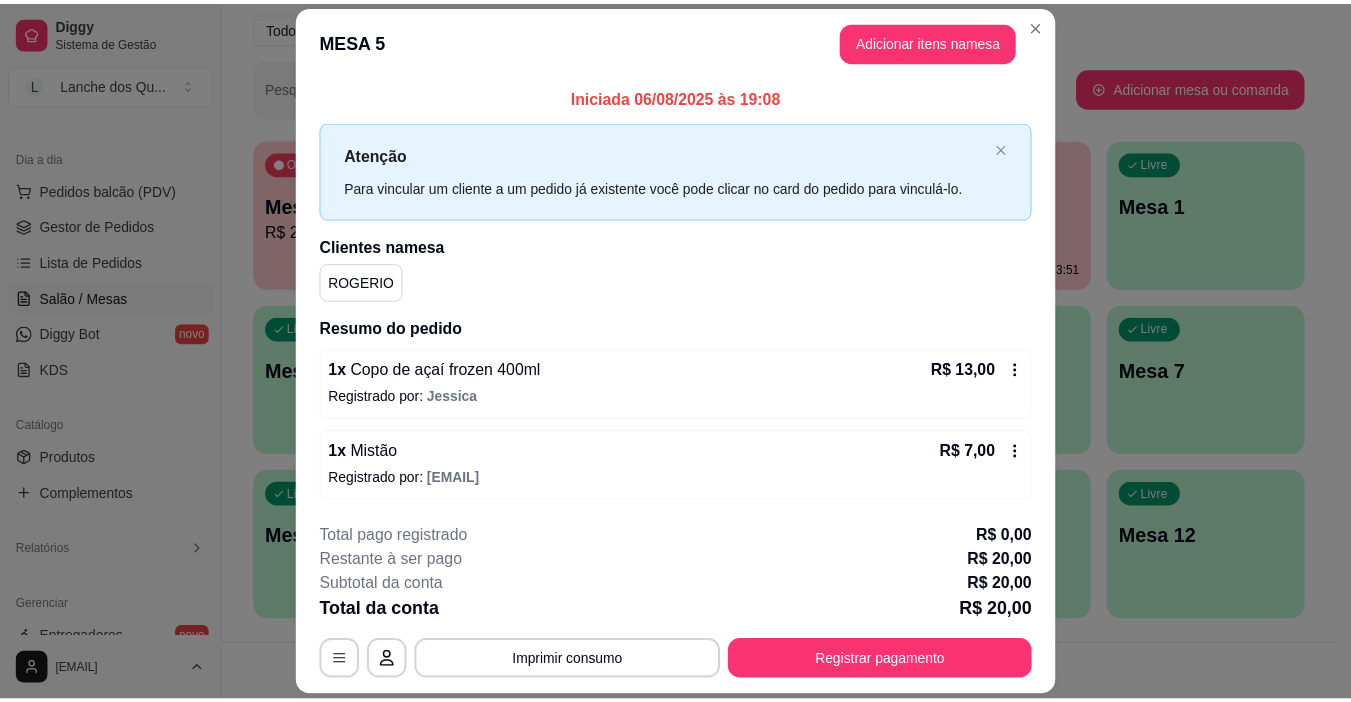 scroll, scrollTop: 59, scrollLeft: 0, axis: vertical 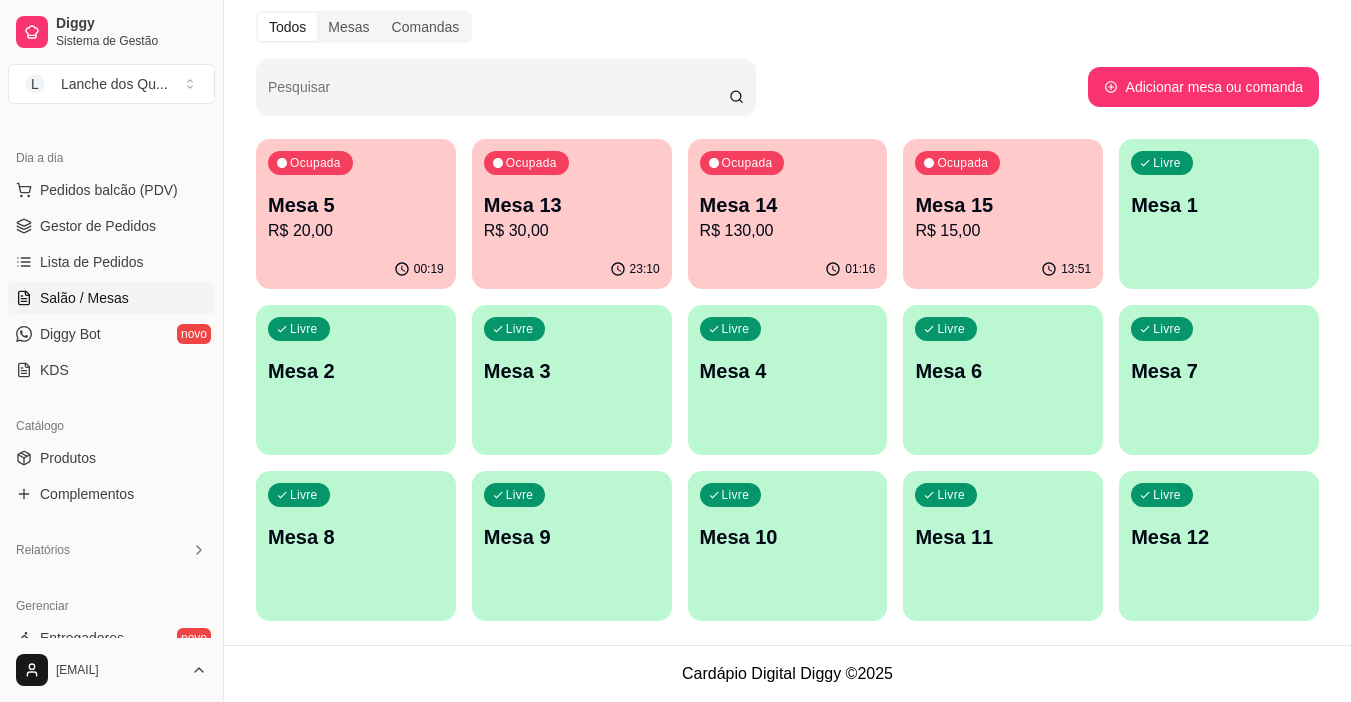 click on "00:19" at bounding box center [356, 269] 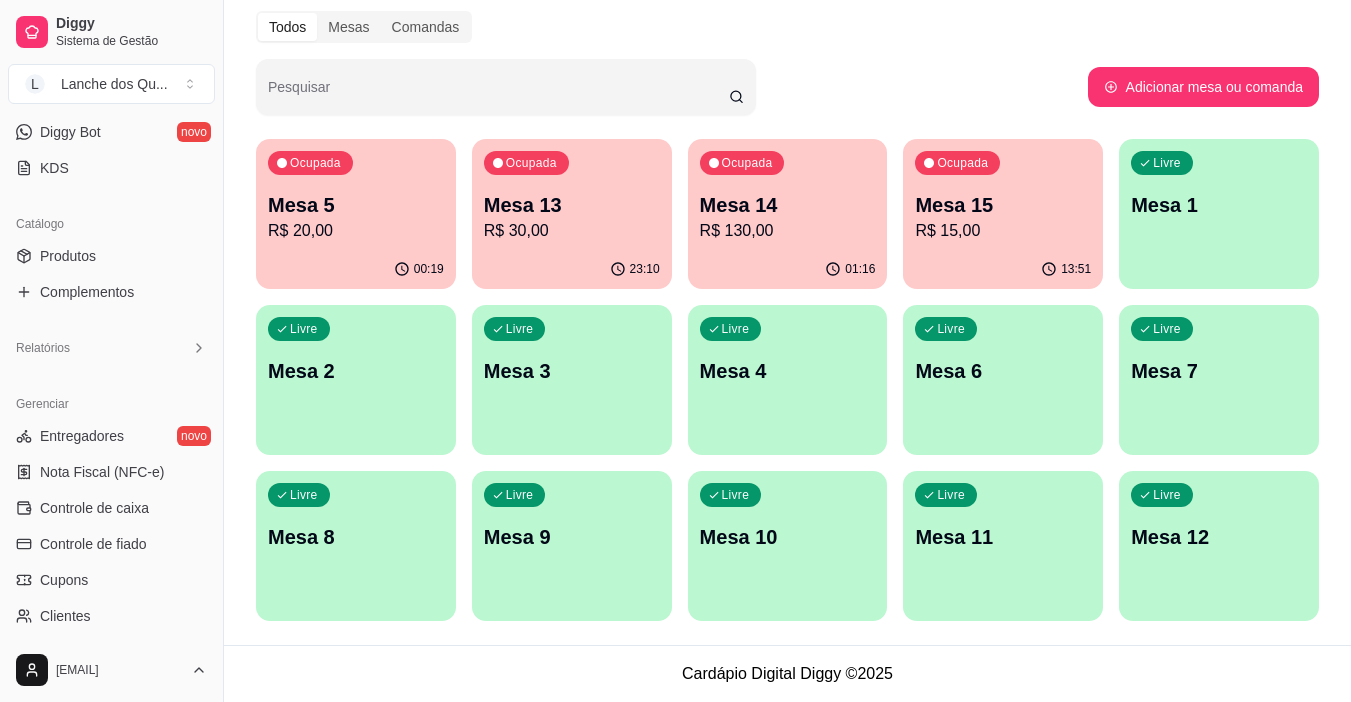scroll, scrollTop: 397, scrollLeft: 0, axis: vertical 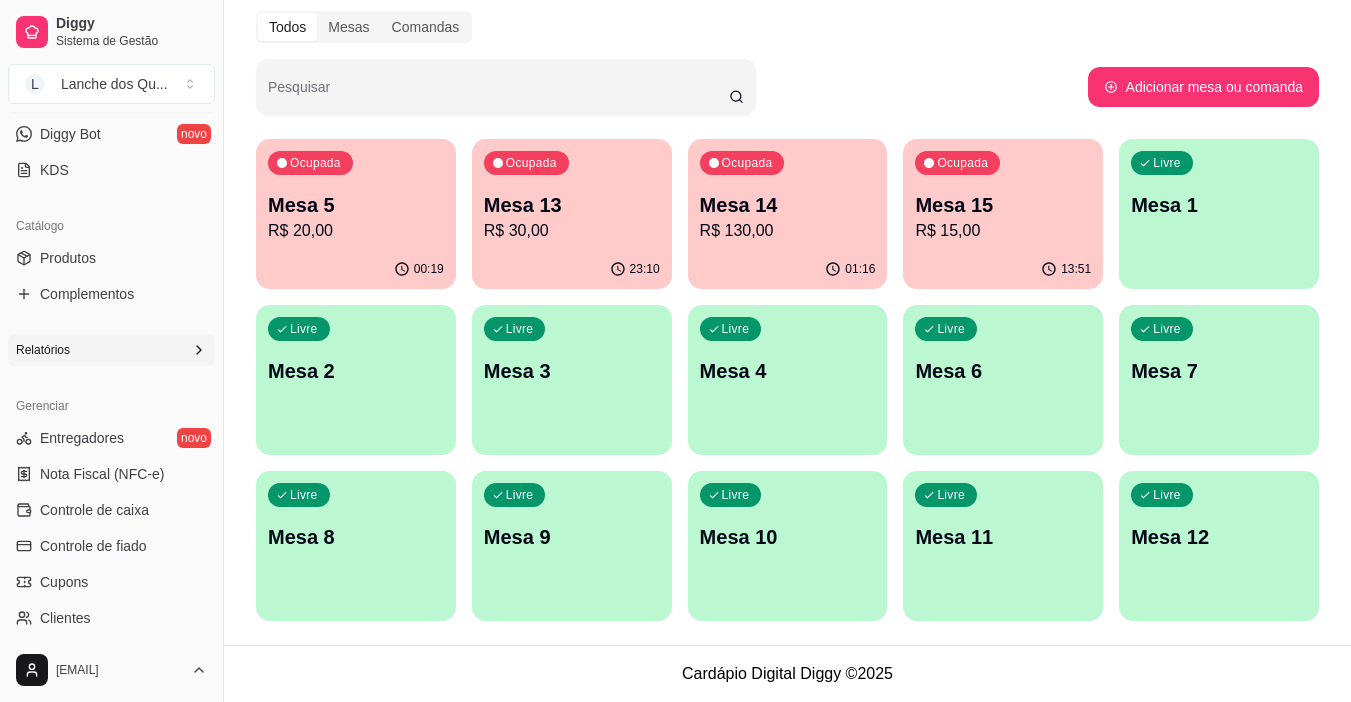 click on "Relatórios" at bounding box center (111, 350) 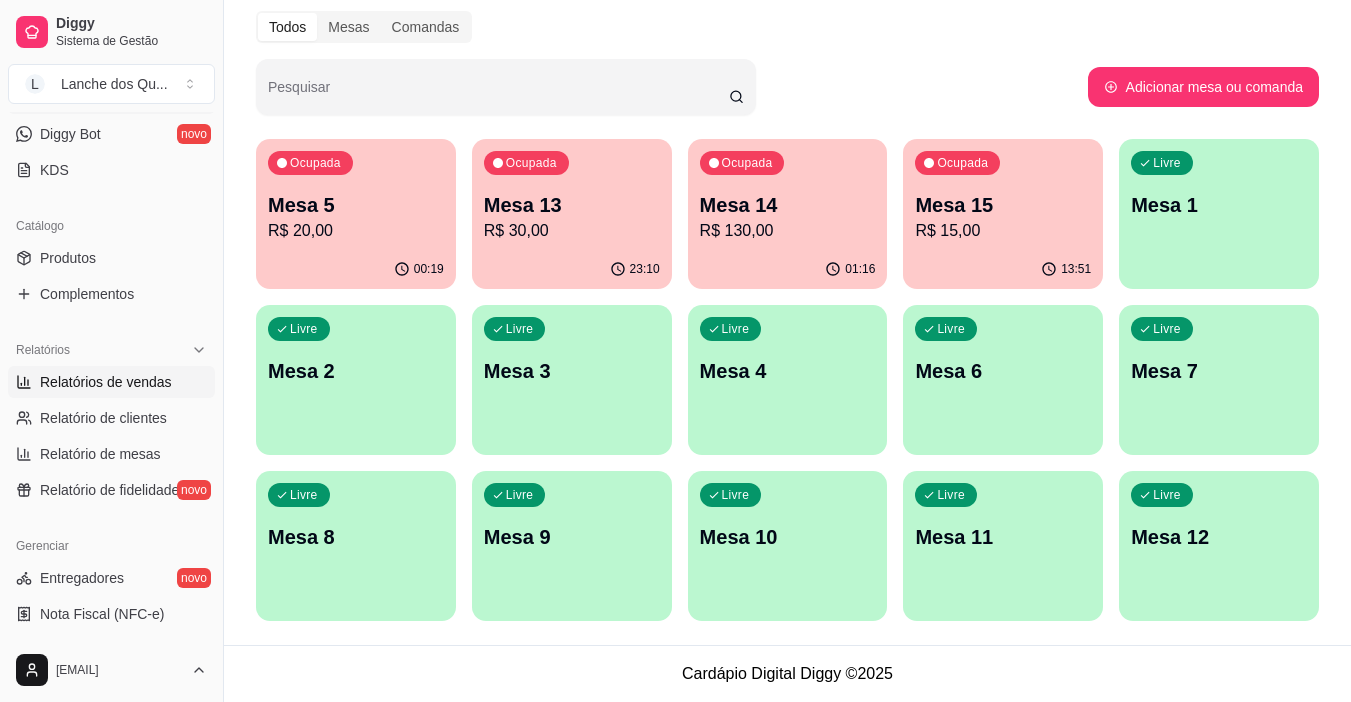 click on "Relatórios de vendas" at bounding box center [111, 382] 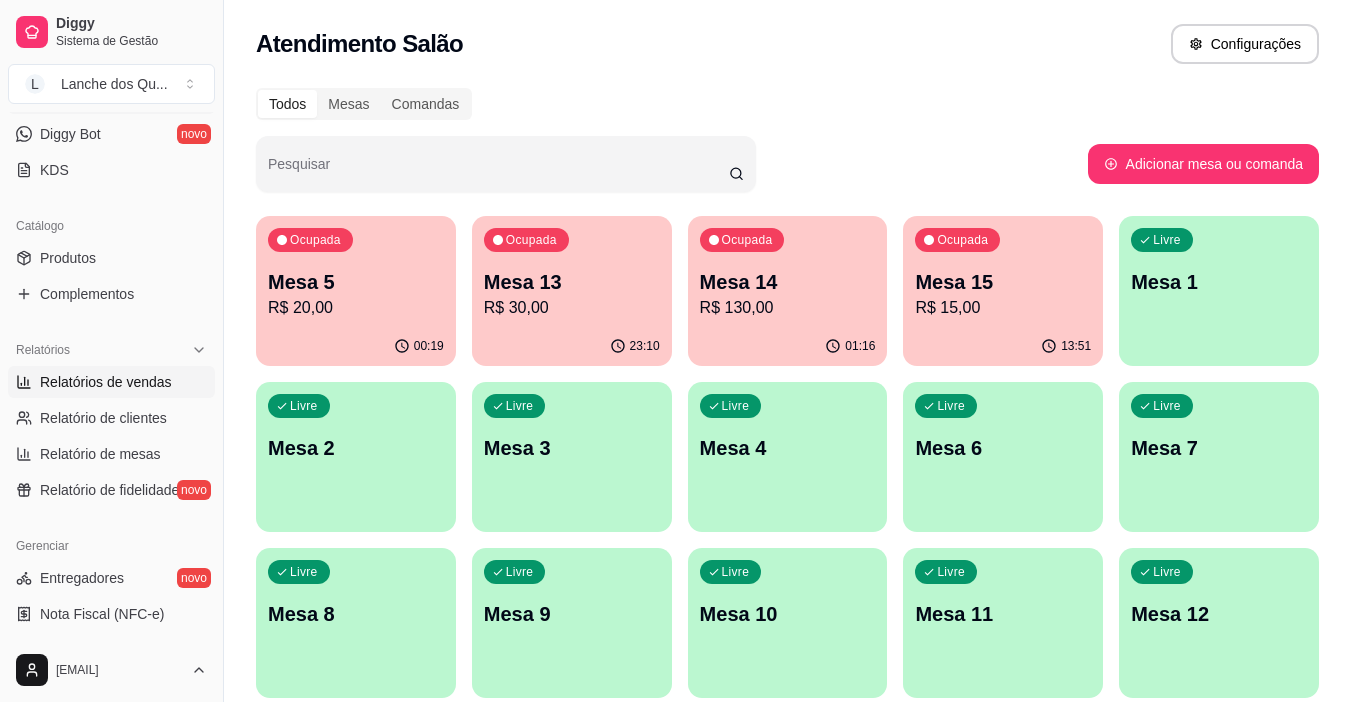 select on "ALL" 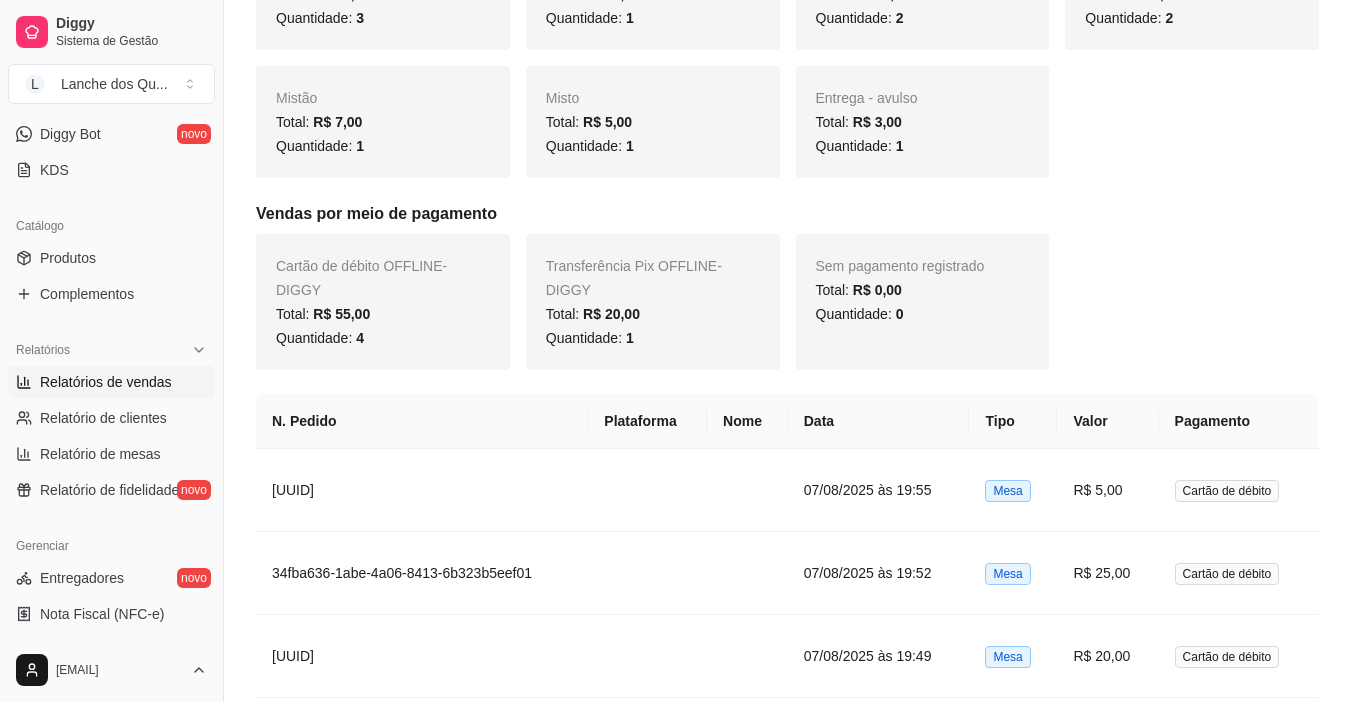 scroll, scrollTop: 600, scrollLeft: 0, axis: vertical 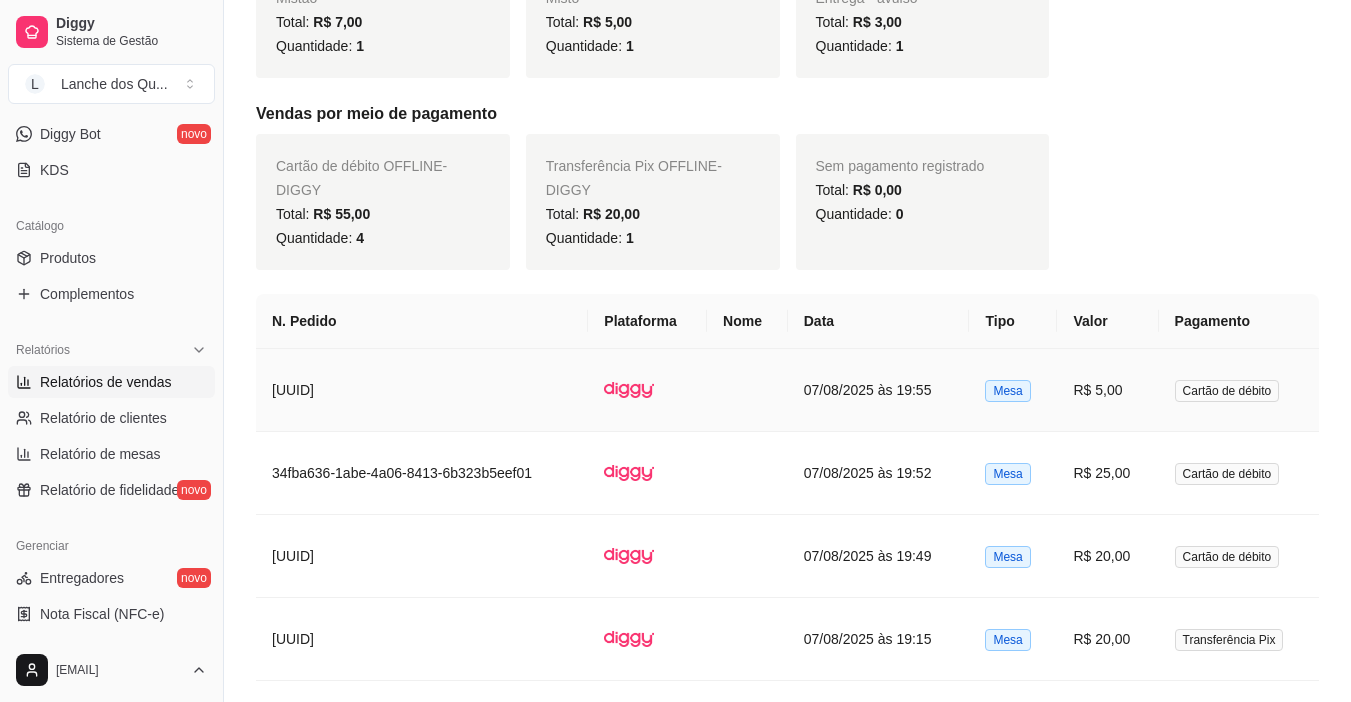 click on "Cartão de débito" at bounding box center (1227, 391) 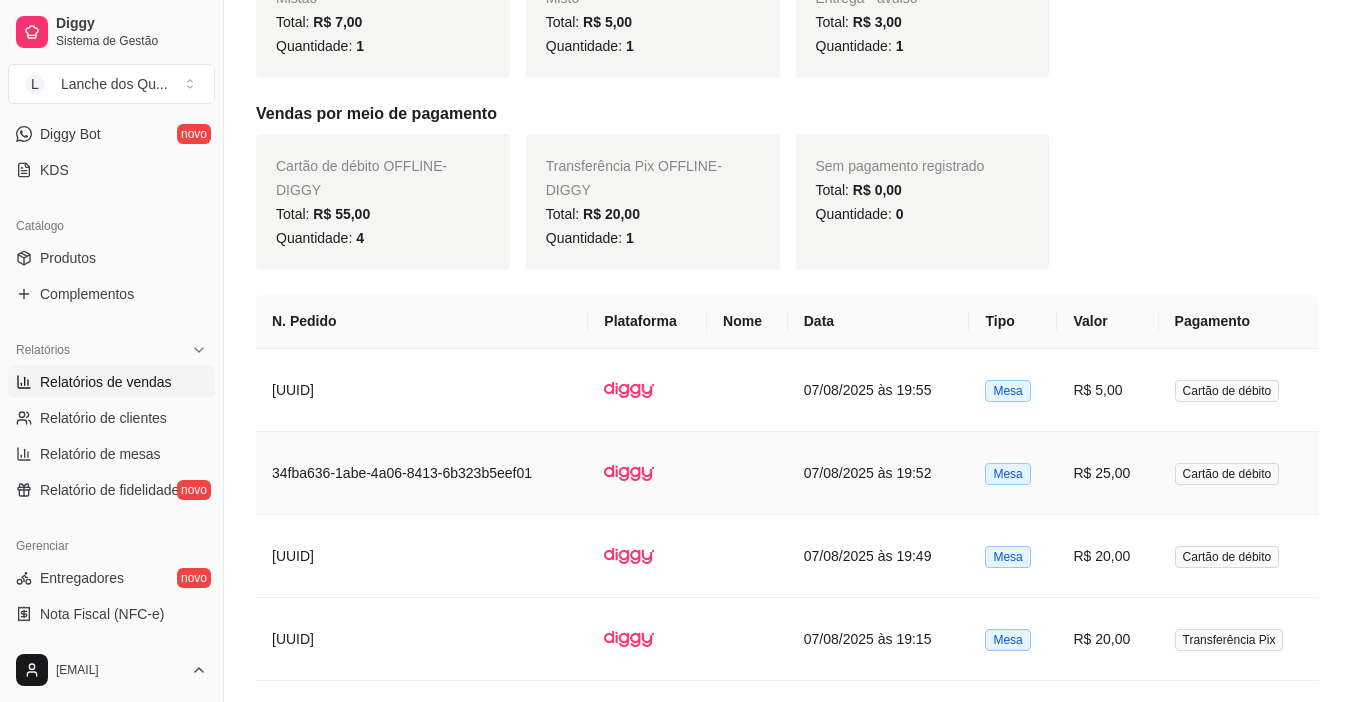 click on "R$ 25,00" at bounding box center (1107, 473) 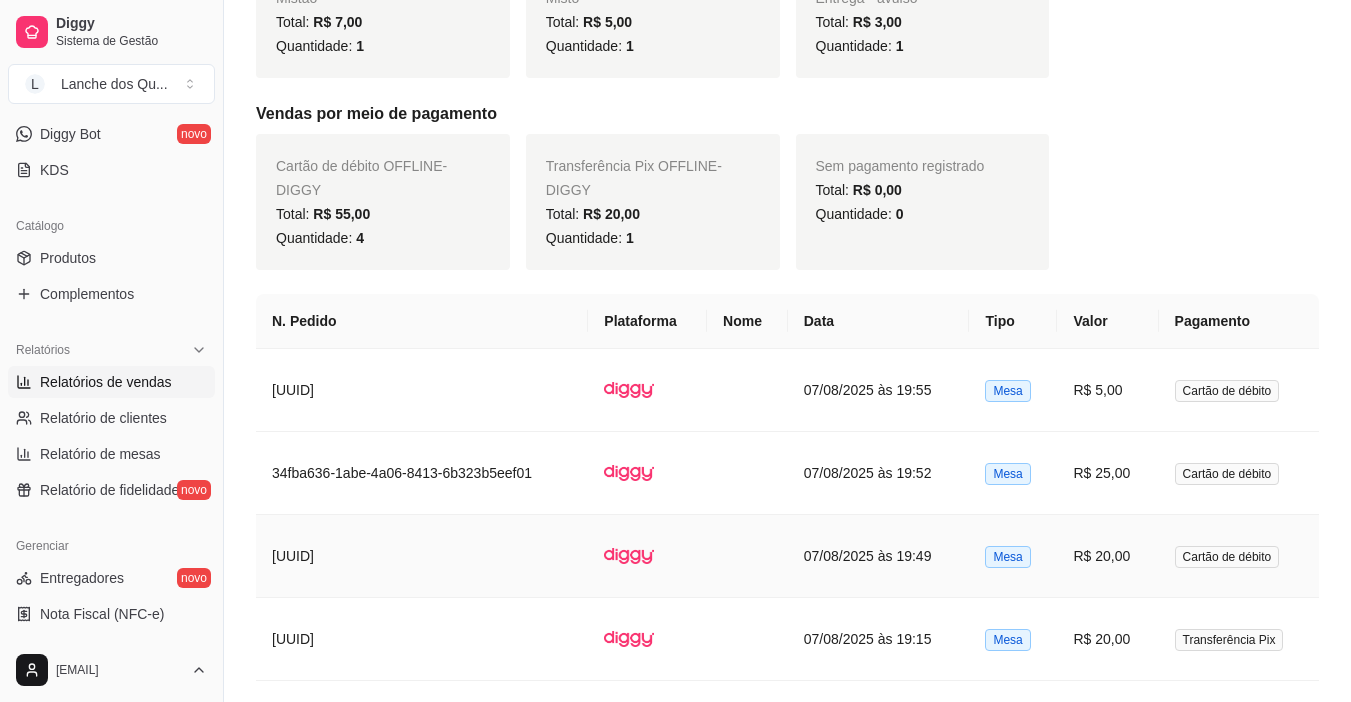 click on "R$ 20,00" at bounding box center [1107, 556] 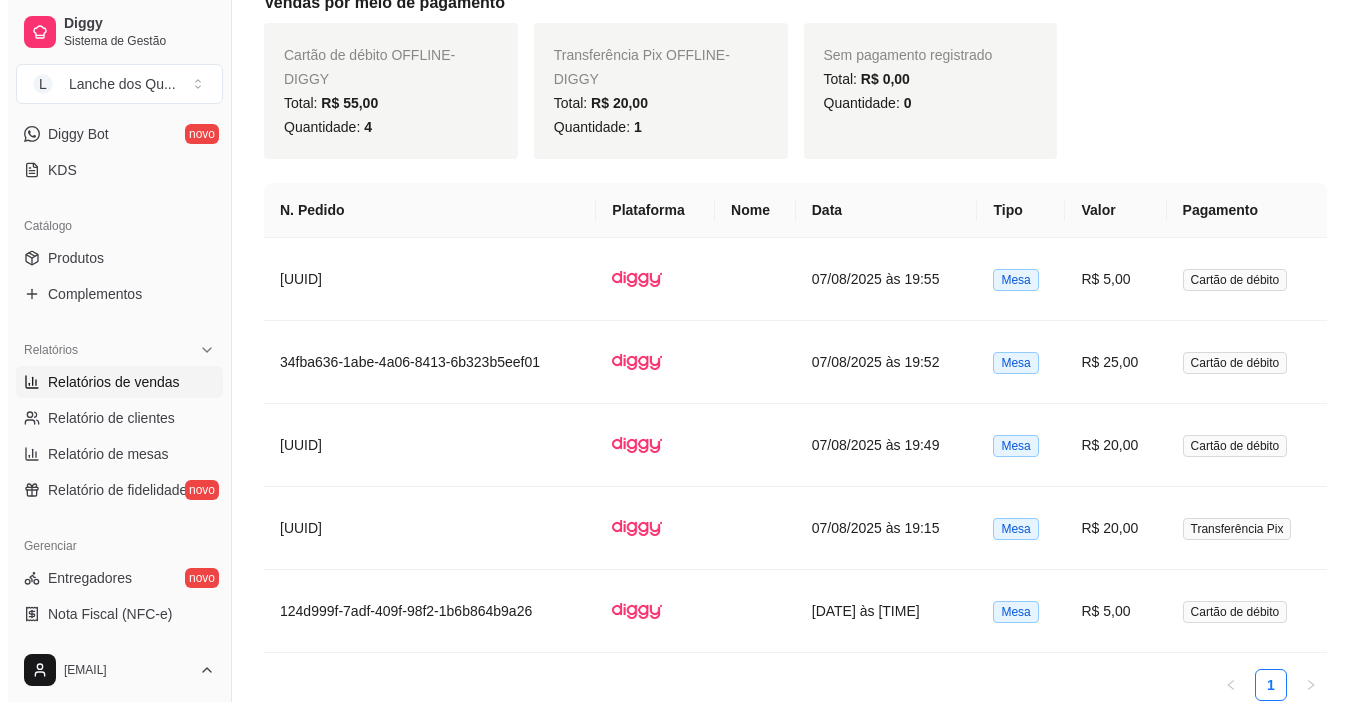 scroll, scrollTop: 800, scrollLeft: 0, axis: vertical 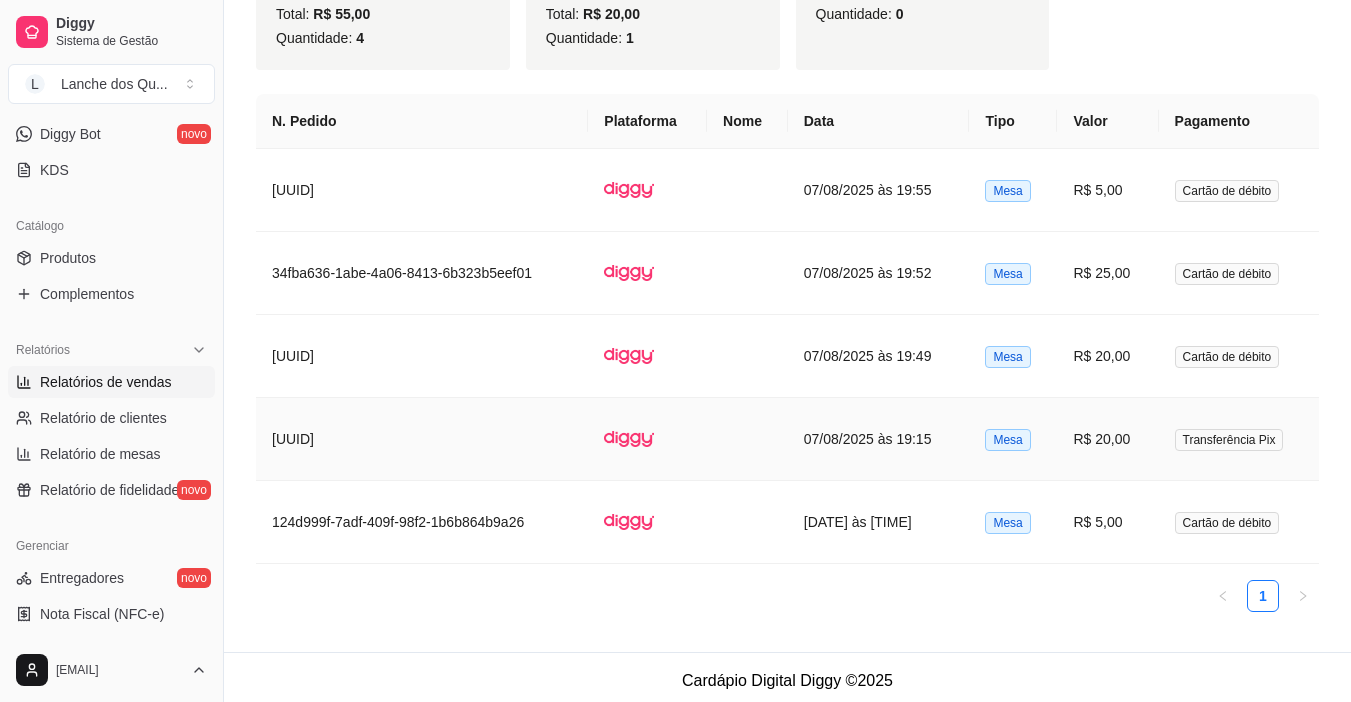click on "R$ 20,00" at bounding box center [1107, 439] 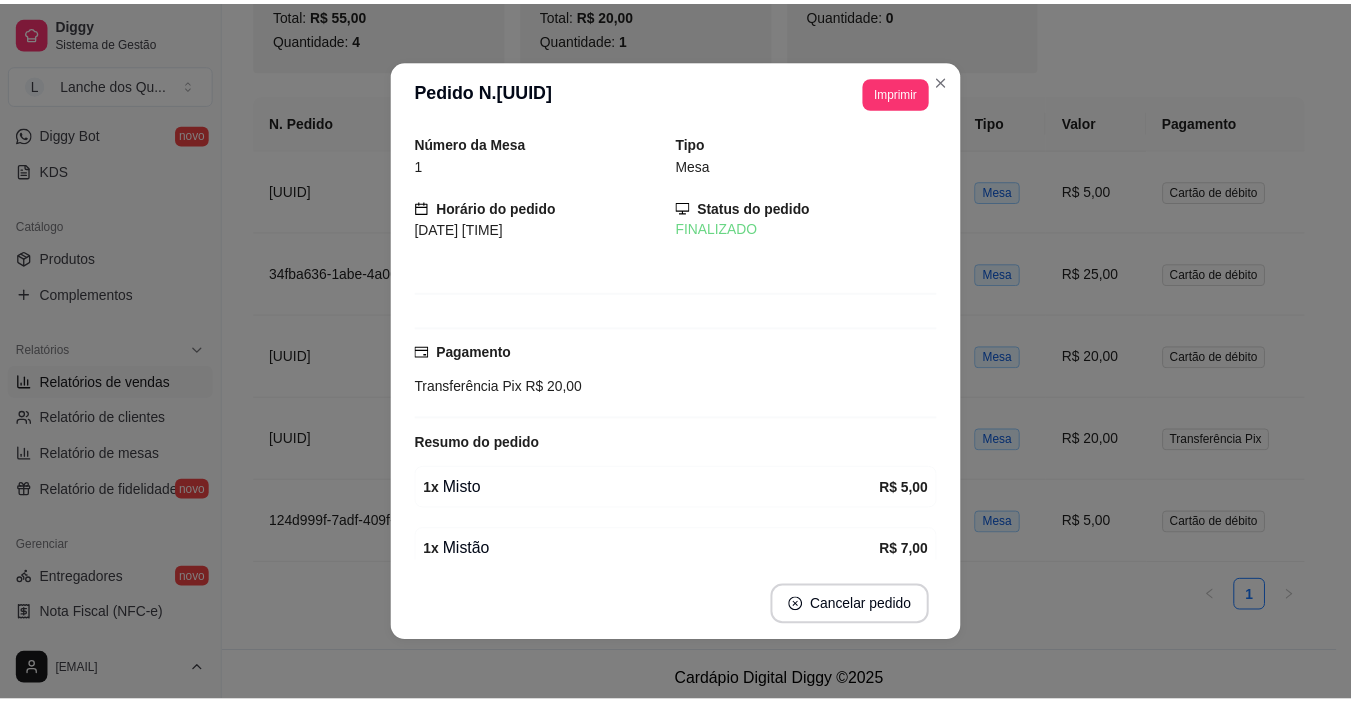 scroll, scrollTop: 783, scrollLeft: 0, axis: vertical 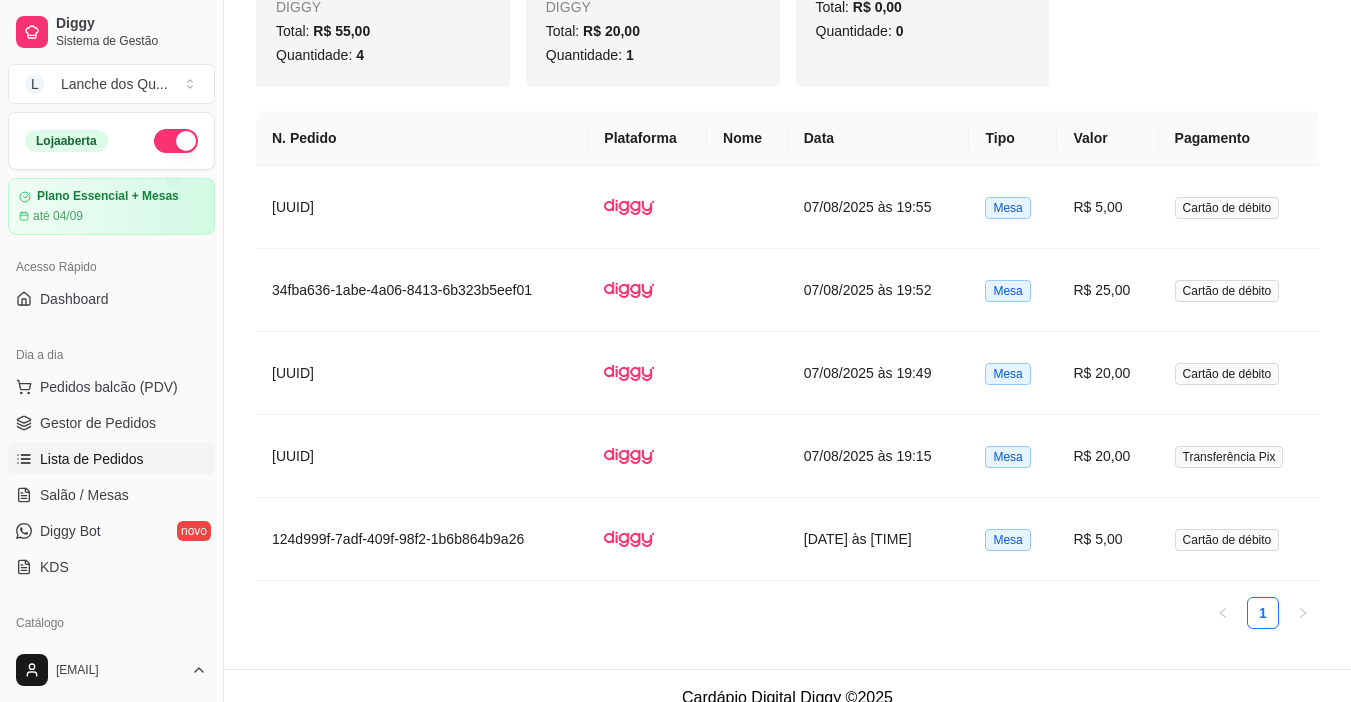 click on "Lista de Pedidos" at bounding box center (111, 459) 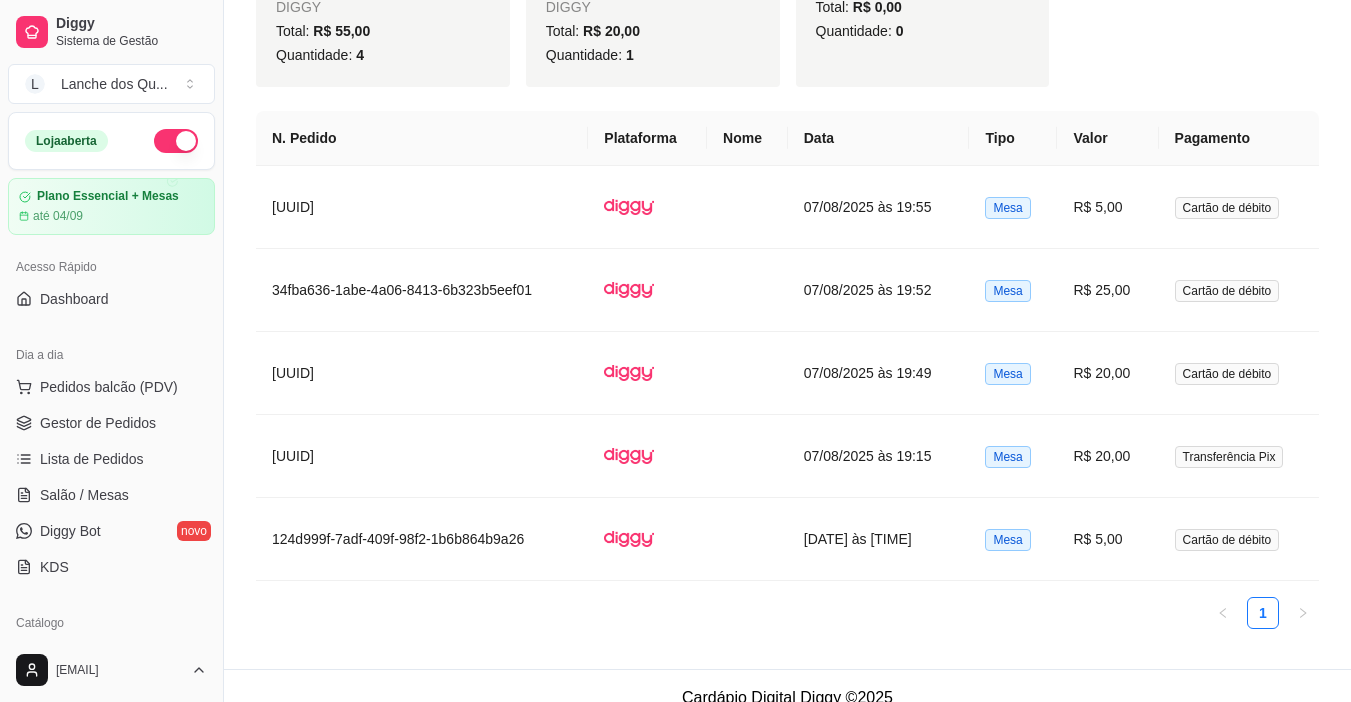 scroll, scrollTop: 0, scrollLeft: 0, axis: both 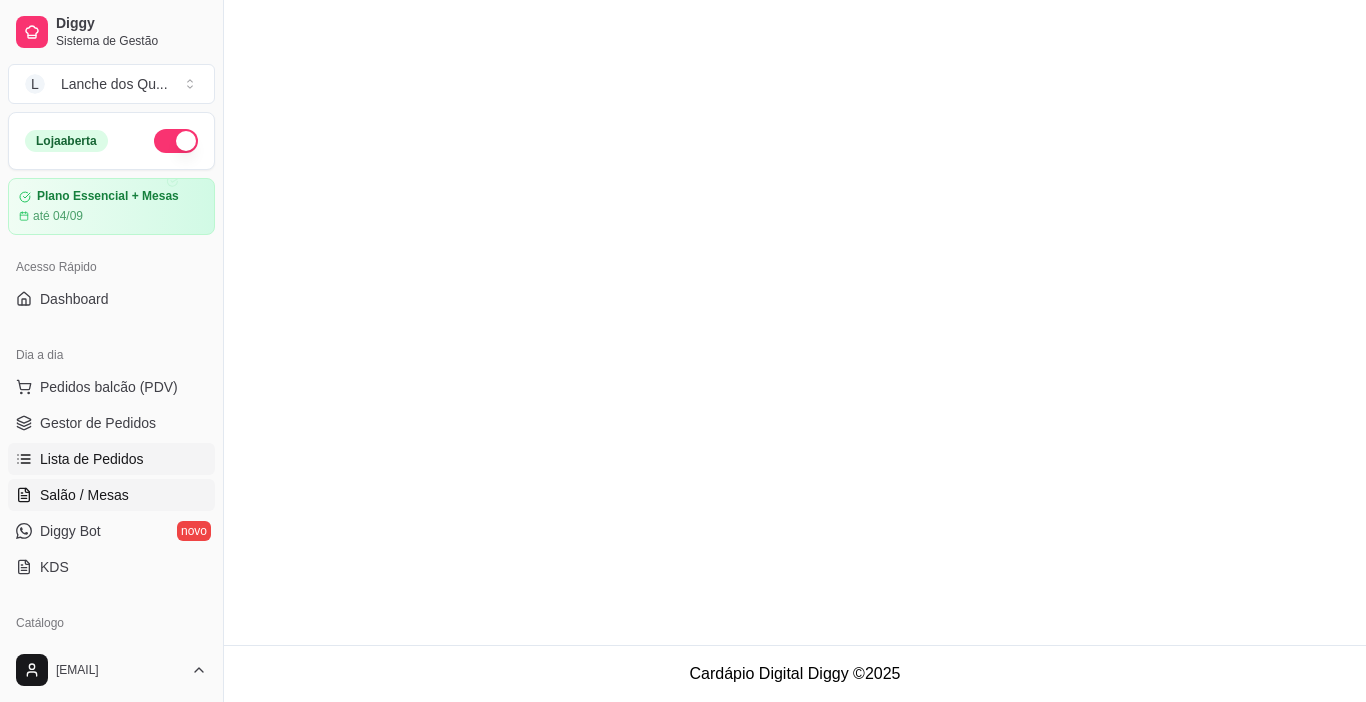 click on "Salão / Mesas" at bounding box center [111, 495] 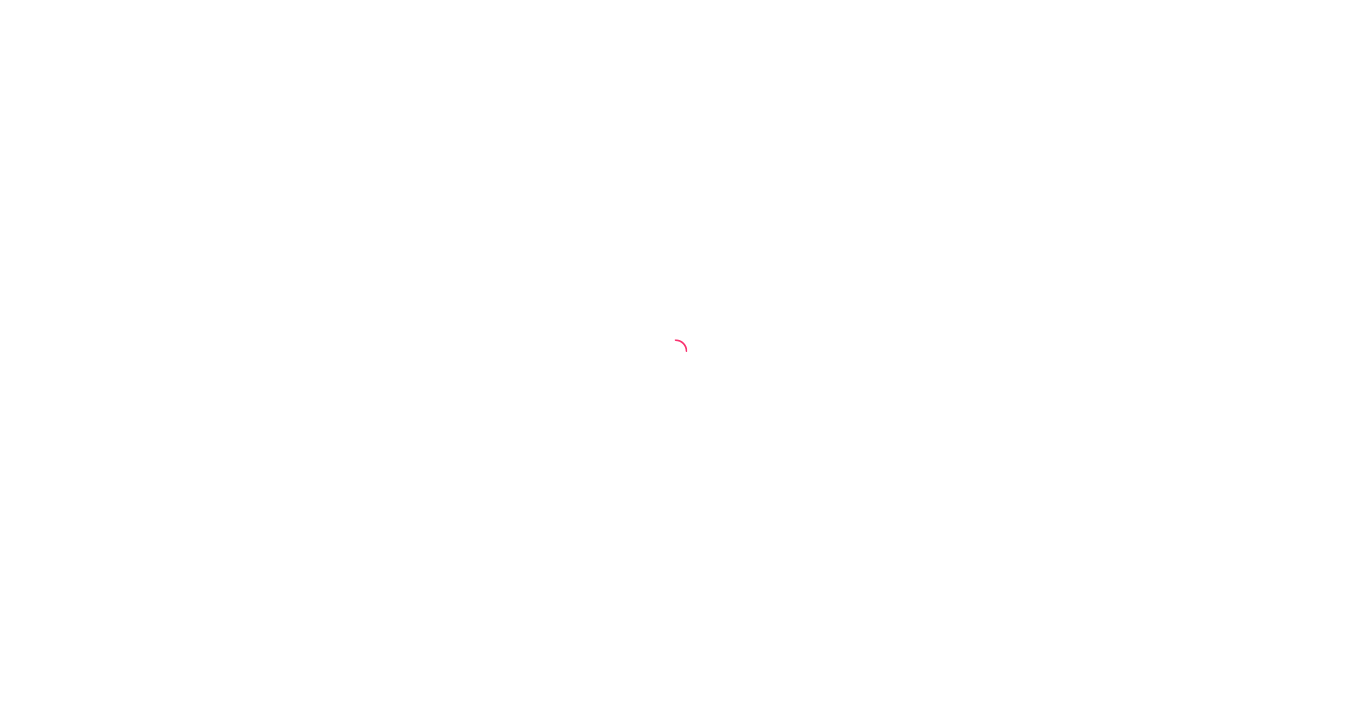 scroll, scrollTop: 0, scrollLeft: 0, axis: both 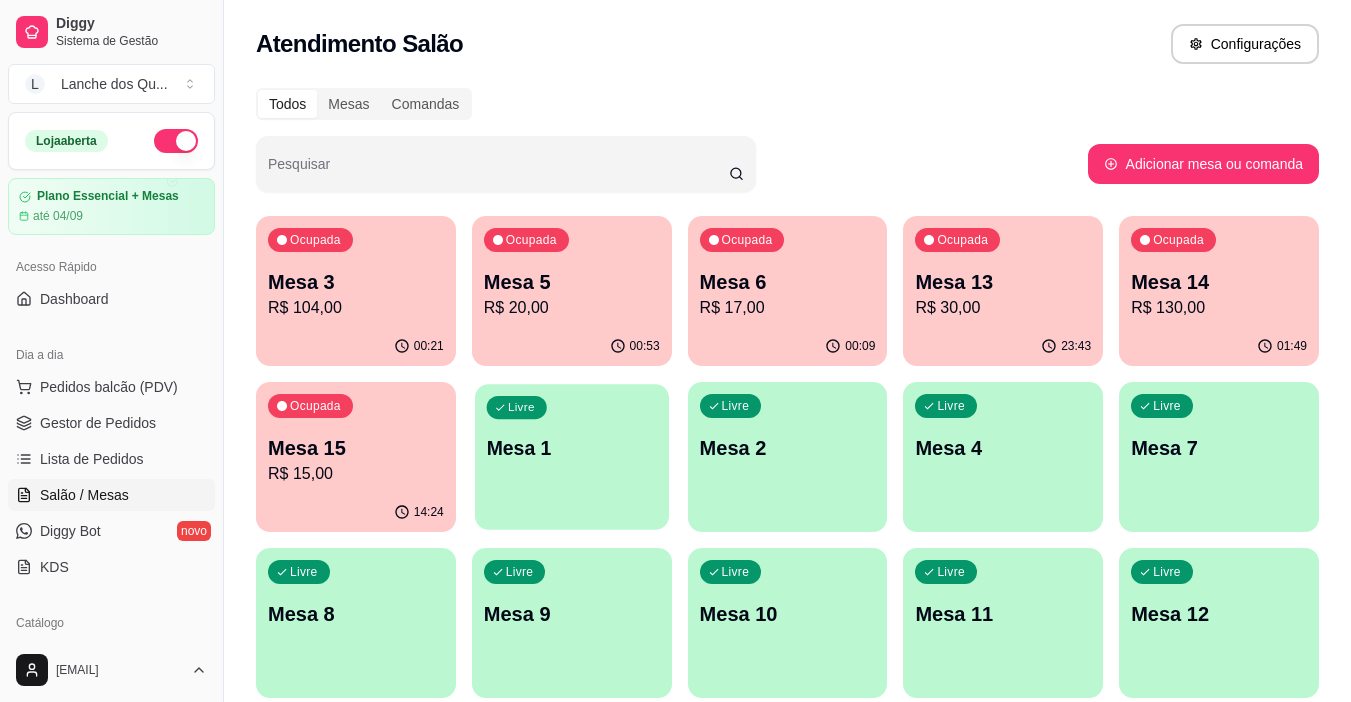click on "Mesa 1" at bounding box center [571, 448] 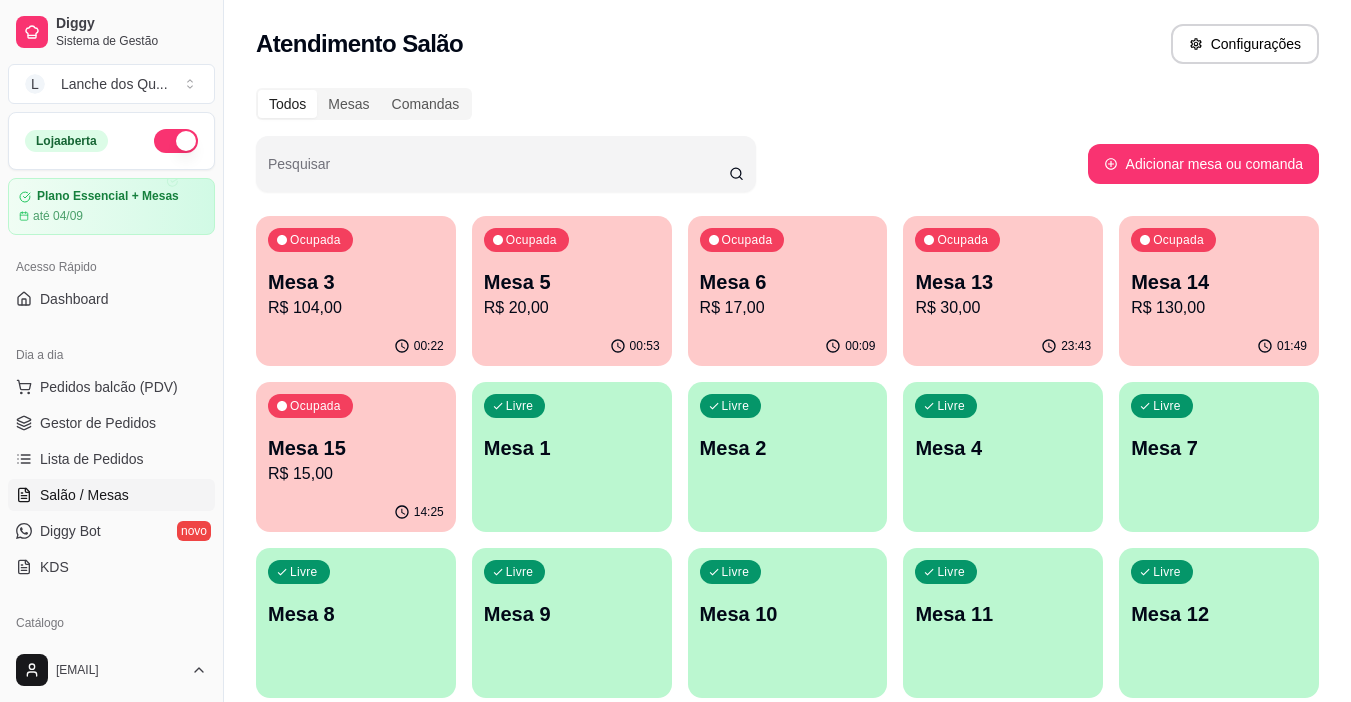 click on "Mesa 6" at bounding box center [788, 282] 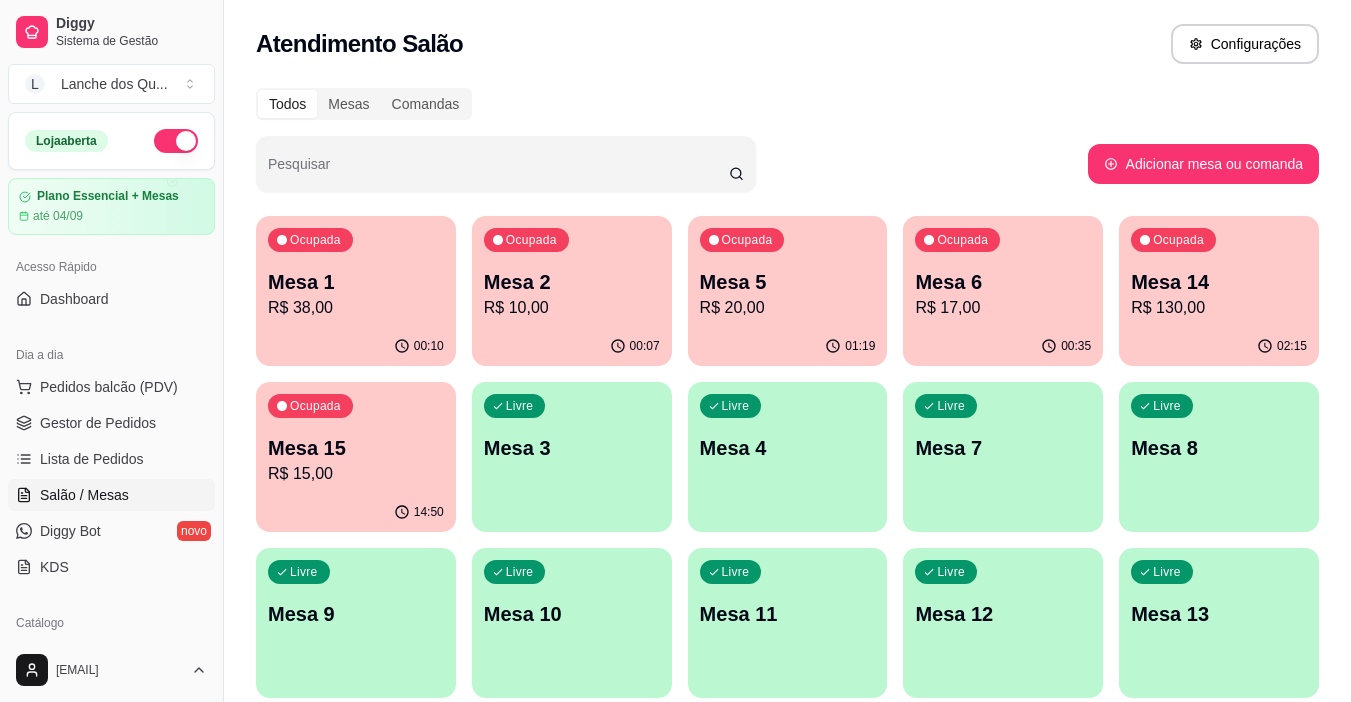 click on "Salão / Mesas" at bounding box center [84, 495] 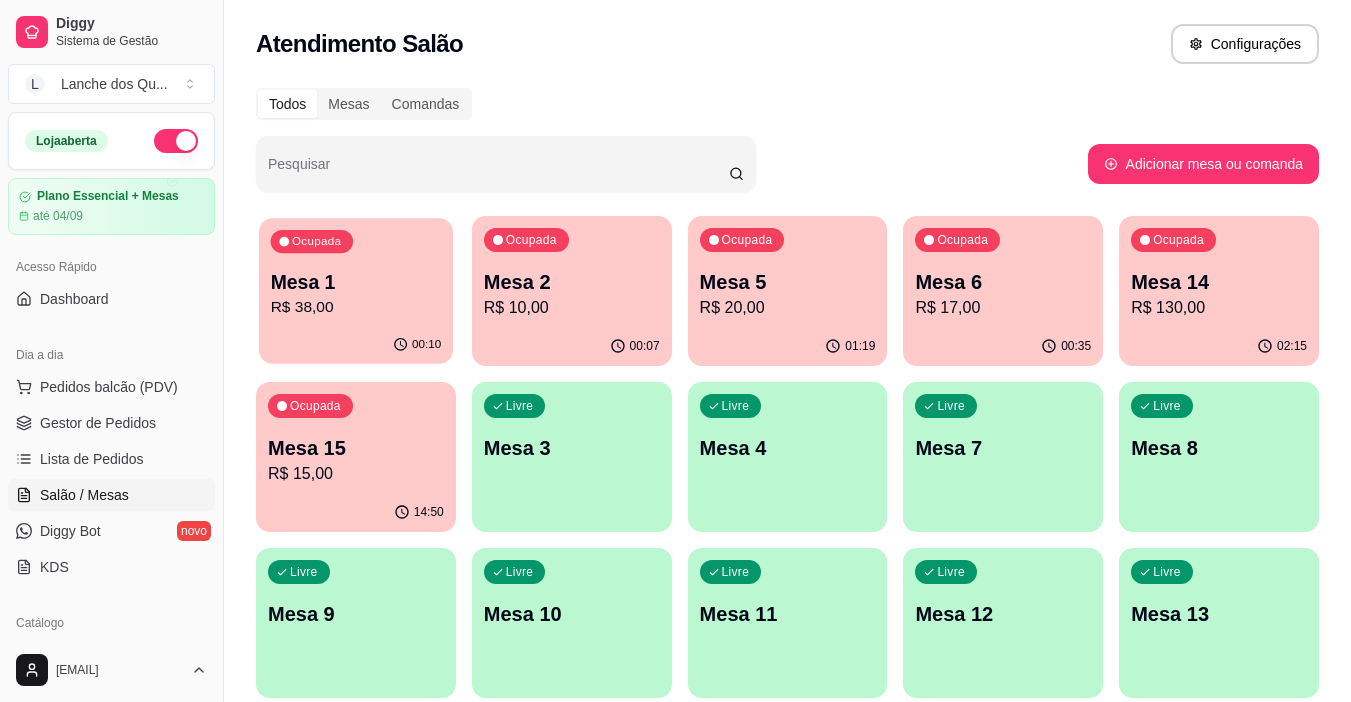 click on "R$ 38,00" at bounding box center [356, 307] 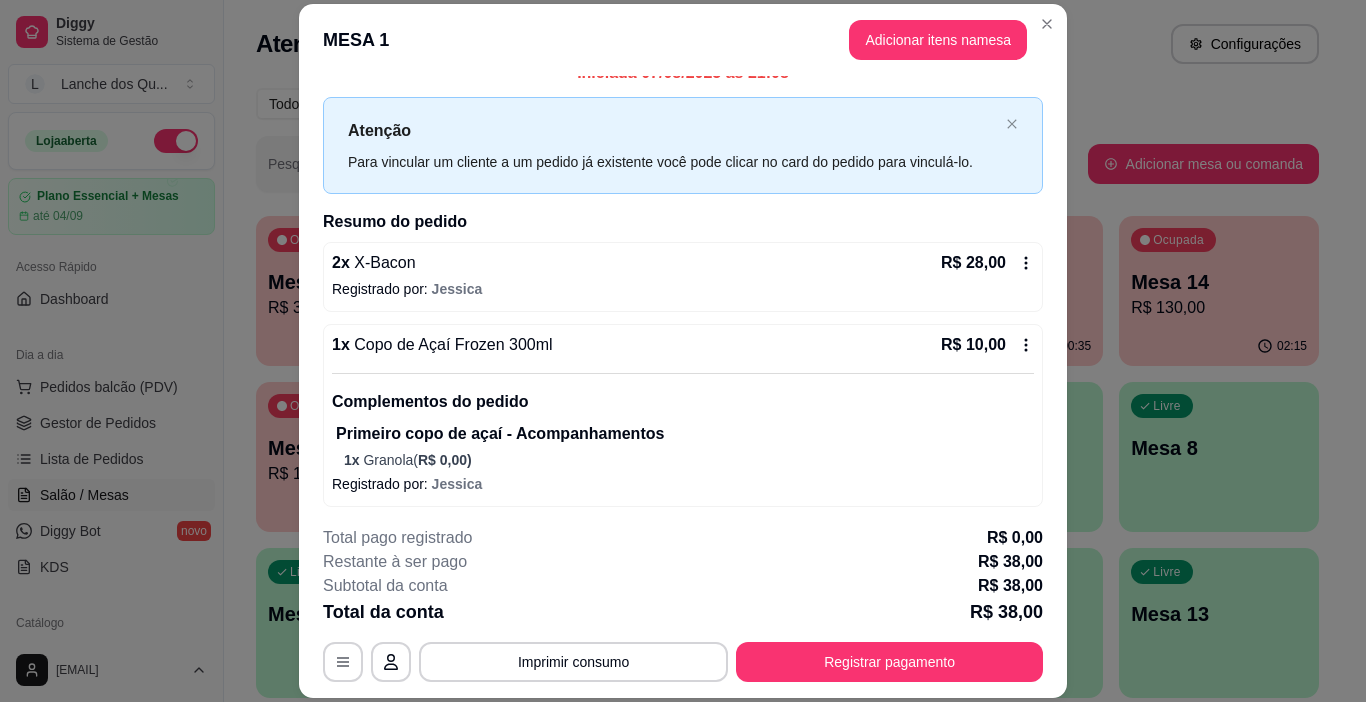scroll, scrollTop: 27, scrollLeft: 0, axis: vertical 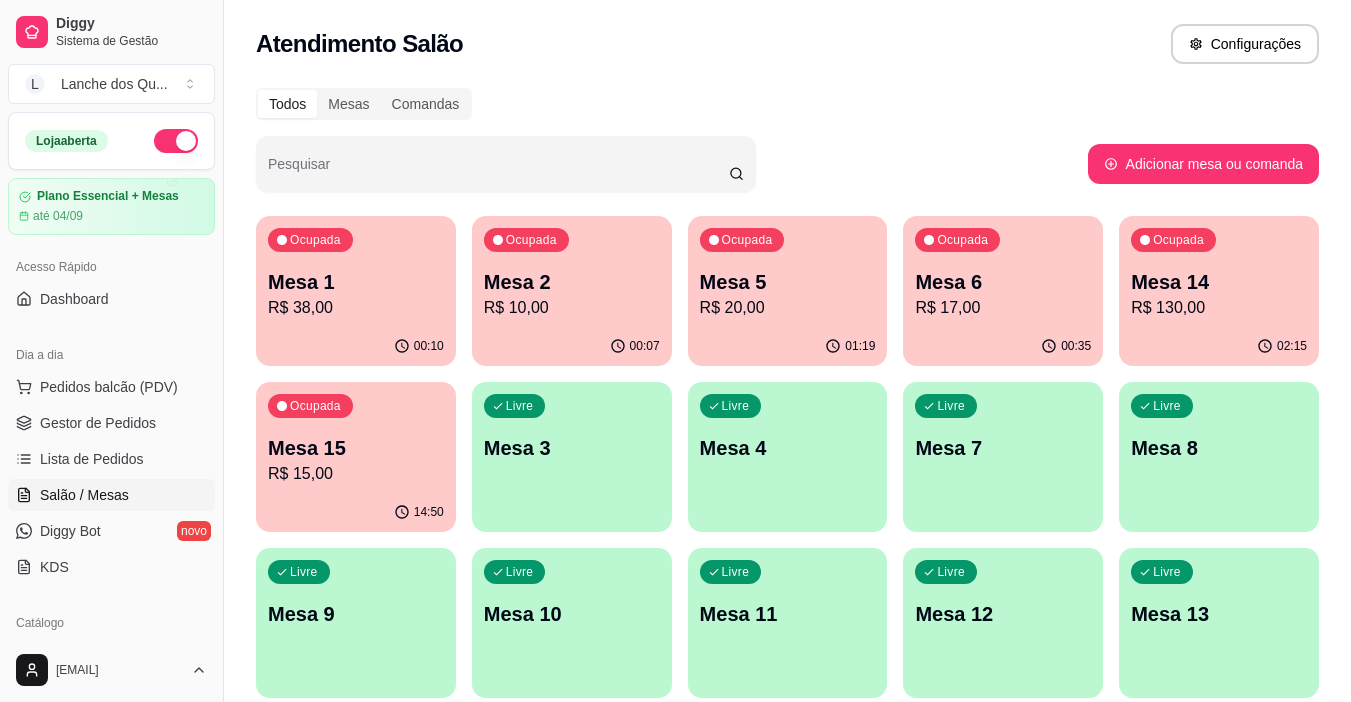click on "00:07" at bounding box center [572, 346] 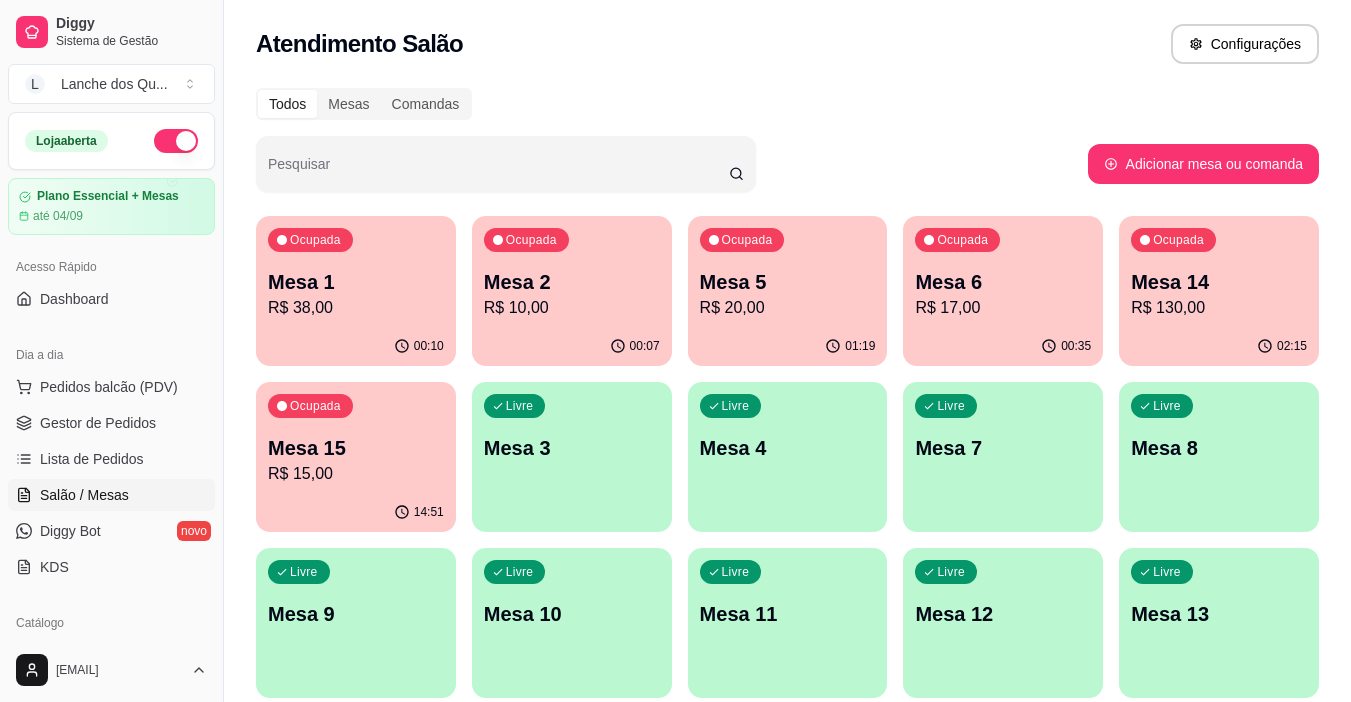 click on "R$ 15,00" at bounding box center [356, 474] 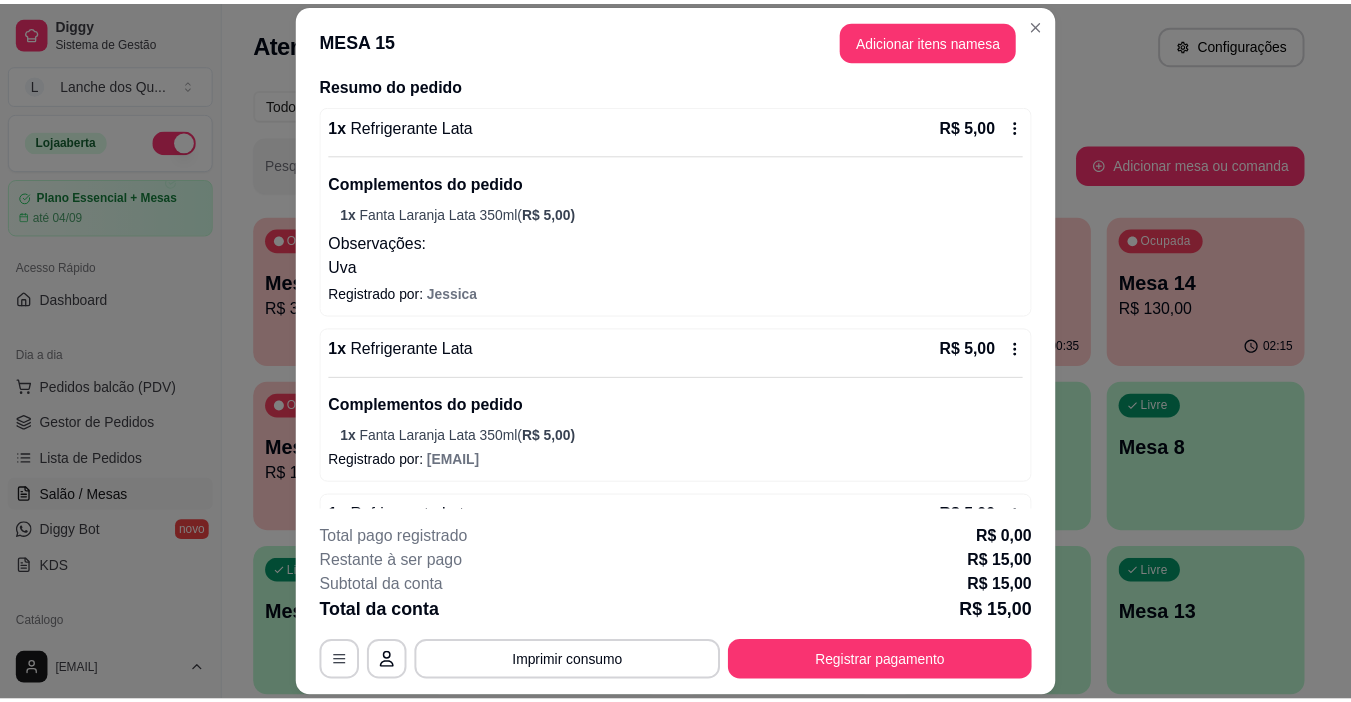 scroll, scrollTop: 389, scrollLeft: 0, axis: vertical 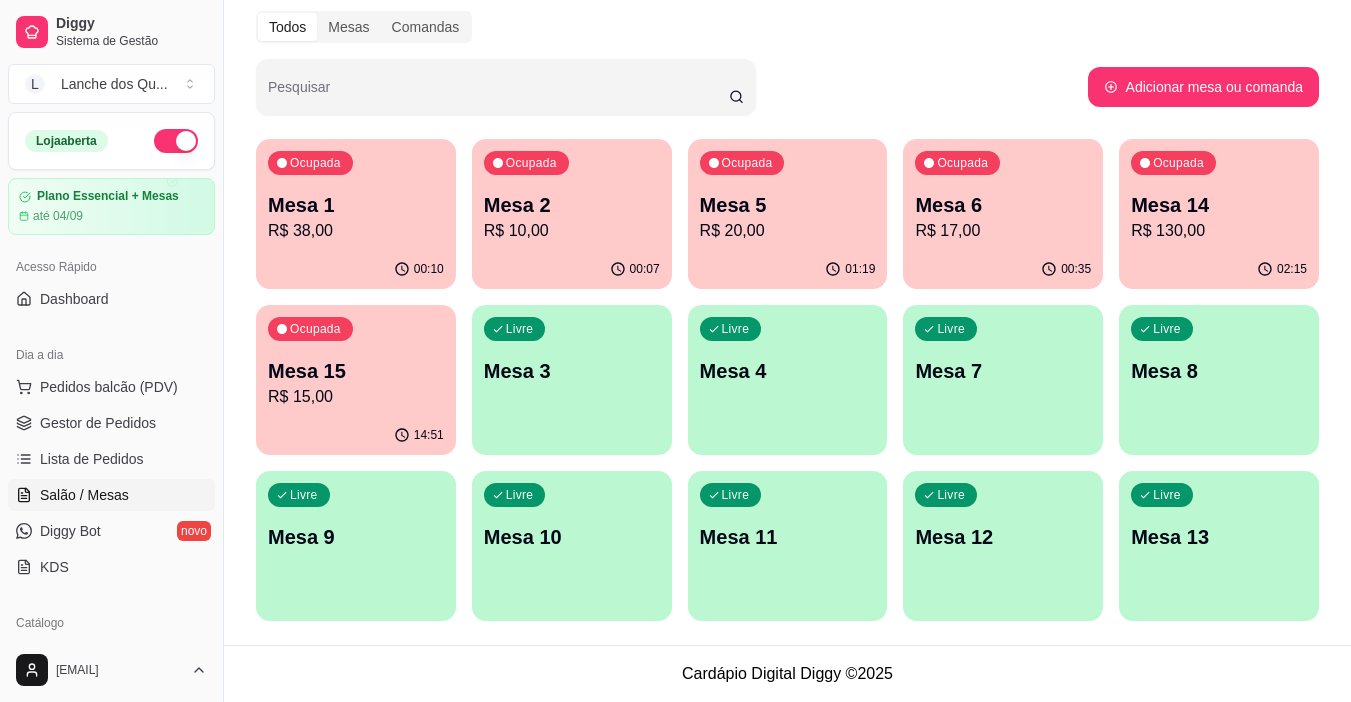 click on "Mesa 1" at bounding box center [356, 205] 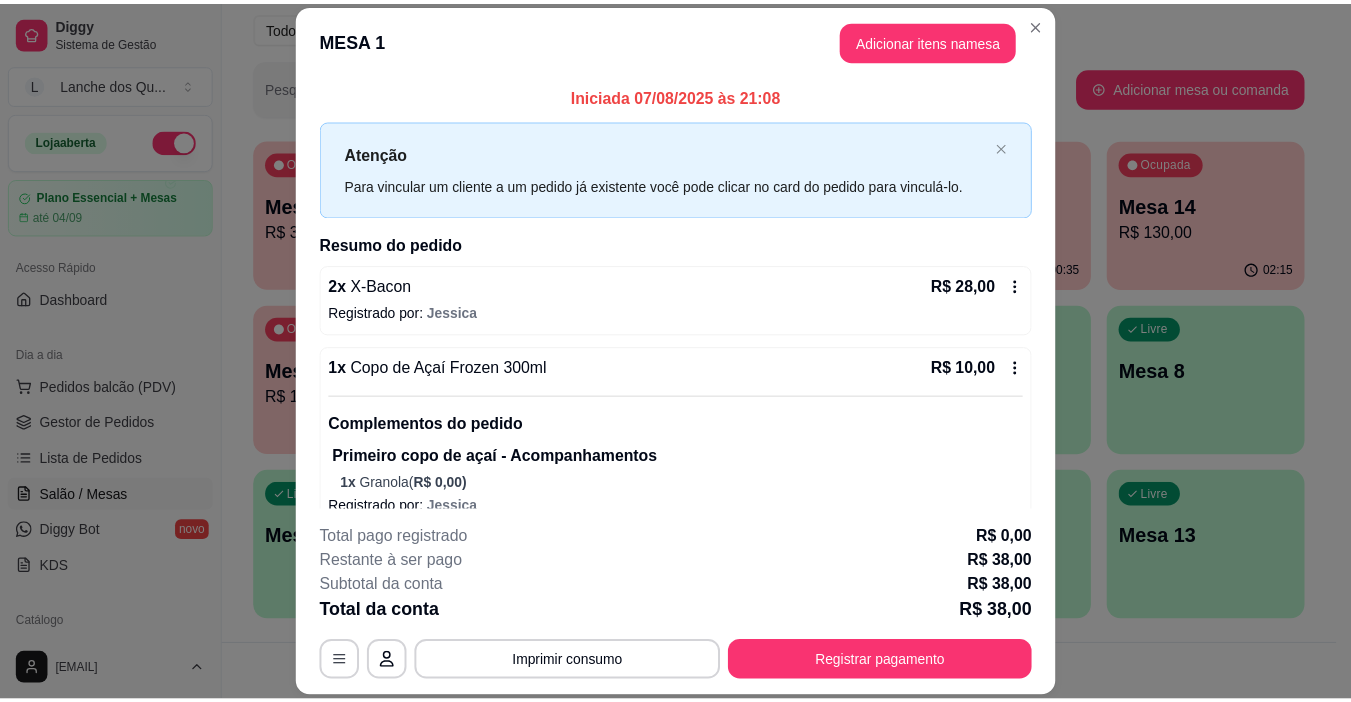scroll, scrollTop: 27, scrollLeft: 0, axis: vertical 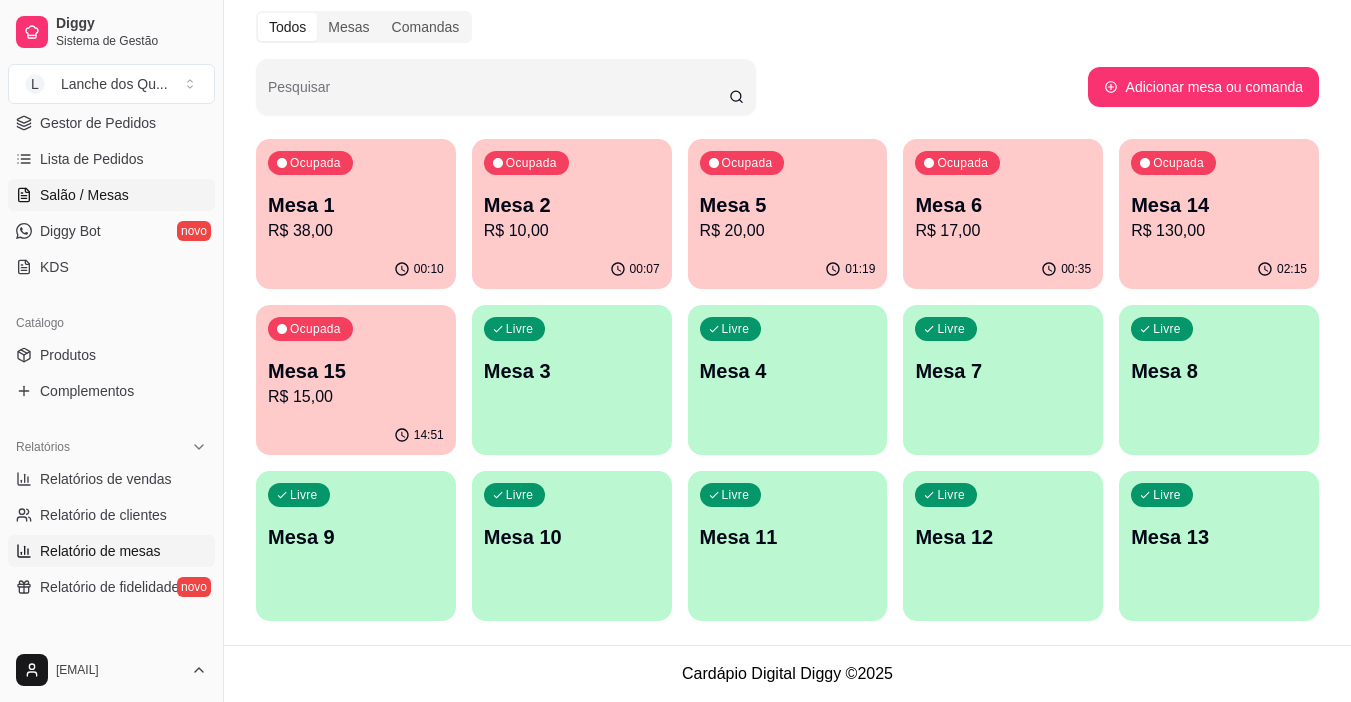 click on "Relatório de mesas" at bounding box center [100, 551] 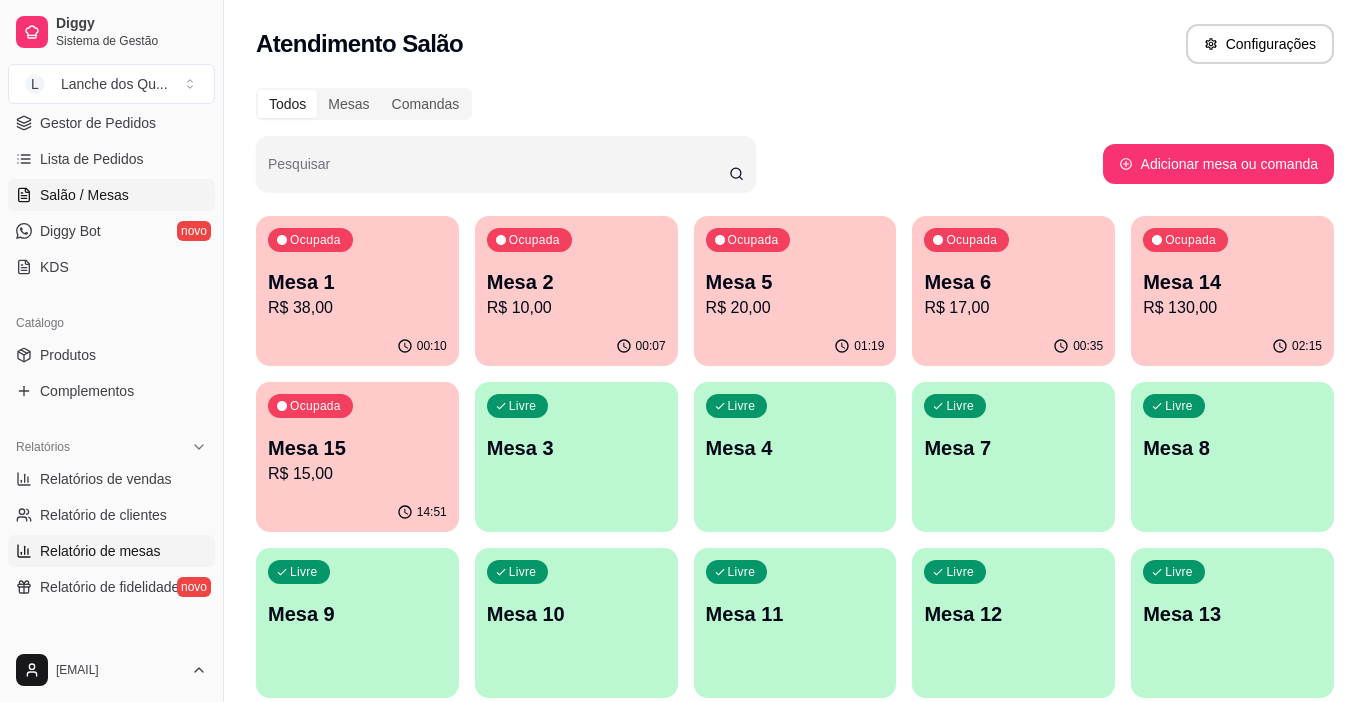 select on "TOTAL_OF_ORDERS" 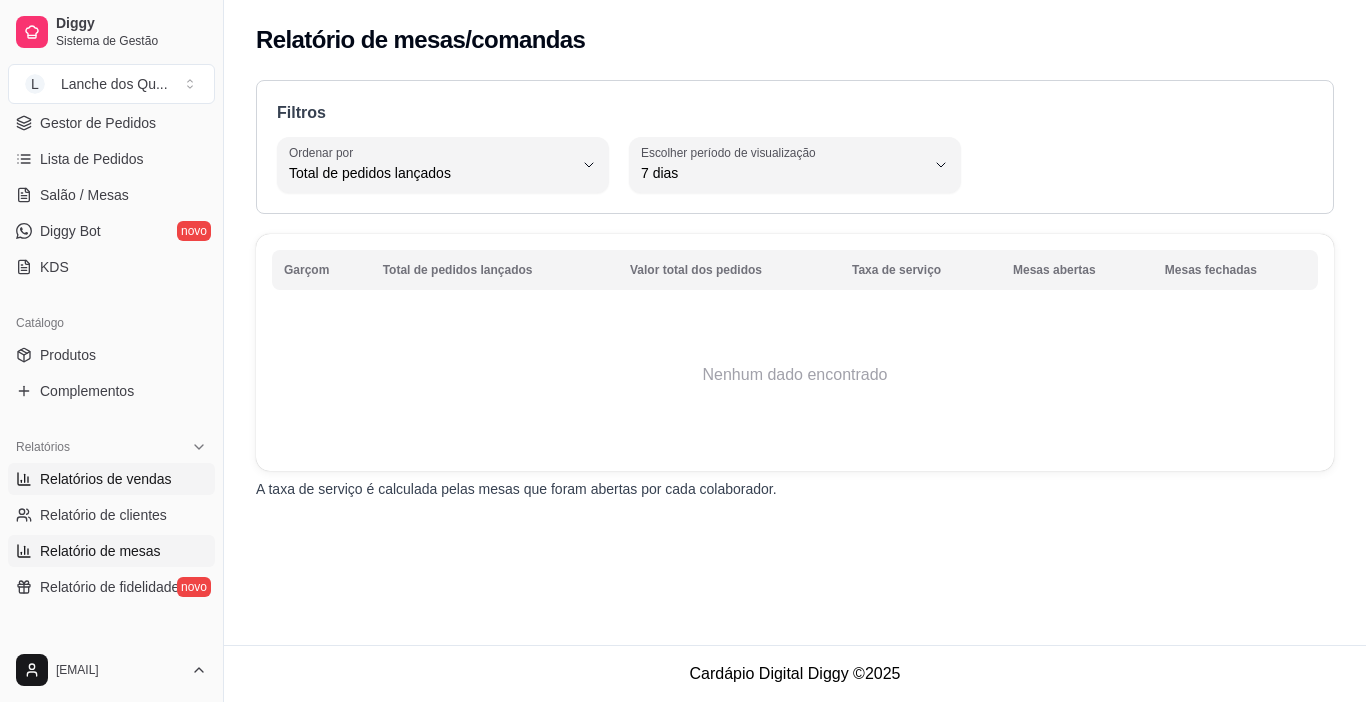 click on "Relatórios de vendas" at bounding box center [111, 479] 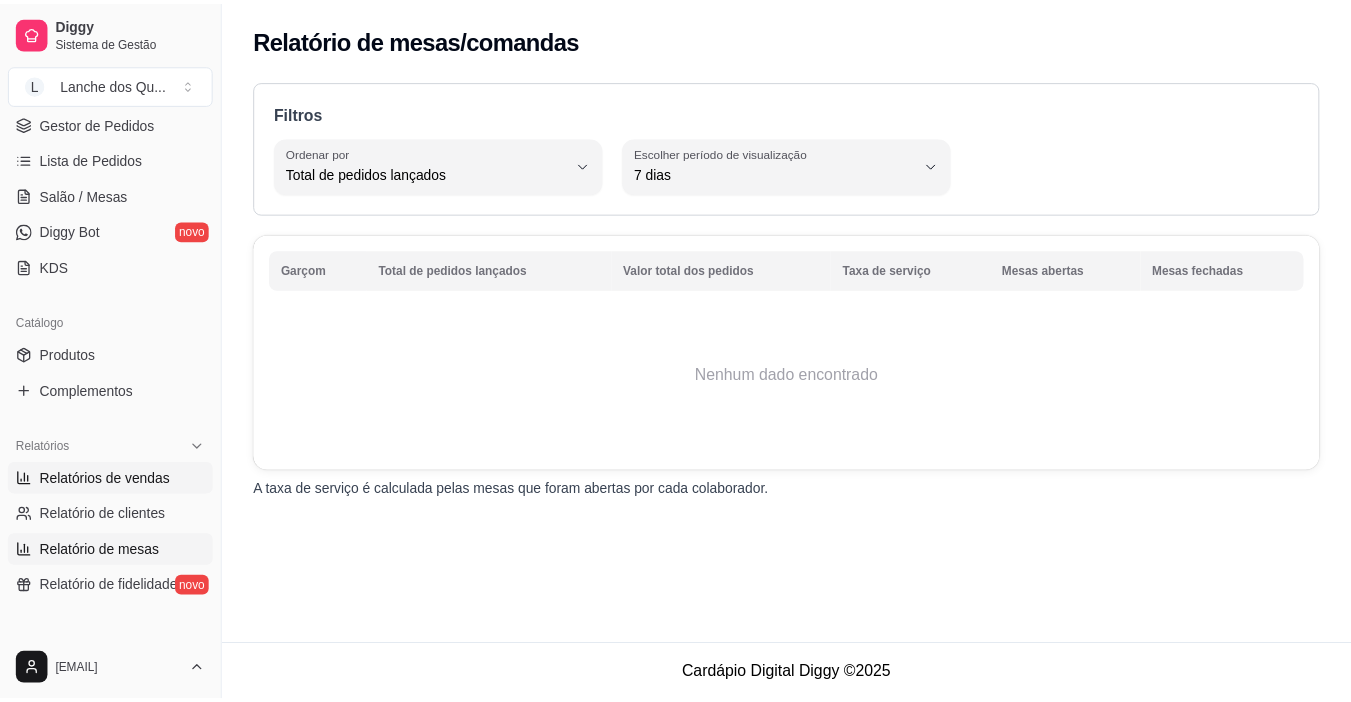 select on "ALL" 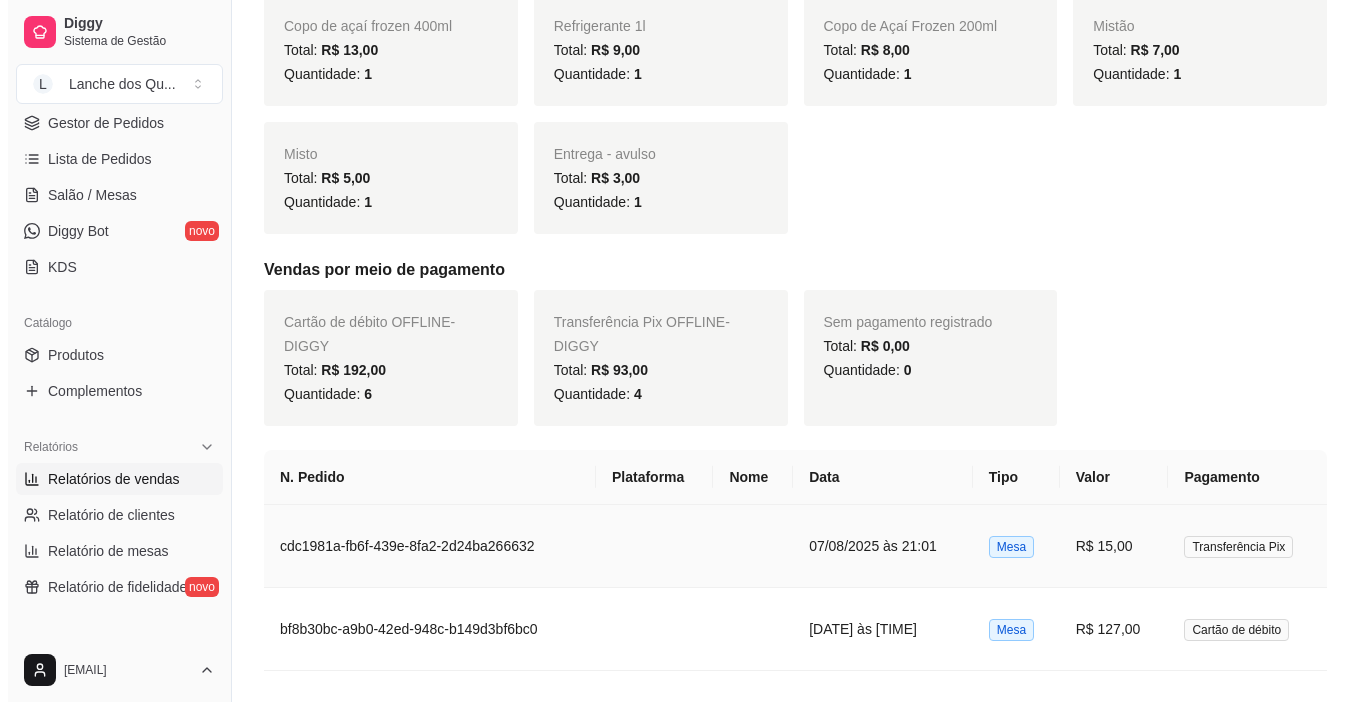 scroll, scrollTop: 800, scrollLeft: 0, axis: vertical 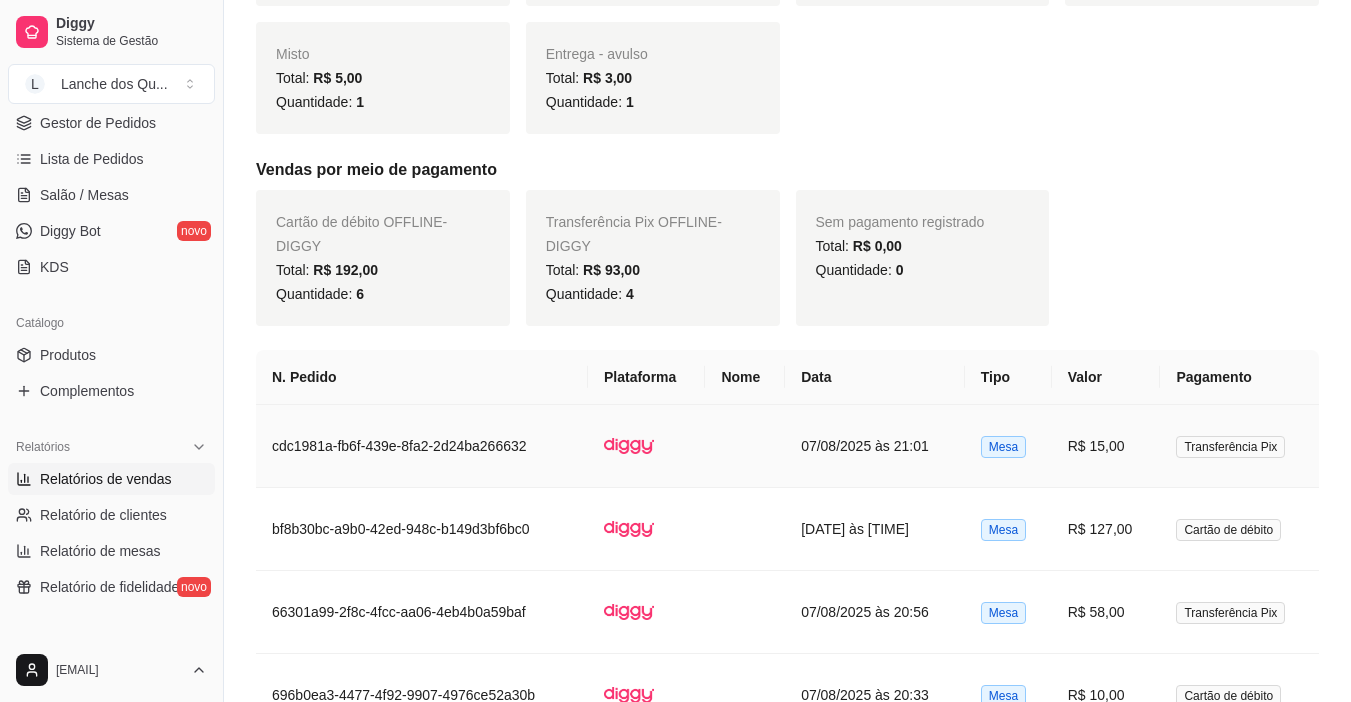 click on "Transferência Pix" at bounding box center [1239, 446] 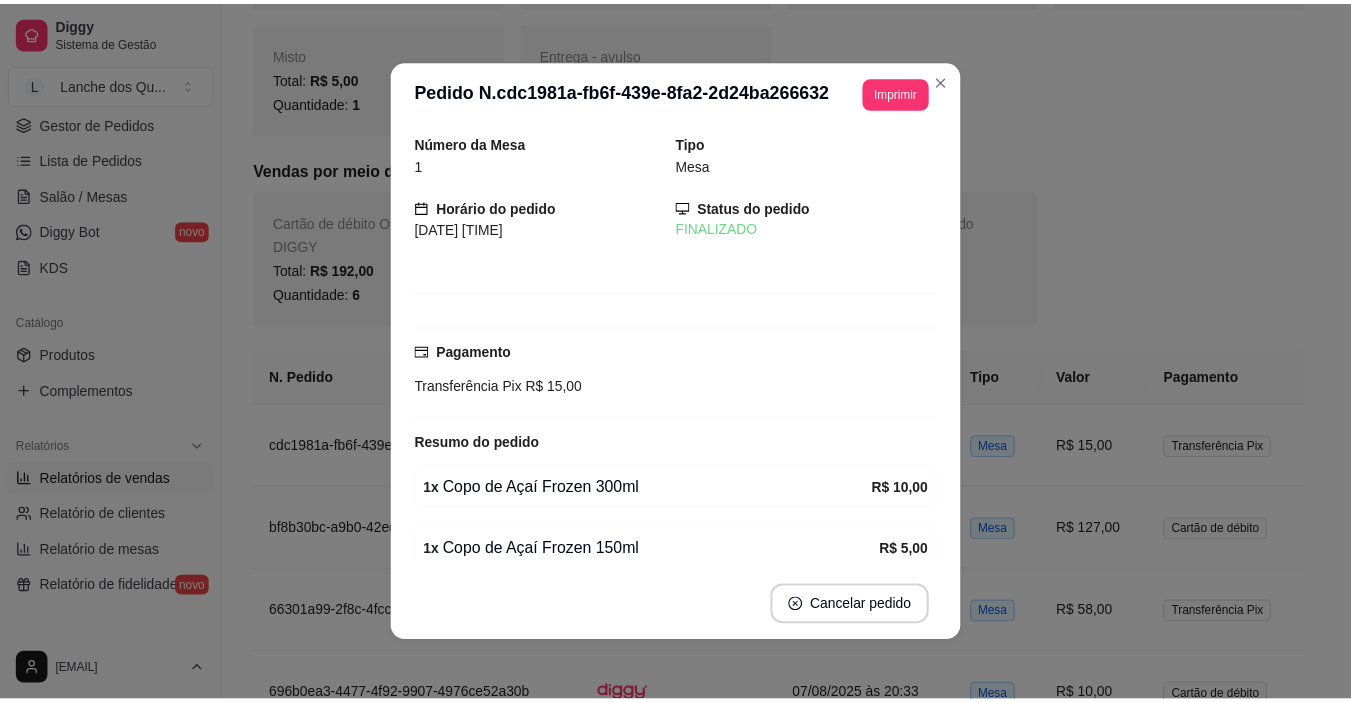 scroll, scrollTop: 87, scrollLeft: 0, axis: vertical 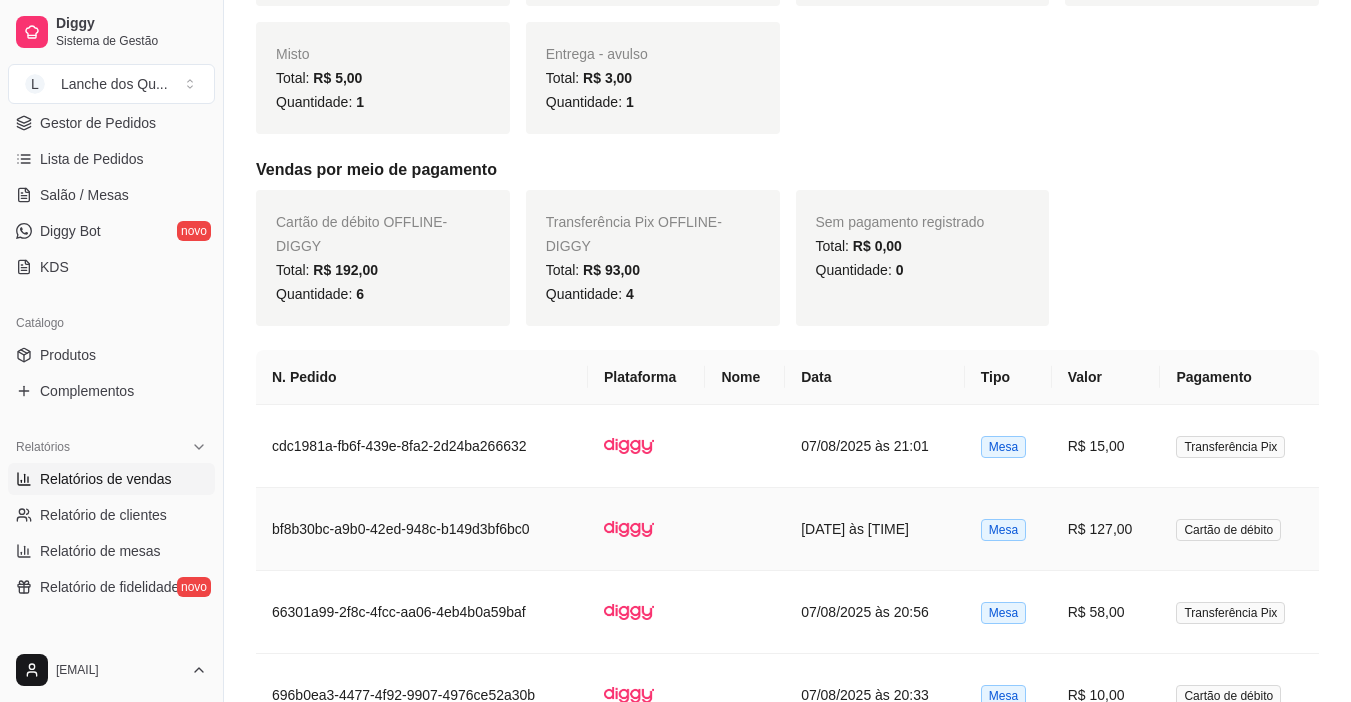 click on "R$ 127,00" at bounding box center (1106, 529) 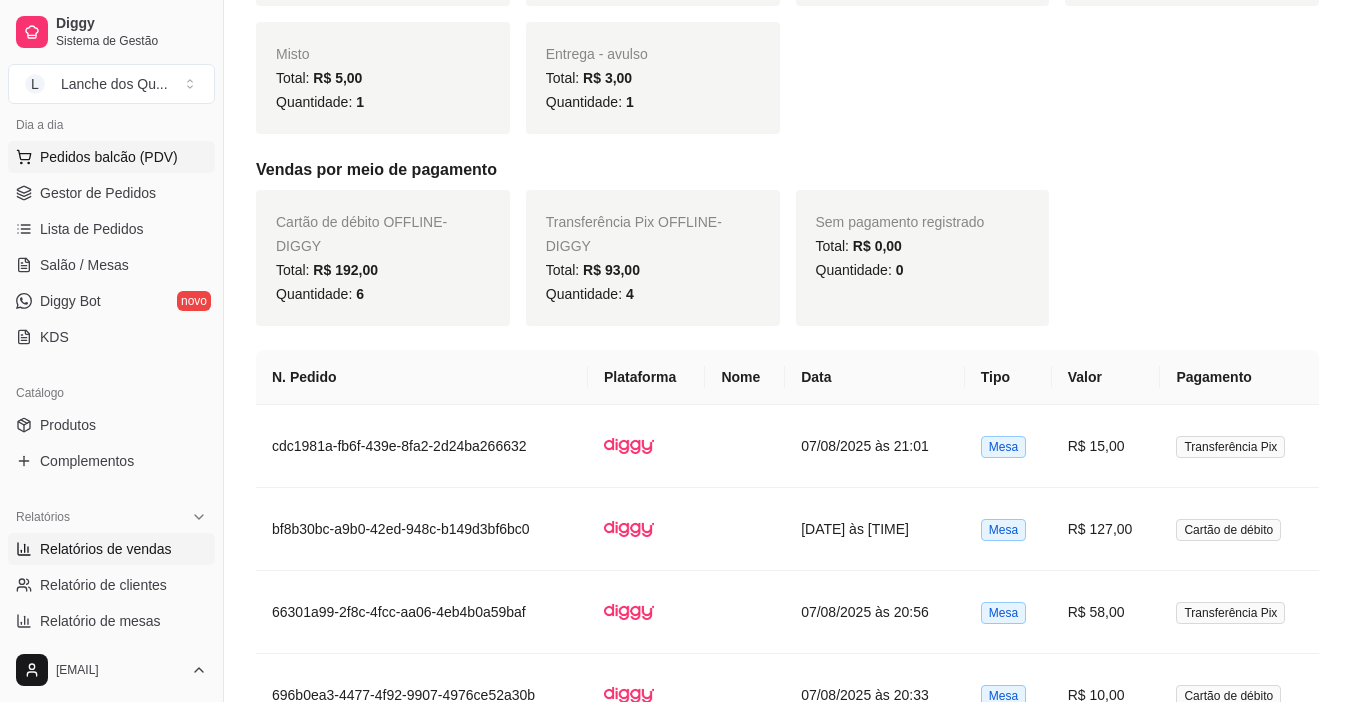 scroll, scrollTop: 200, scrollLeft: 0, axis: vertical 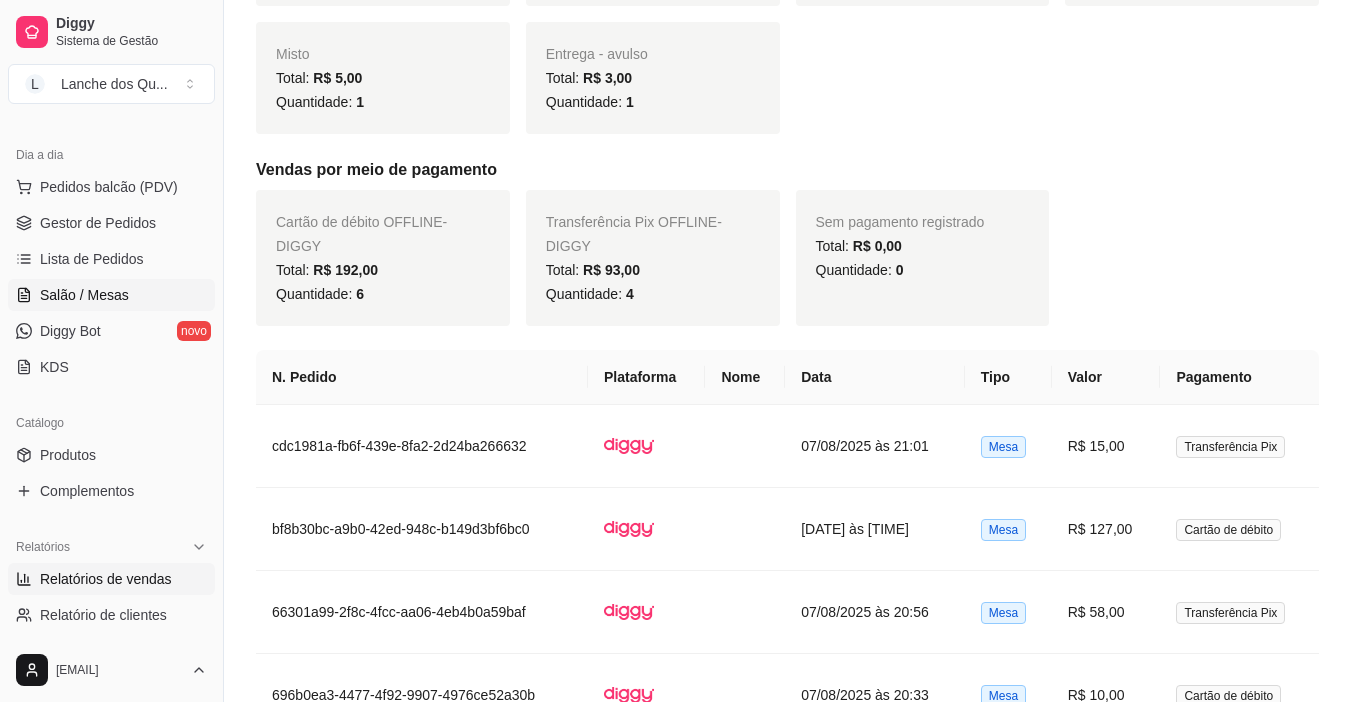 click on "Salão / Mesas" at bounding box center [84, 295] 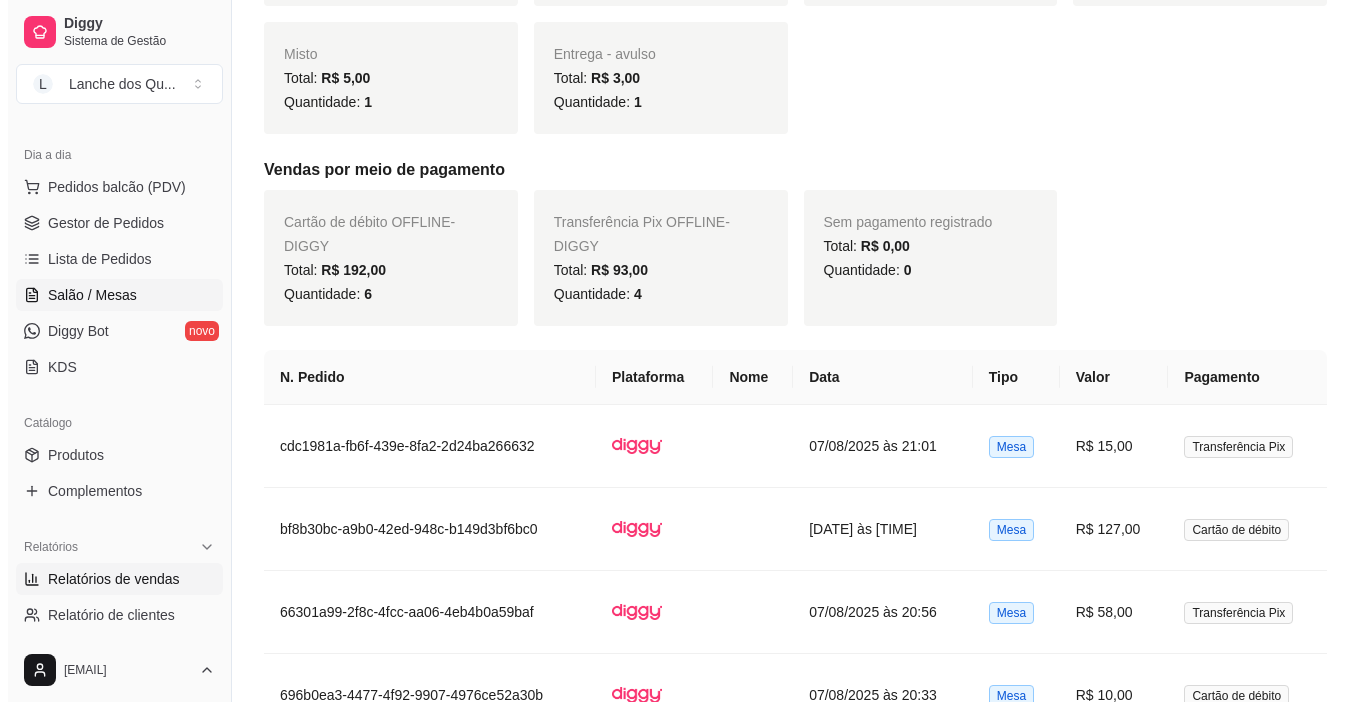 scroll, scrollTop: 0, scrollLeft: 0, axis: both 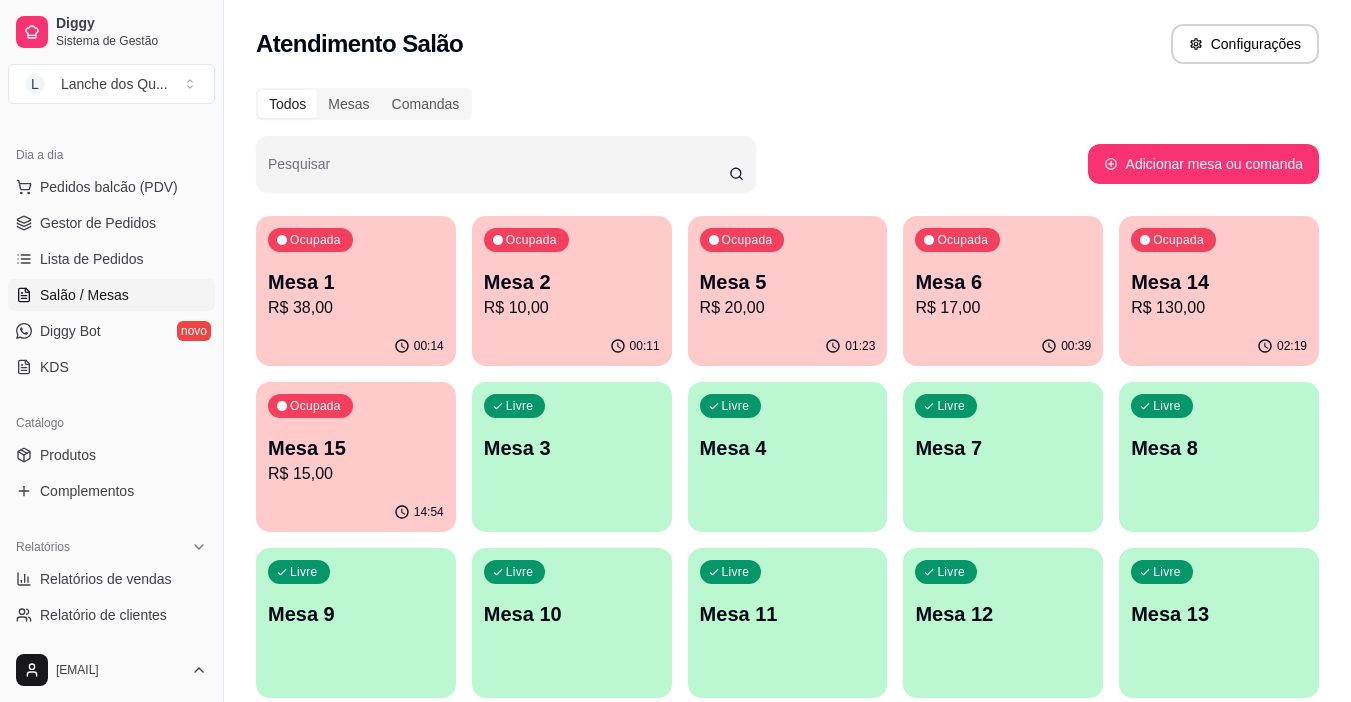 click on "R$ 38,00" at bounding box center [356, 308] 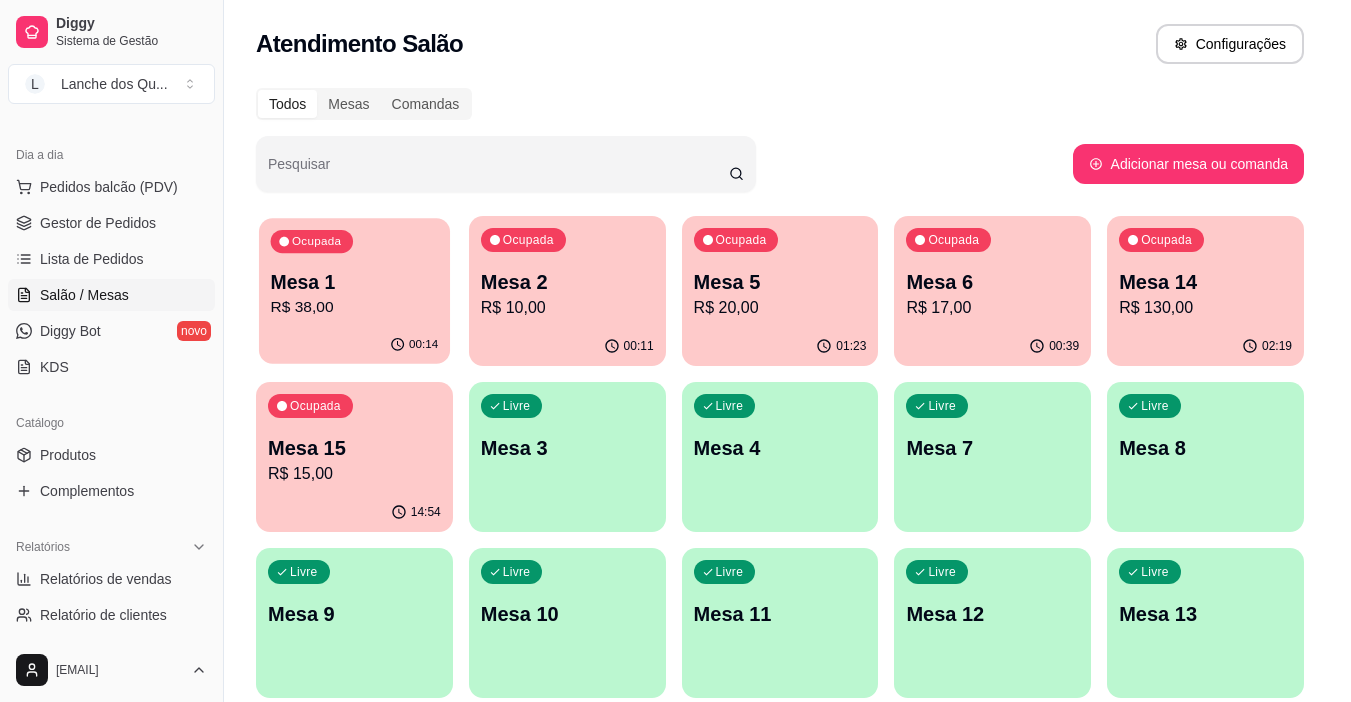 click on "Diggy Sistema de Gestão L Lanche dos Qu ... Loja aberta Plano Essencial + Mesas até 04/09 Acesso Rápido Dashboard Dia a dia Pedidos balcão (PDV) Gestor de Pedidos Lista de Pedidos Salão / Mesas Diggy Bot novo KDS Catálogo Produtos Complementos Relatórios Relatórios de vendas Relatório de clientes Relatório de mesas Relatório de fidelidade novo Gerenciar Entregadores novo Nota Fiscal (NFC-e) Controle de caixa Controle de fiado Cupons Clientes Estoque Configurações Diggy Planos Precisa de ajuda? [EMAIL] Toggle Sidebar Sistema de Gestão Diggy Atendimento Salão Configurações Todos Mesas Comandas Pesquisar Adicionar mesa ou comanda Ocupada Mesa 1 R$ 38,00 00:14 Ocupada Mesa 2 R$ 10,00 00:11 Ocupada Mesa 5 R$ 20,00 01:23 Ocupada Mesa 6 R$ 17,00 00:39 Ocupada Mesa 14 R$ 130,00 02:19 Ocupada Mesa 15 R$ 15,00 14:54 Livre Mesa 3 Livre Mesa 4 Livre Mesa 7 Livre Mesa 8 Livre Mesa 9 Livre Mesa 10 Livre Mesa 11 Livre Mesa 12 Livre Mesa 13 Cardápio Digital Diggy © 2025 MESA 1 2" at bounding box center [668, 351] 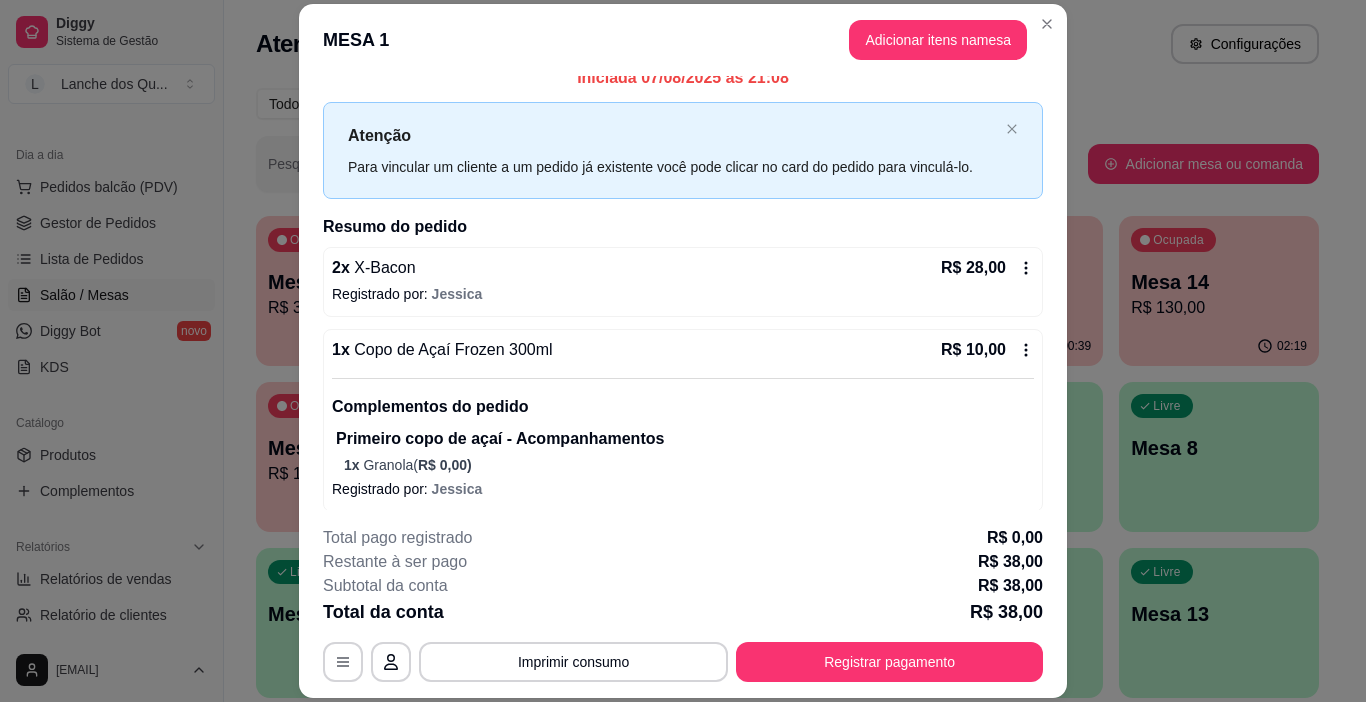 scroll, scrollTop: 27, scrollLeft: 0, axis: vertical 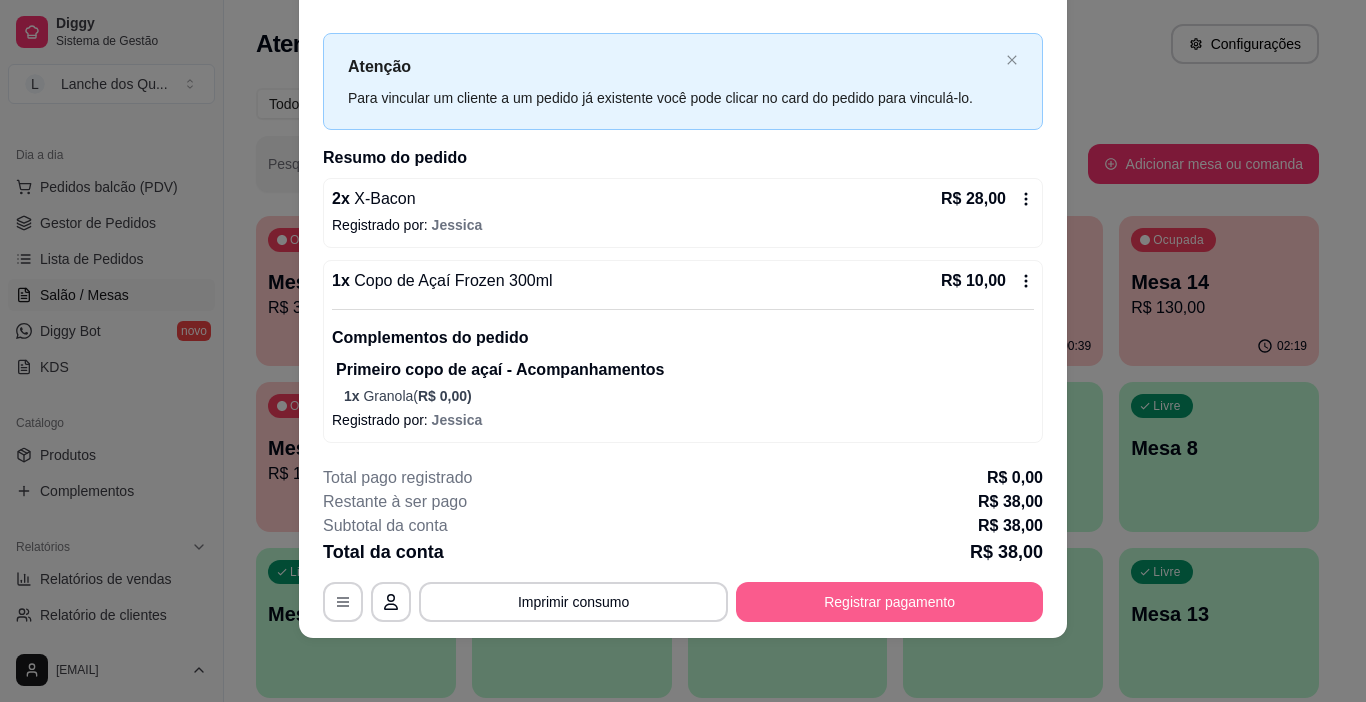 click on "Registrar pagamento" at bounding box center (889, 602) 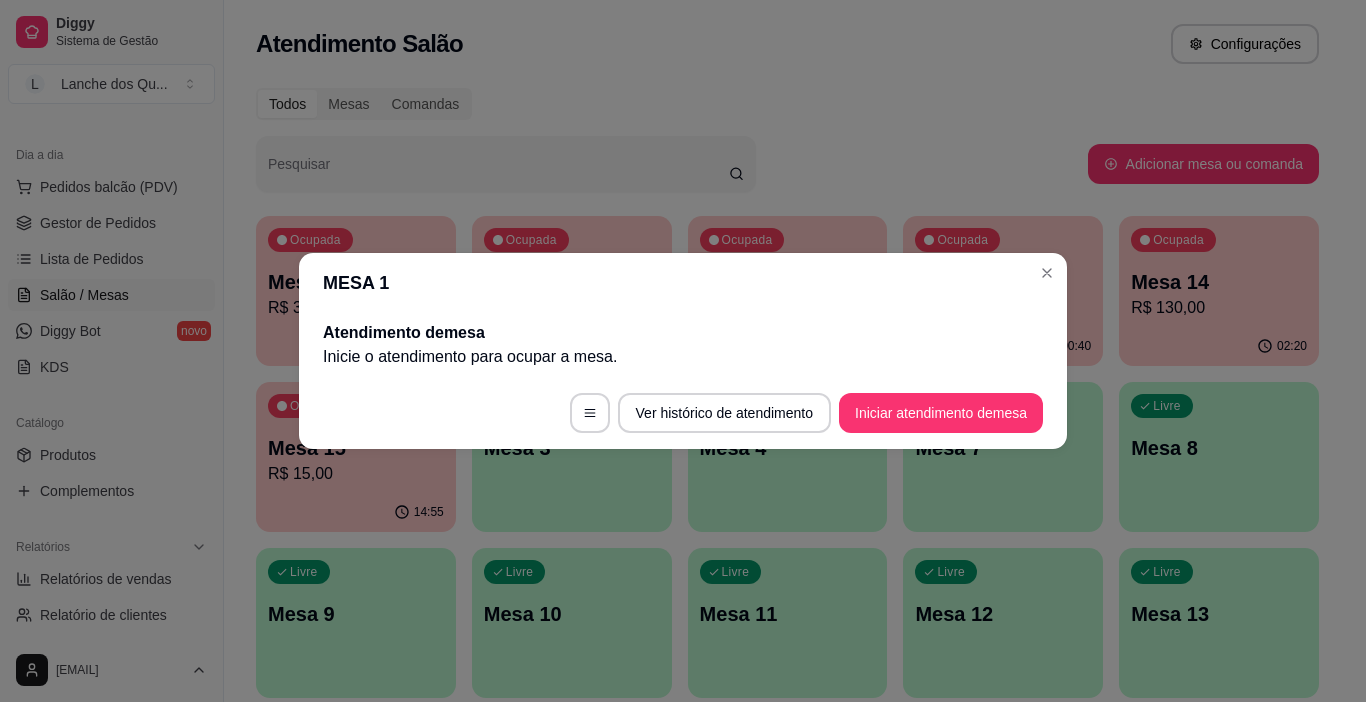 scroll, scrollTop: 0, scrollLeft: 0, axis: both 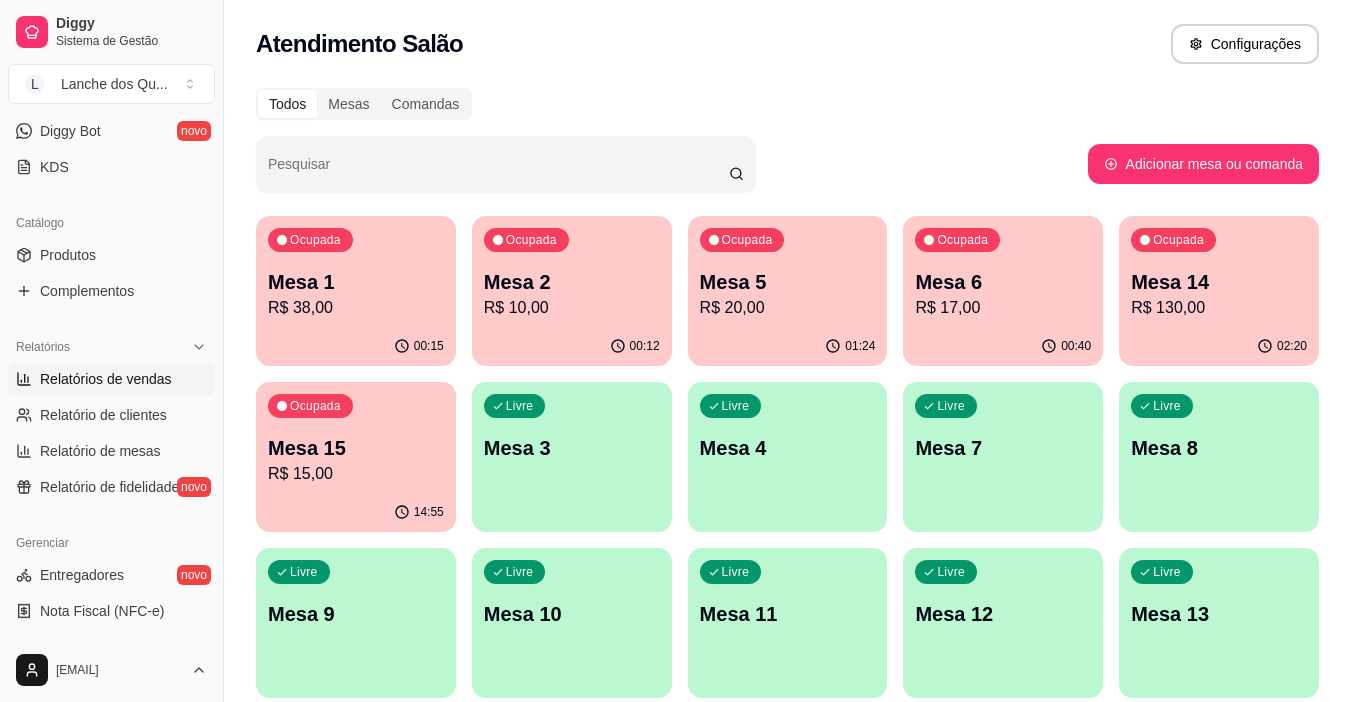 click on "Relatórios de vendas" at bounding box center [106, 379] 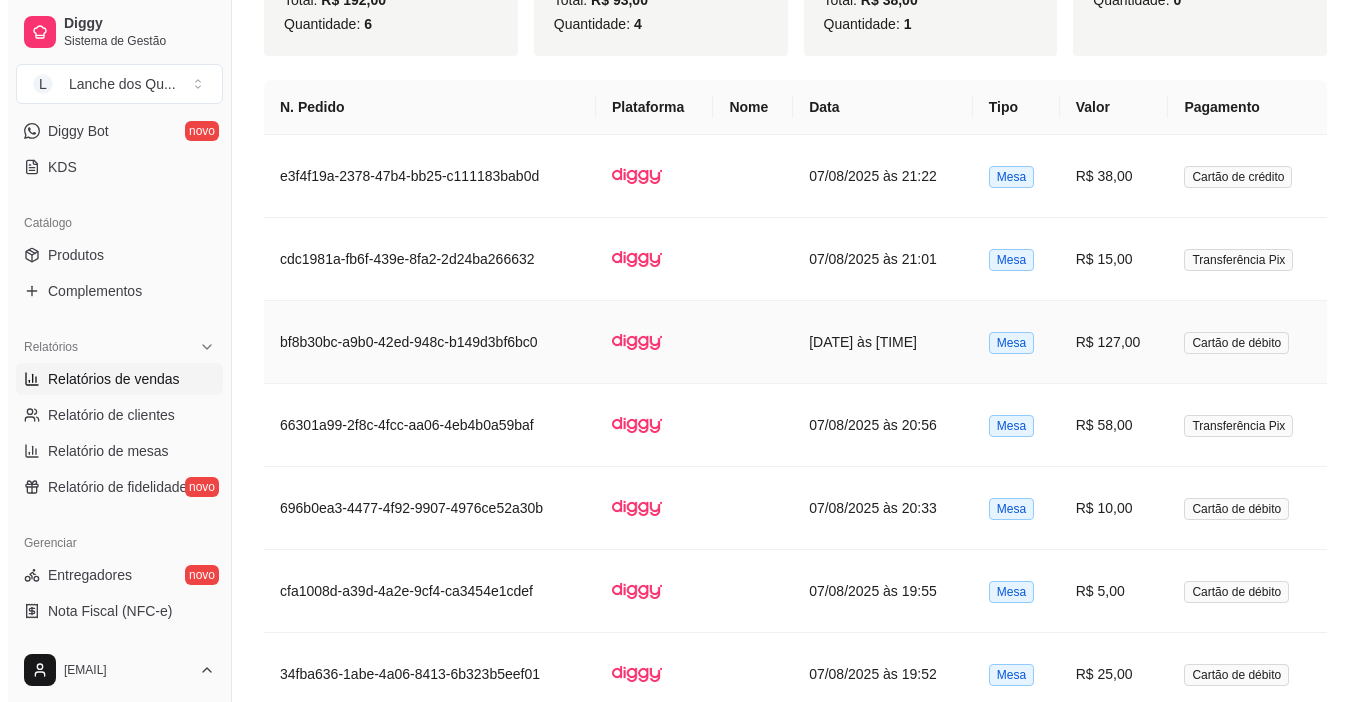 scroll, scrollTop: 1100, scrollLeft: 0, axis: vertical 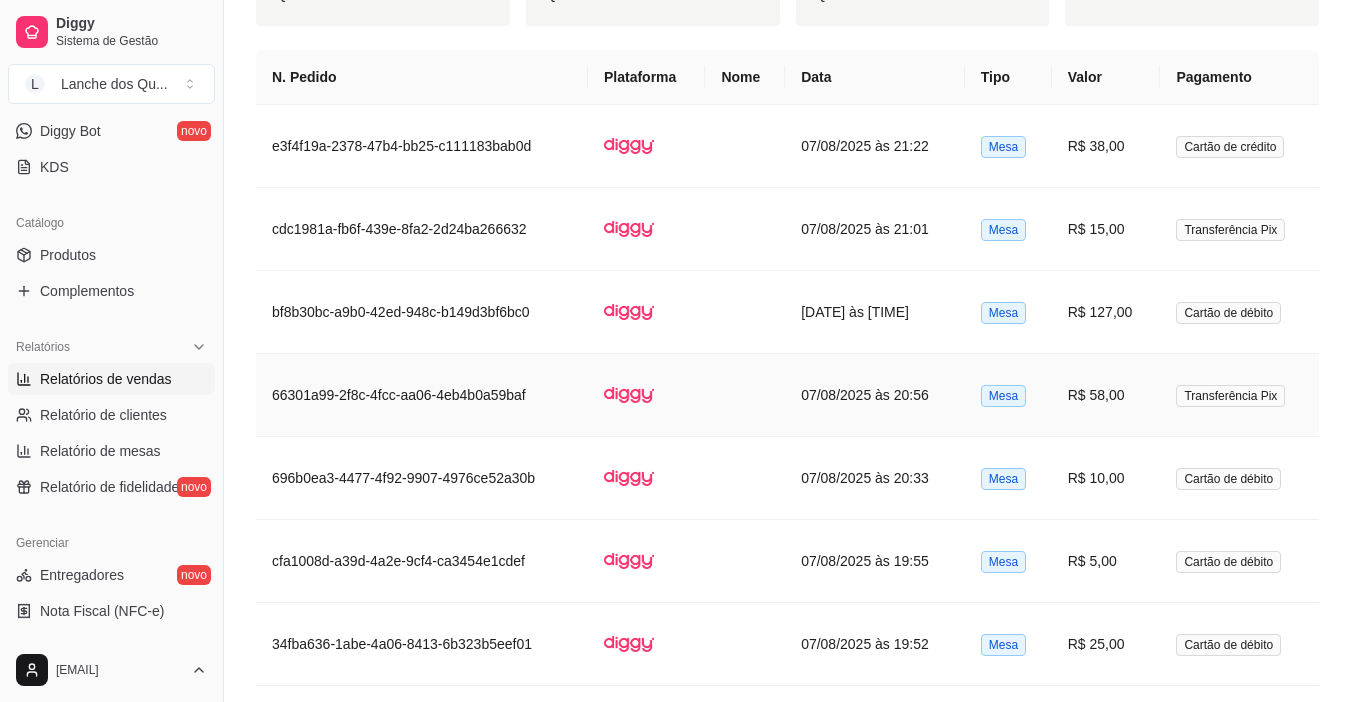 click on "R$ 58,00" at bounding box center (1106, 395) 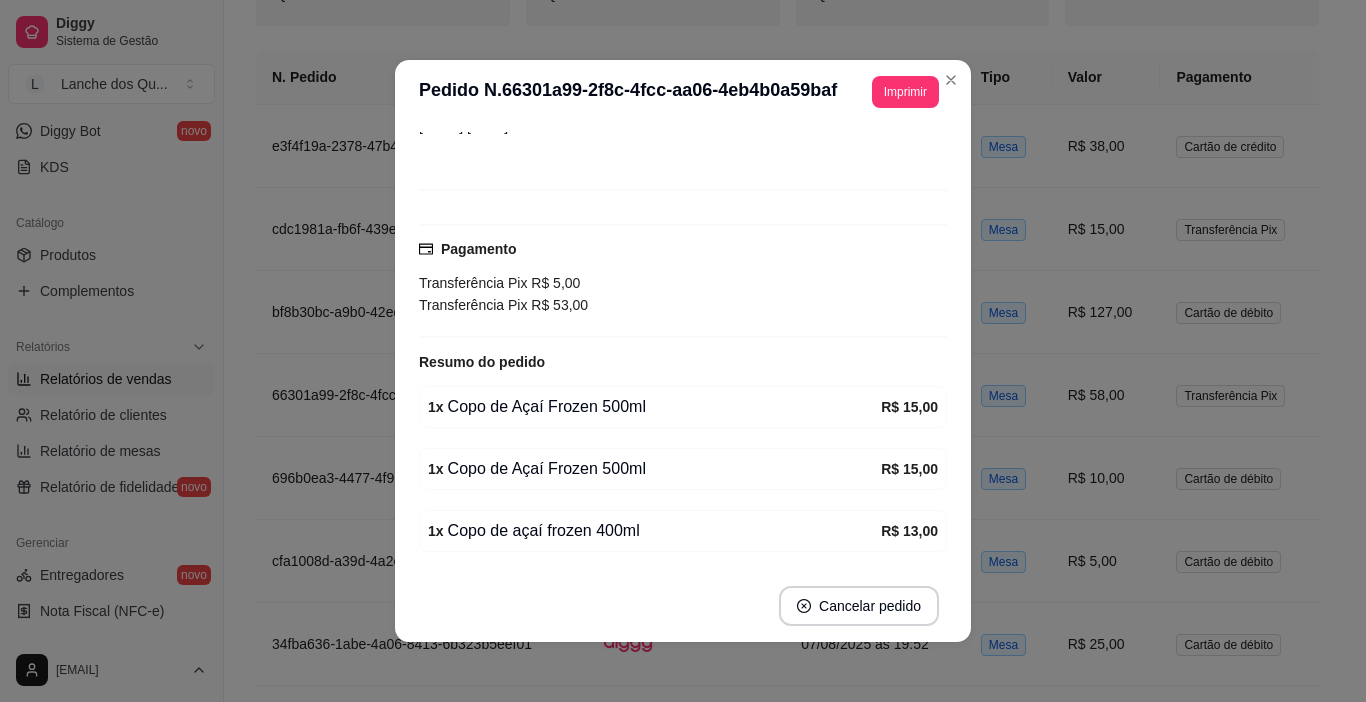 scroll, scrollTop: 200, scrollLeft: 0, axis: vertical 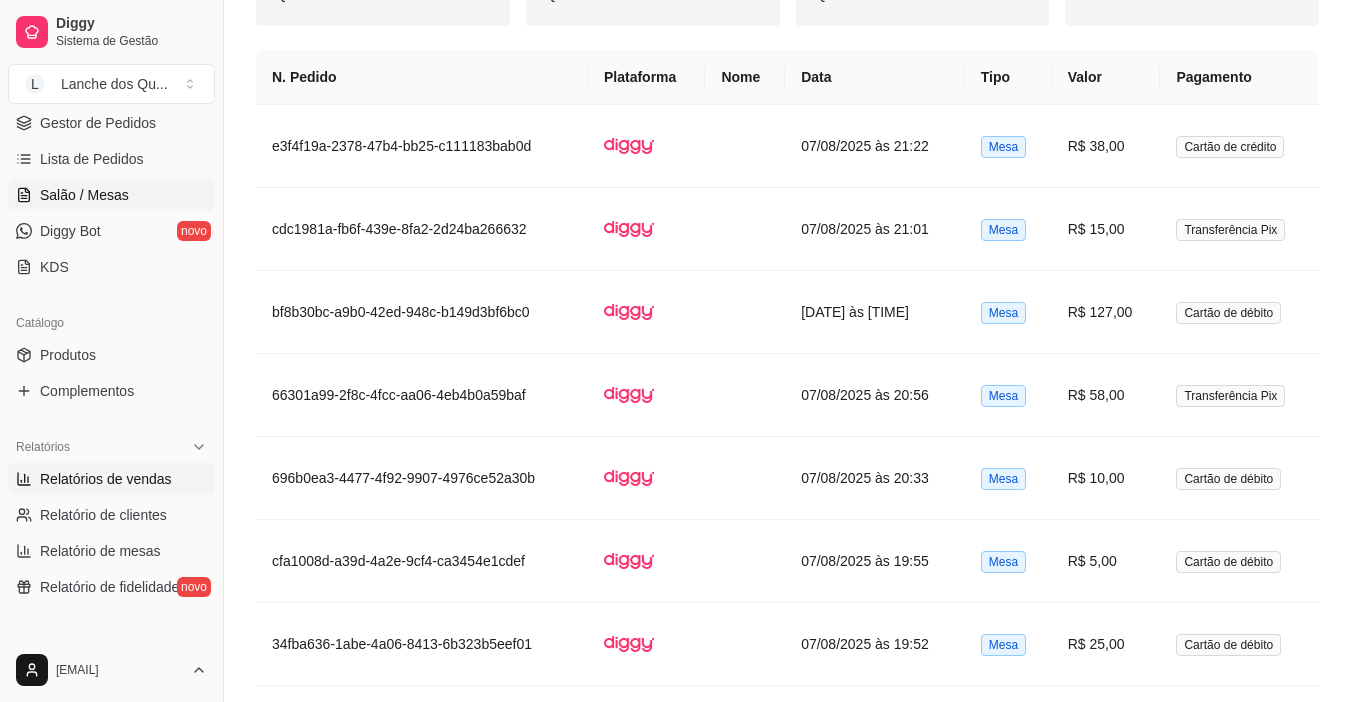 click on "Salão / Mesas" at bounding box center [84, 195] 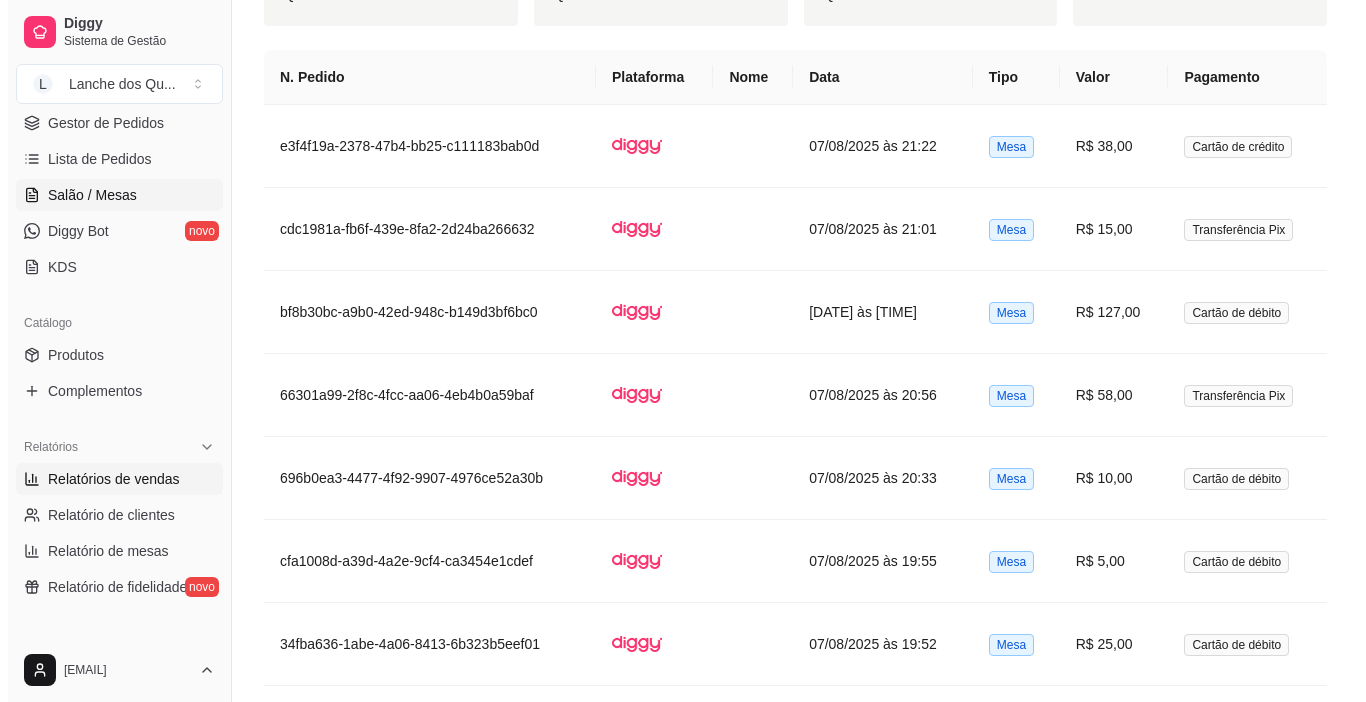 scroll, scrollTop: 0, scrollLeft: 0, axis: both 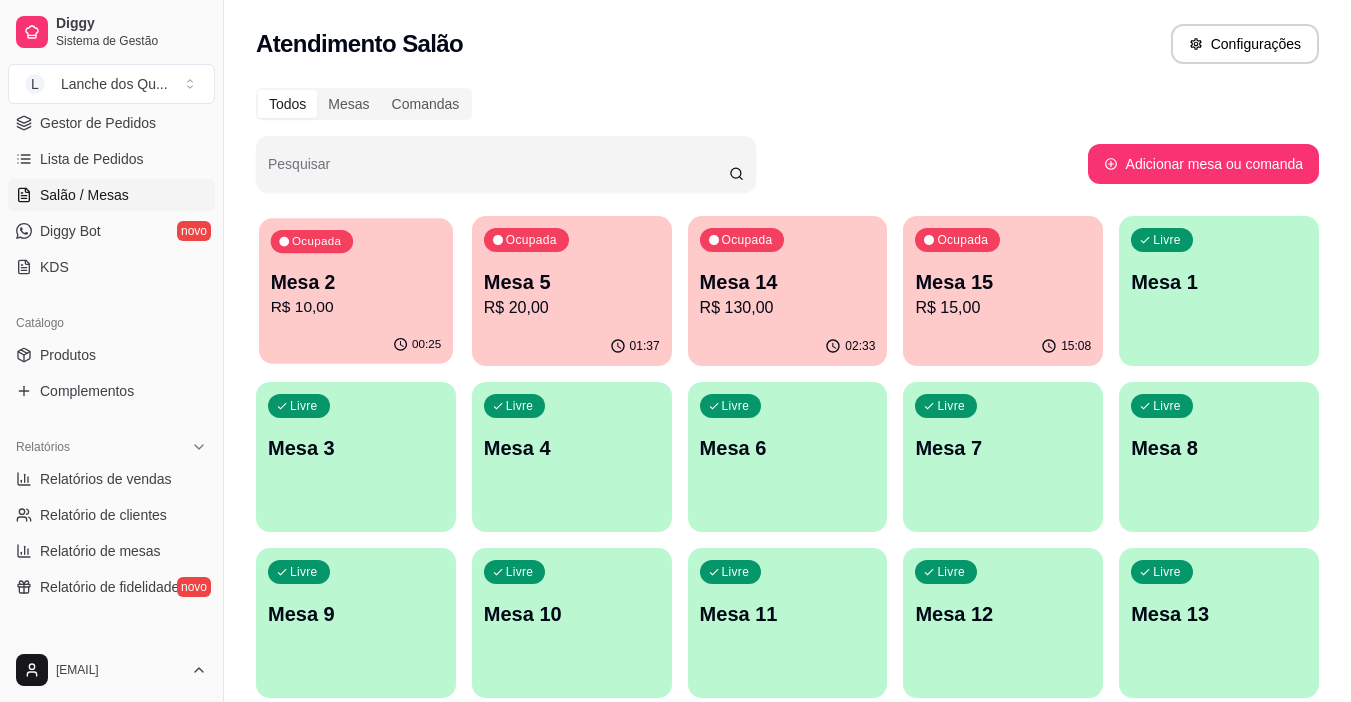 click on "Ocupada Mesa 2 R$ 10,00" at bounding box center (356, 272) 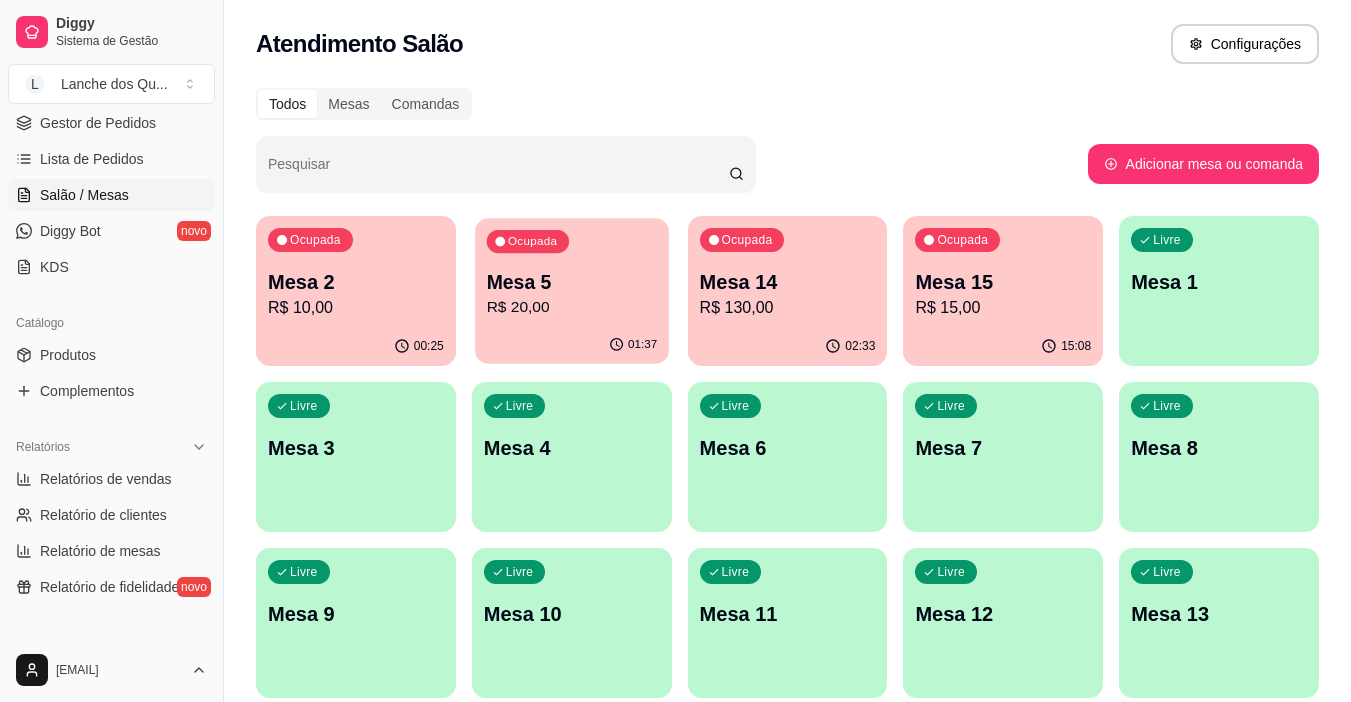 click on "01:37" at bounding box center [572, 345] 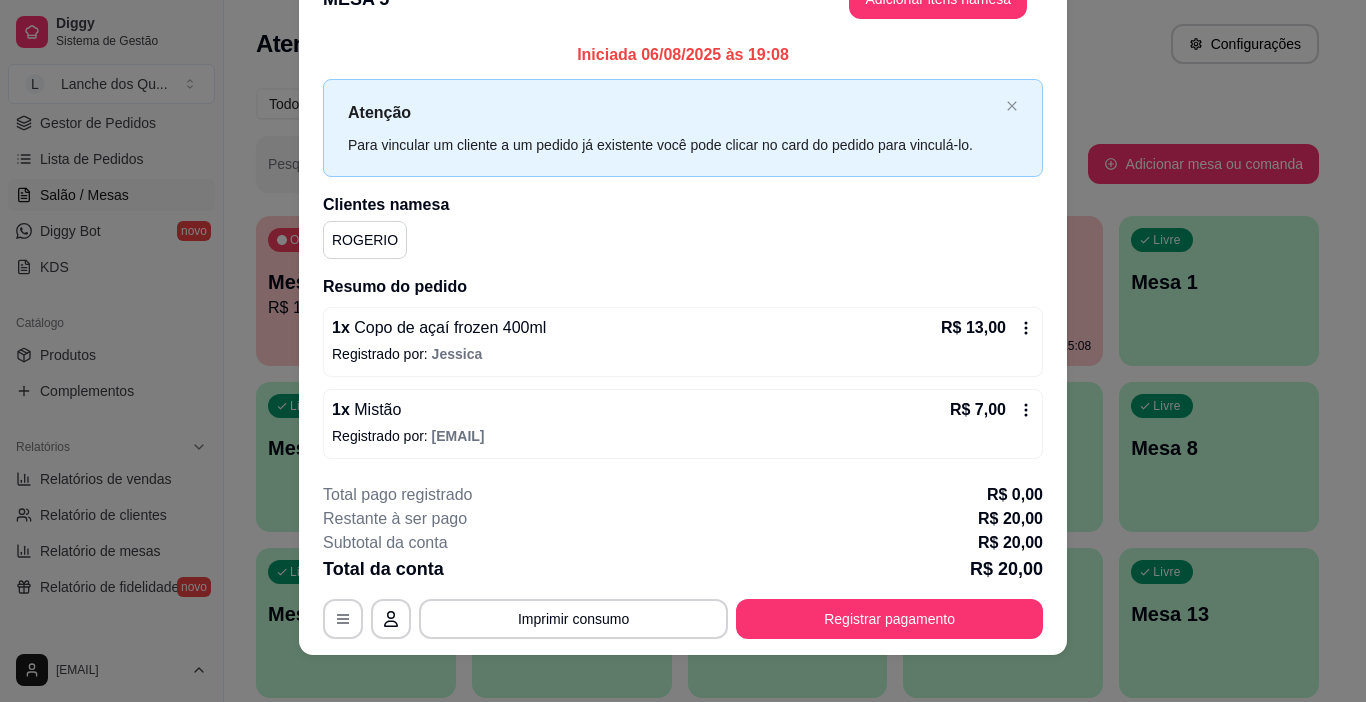 scroll, scrollTop: 59, scrollLeft: 0, axis: vertical 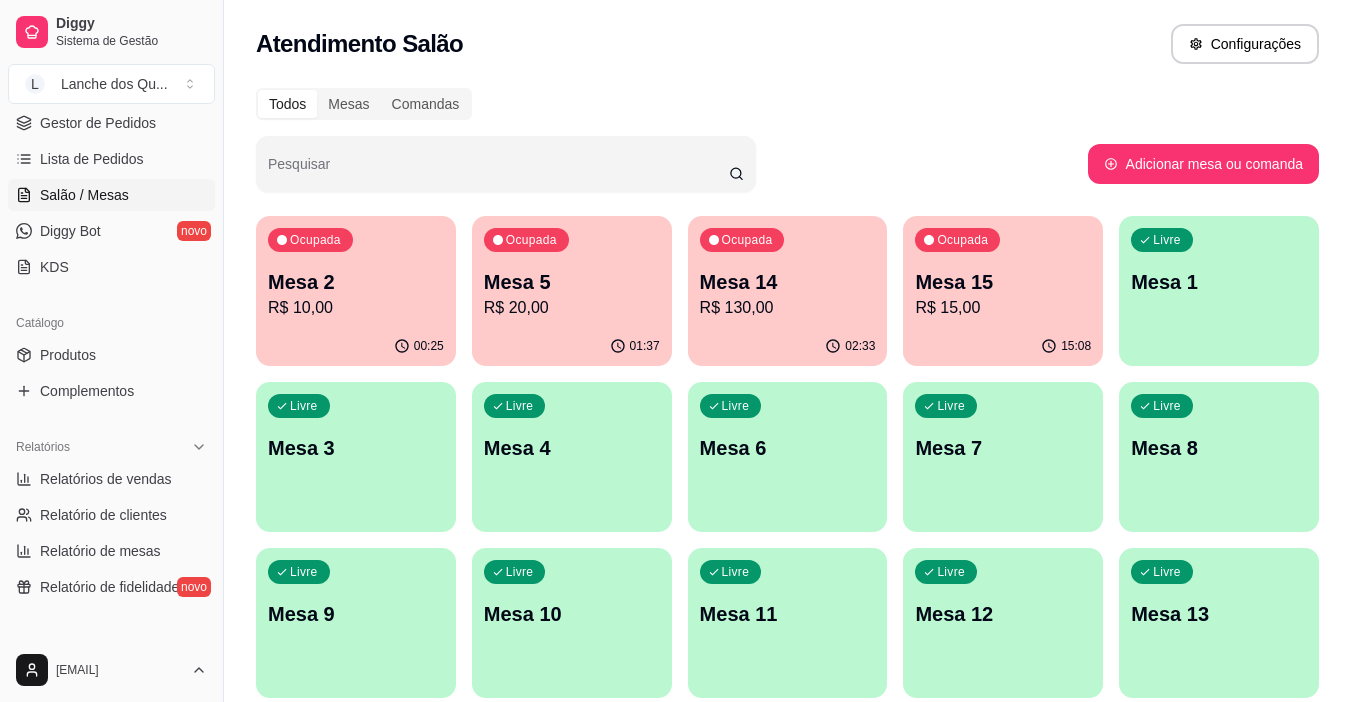 click on "Mesa 14" at bounding box center (788, 282) 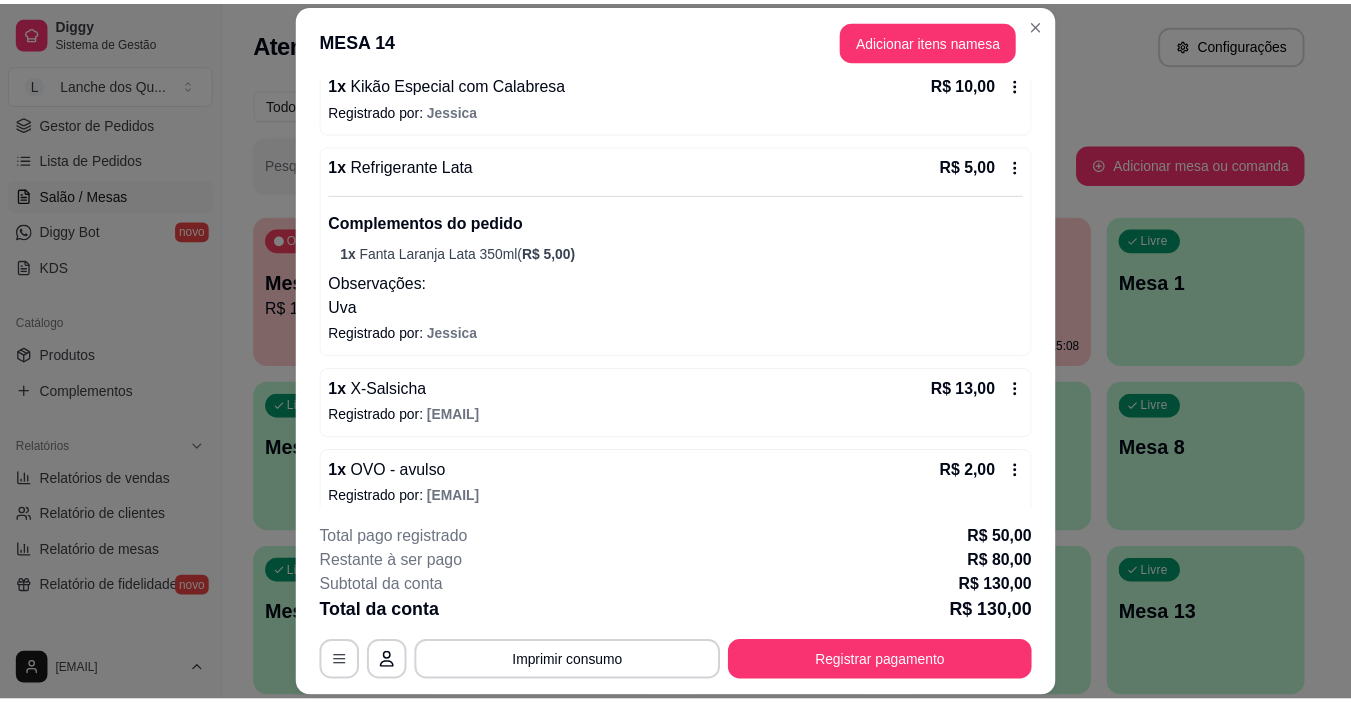 scroll, scrollTop: 1400, scrollLeft: 0, axis: vertical 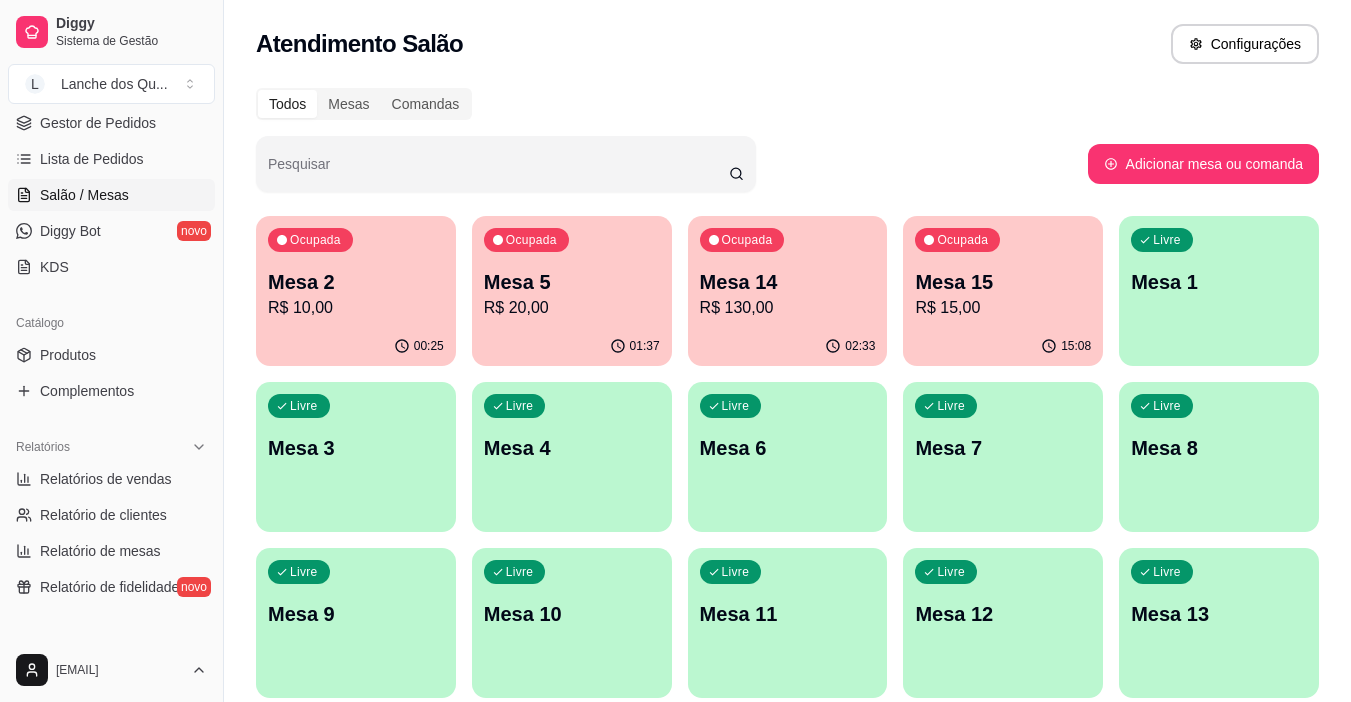 click on "R$ 15,00" at bounding box center (1003, 308) 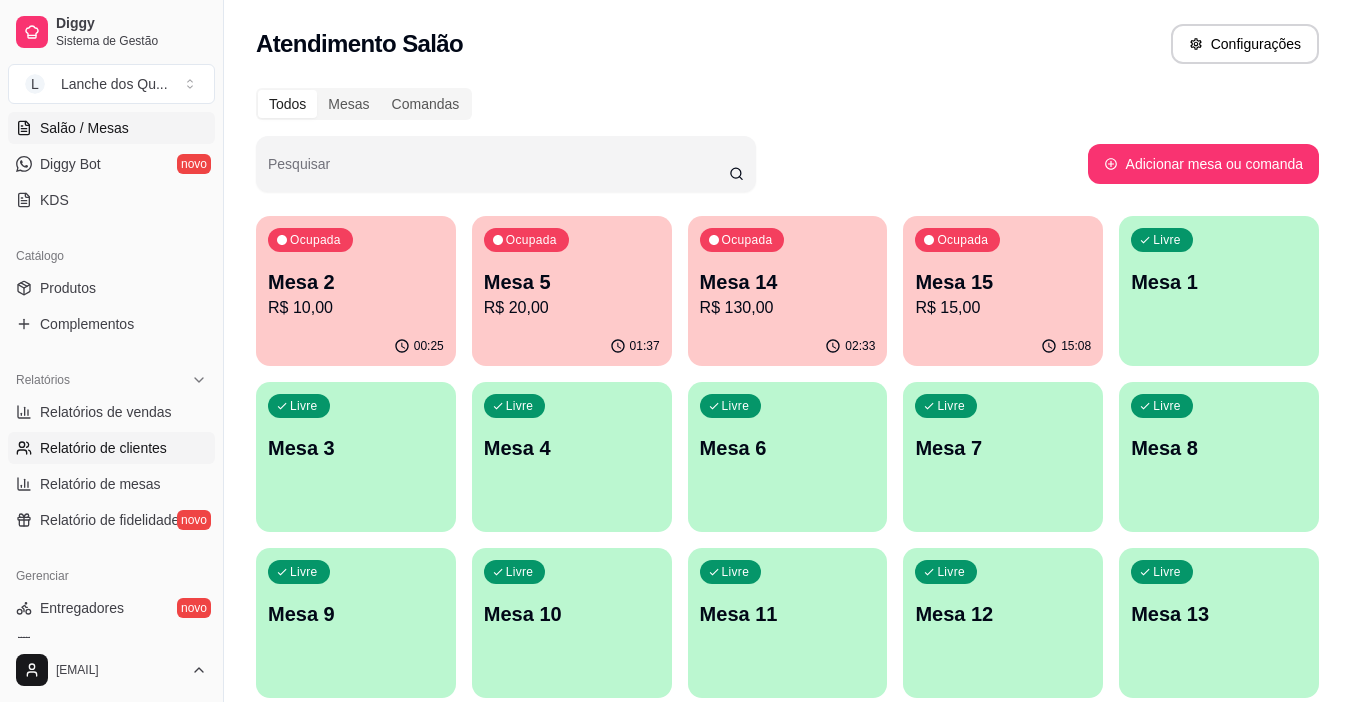 scroll, scrollTop: 400, scrollLeft: 0, axis: vertical 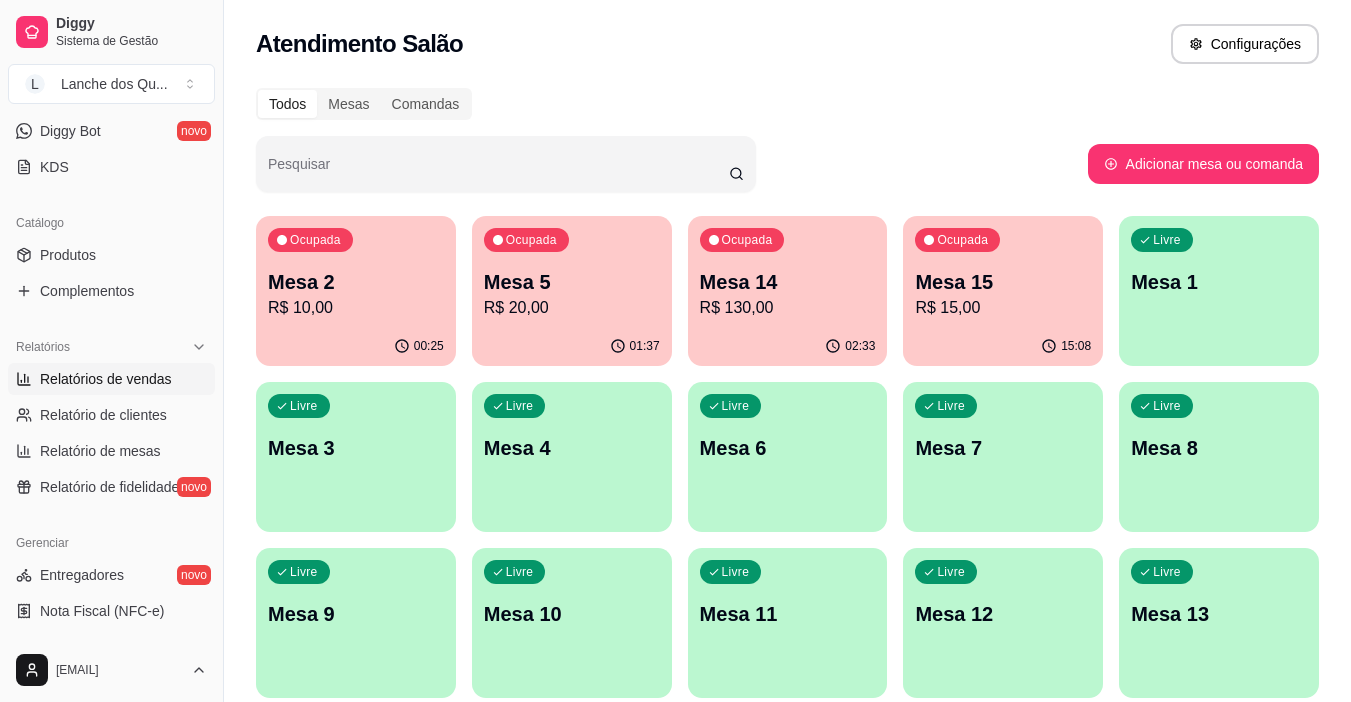 click on "Relatórios de vendas" at bounding box center [106, 379] 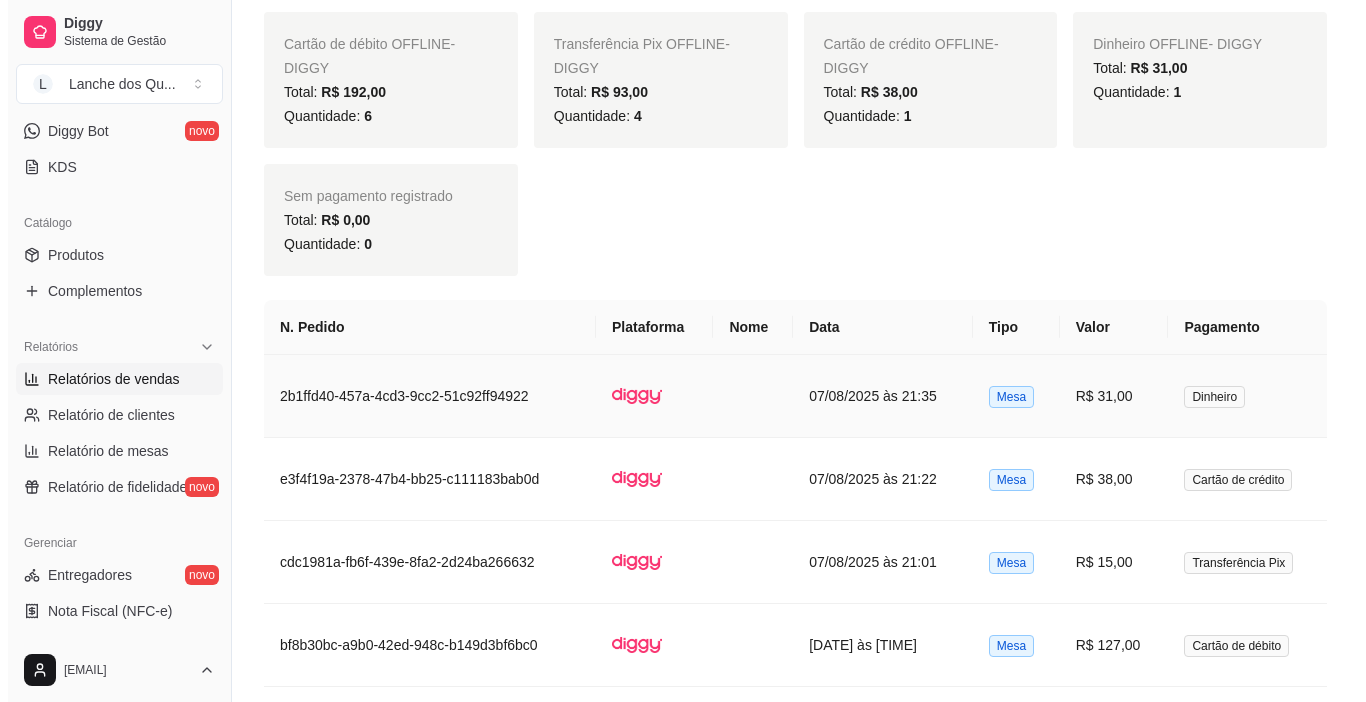scroll, scrollTop: 1000, scrollLeft: 0, axis: vertical 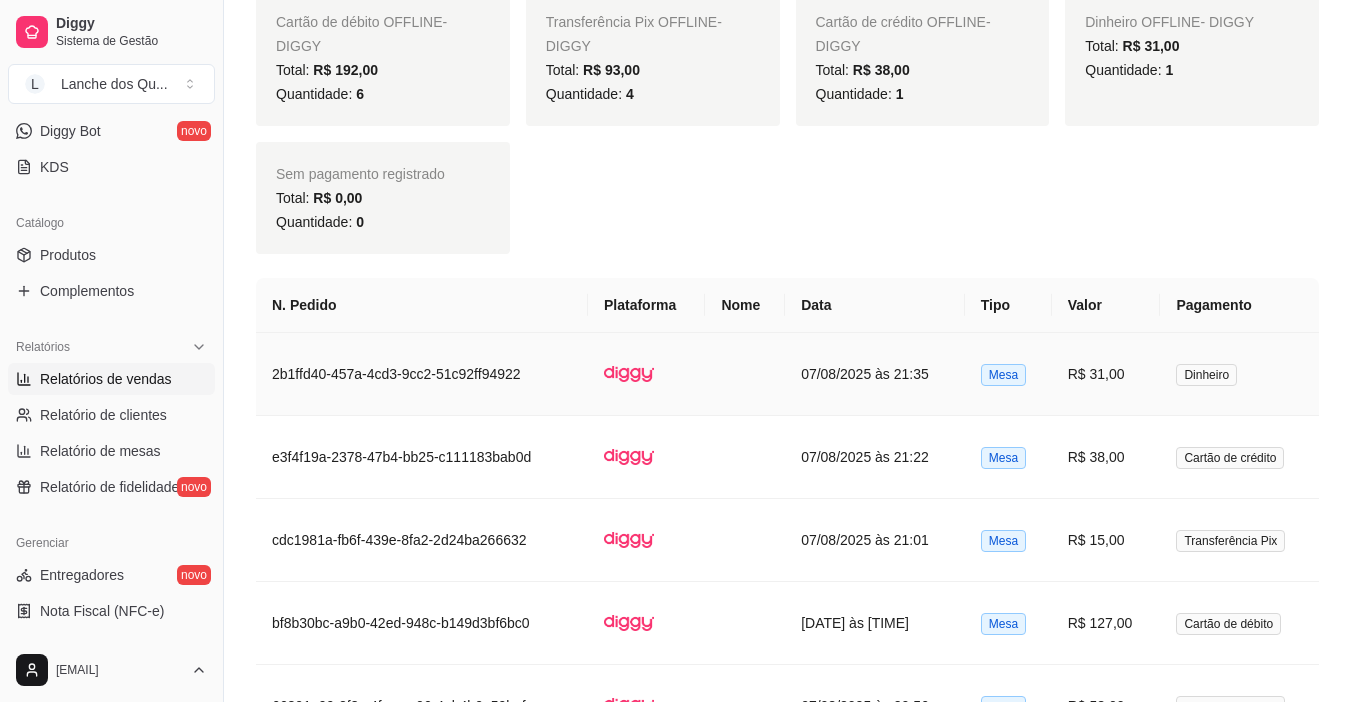 click on "R$ 31,00" at bounding box center (1106, 374) 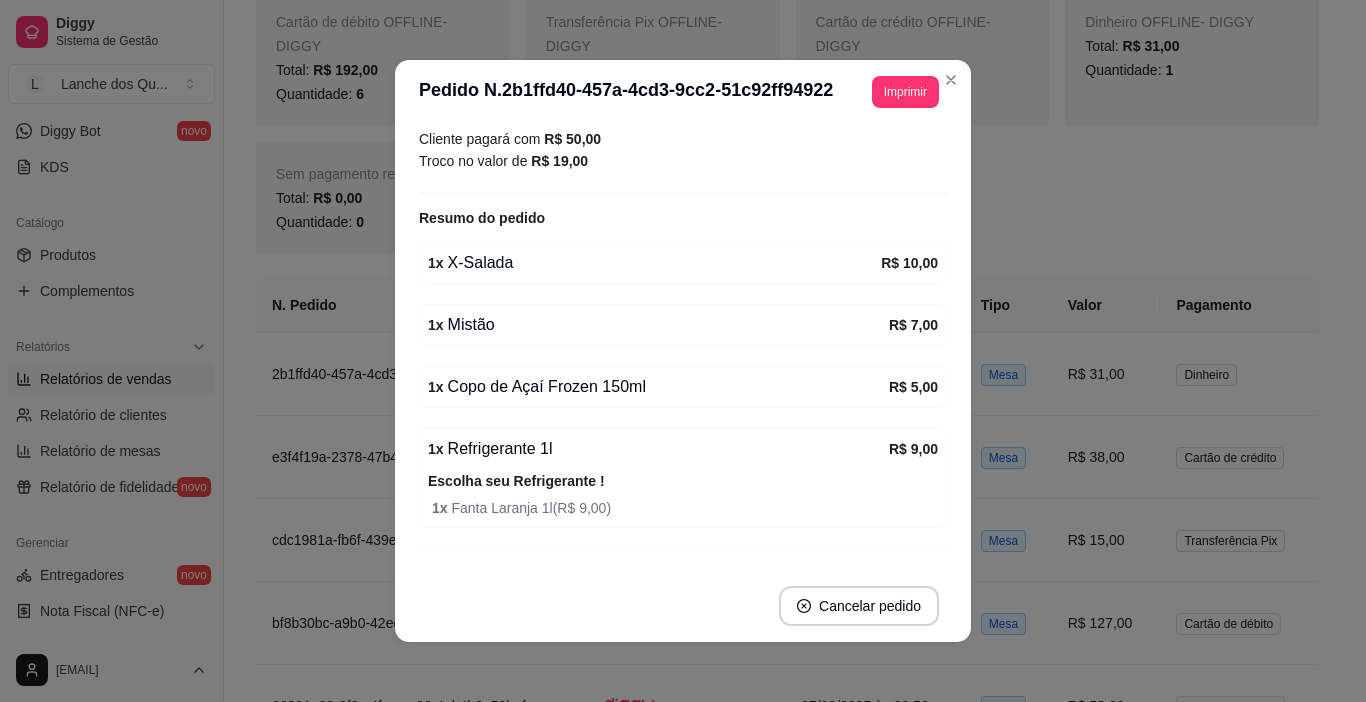 scroll, scrollTop: 313, scrollLeft: 0, axis: vertical 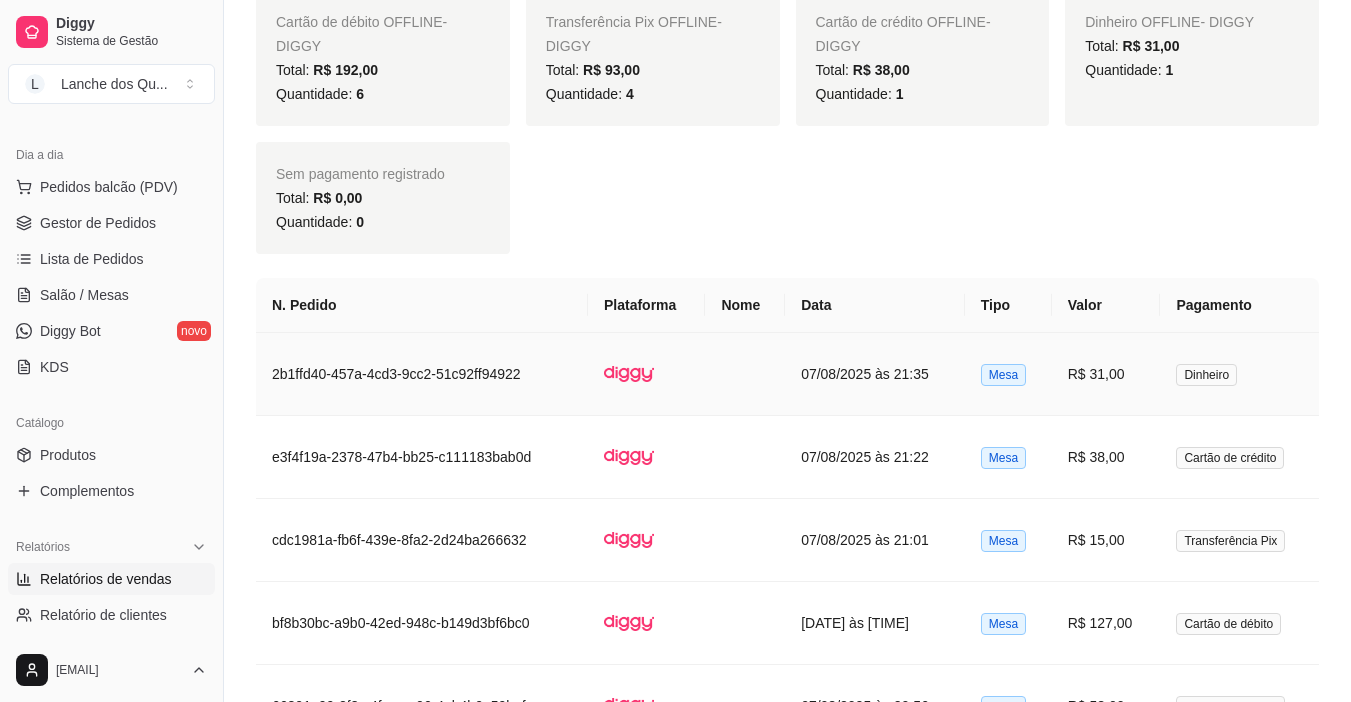 click on "R$ 31,00" at bounding box center [1106, 374] 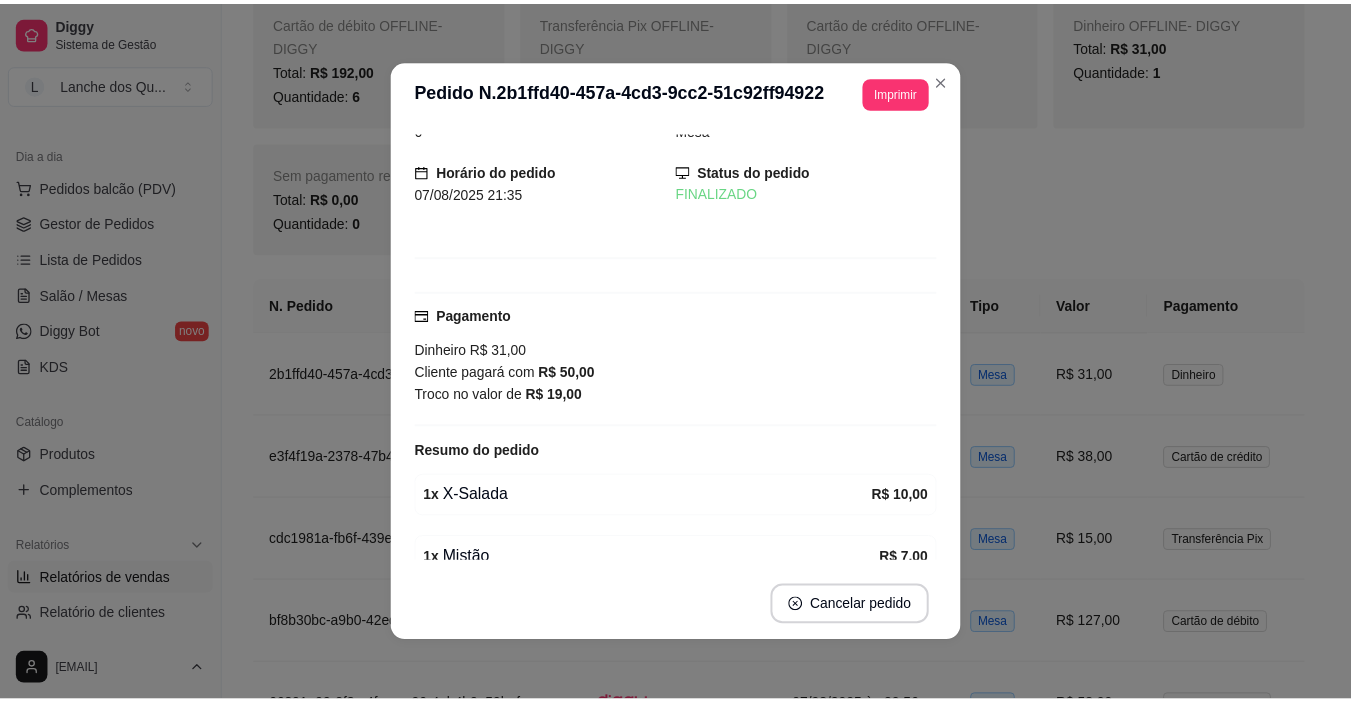 scroll, scrollTop: 13, scrollLeft: 0, axis: vertical 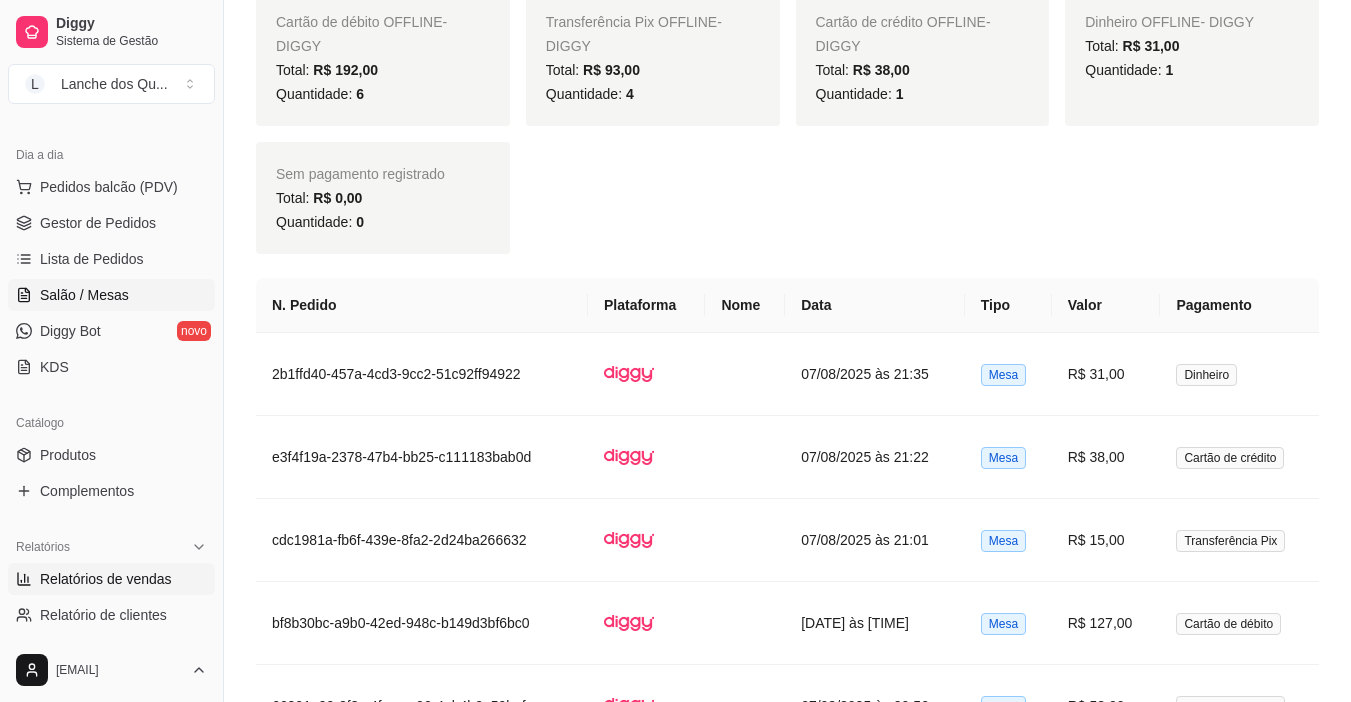 click on "Salão / Mesas" at bounding box center [111, 295] 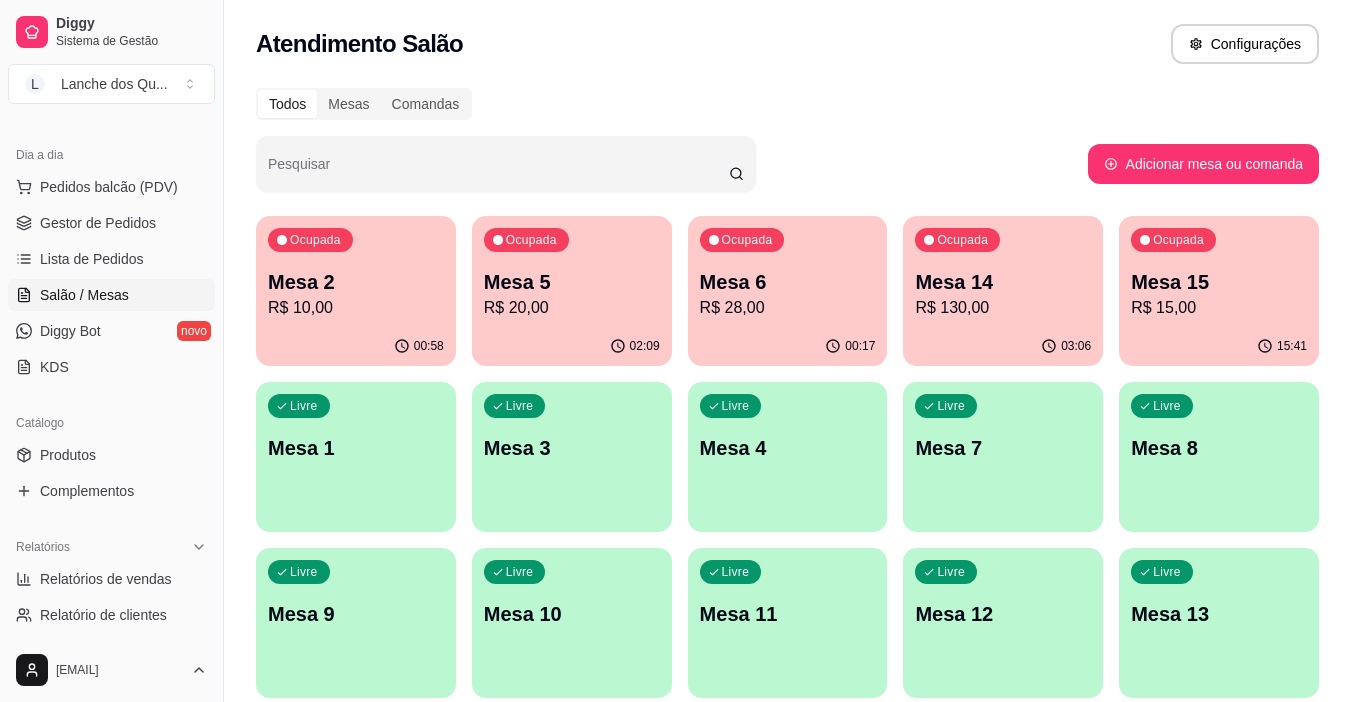 click on "R$ 10,00" at bounding box center (356, 308) 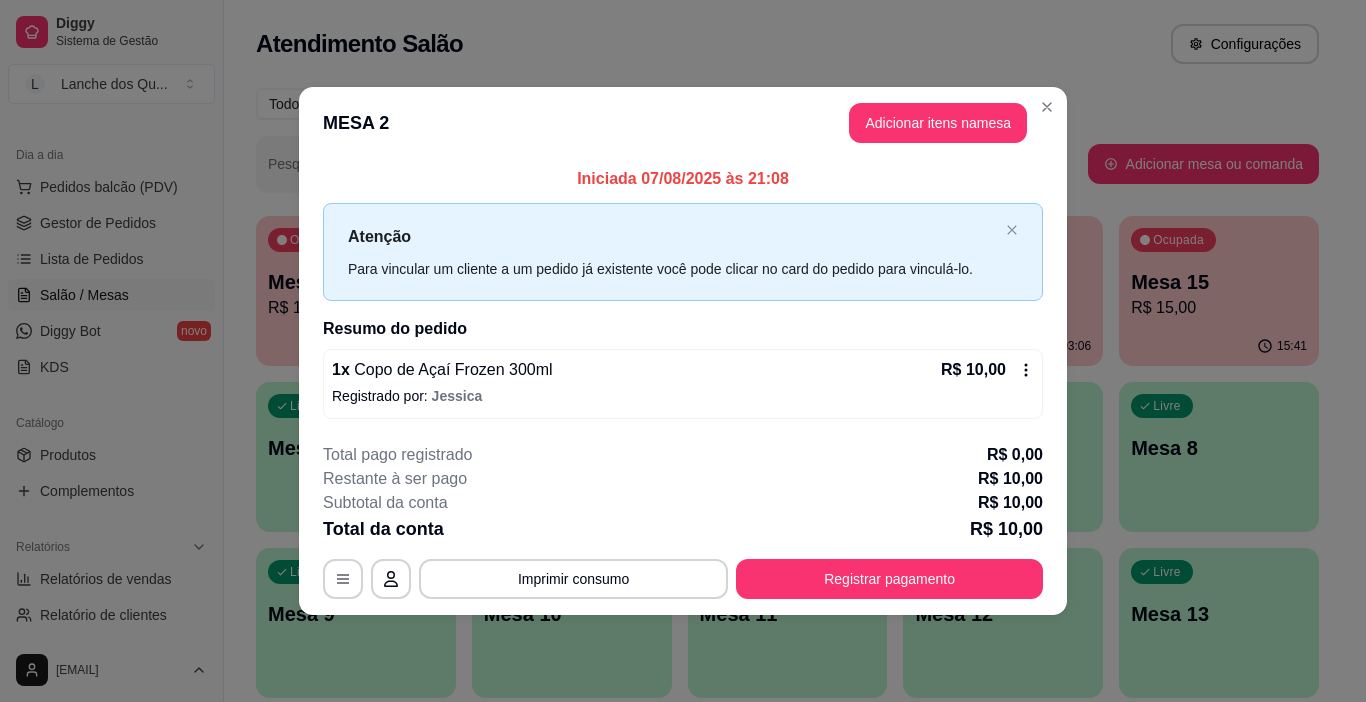 click on "Iniciada [DATE] às [TIME] Atenção Para vincular um cliente a um pedido já existente você pode clicar no card do pedido para vinculá-lo. Resumo do pedido 1 x Copo de Açaí Frozen 300ml R$ 10,00 Registrado por: [FIRST]" at bounding box center [683, 292] 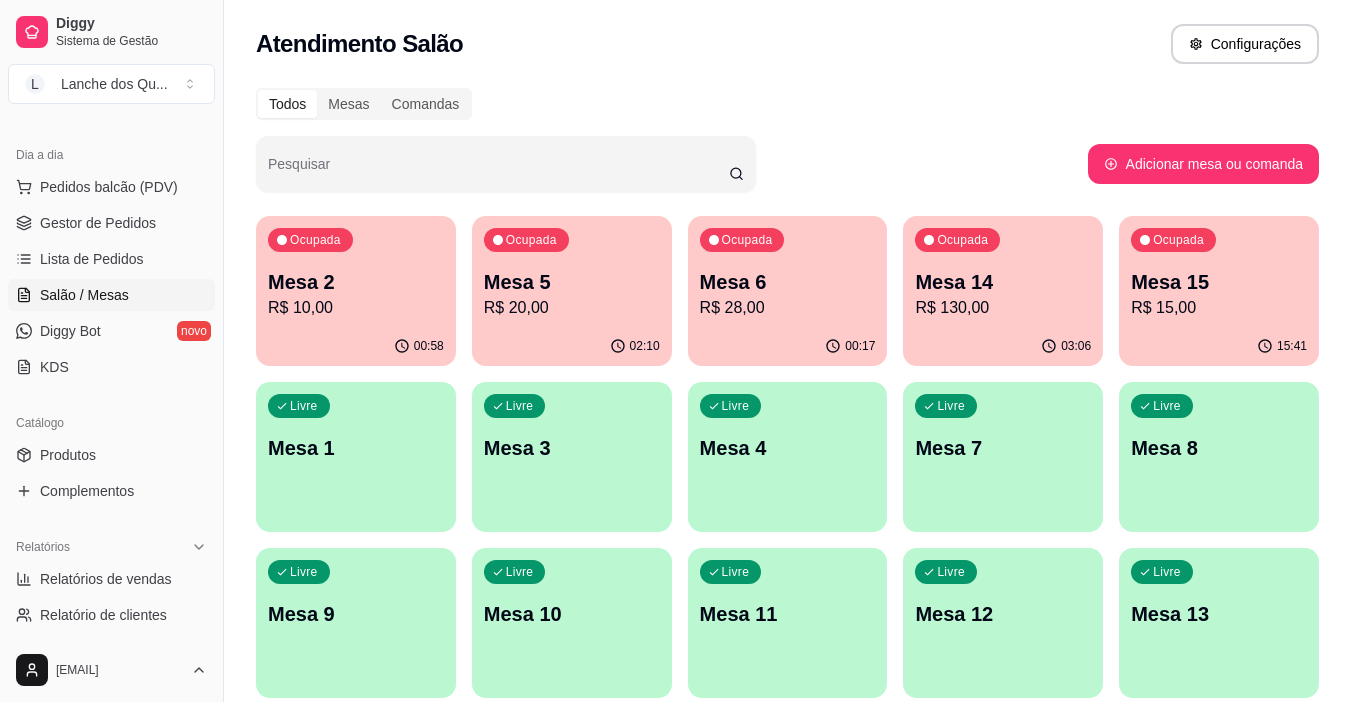 click on "Ocupada Mesa 5 R$ 20,00" at bounding box center (572, 271) 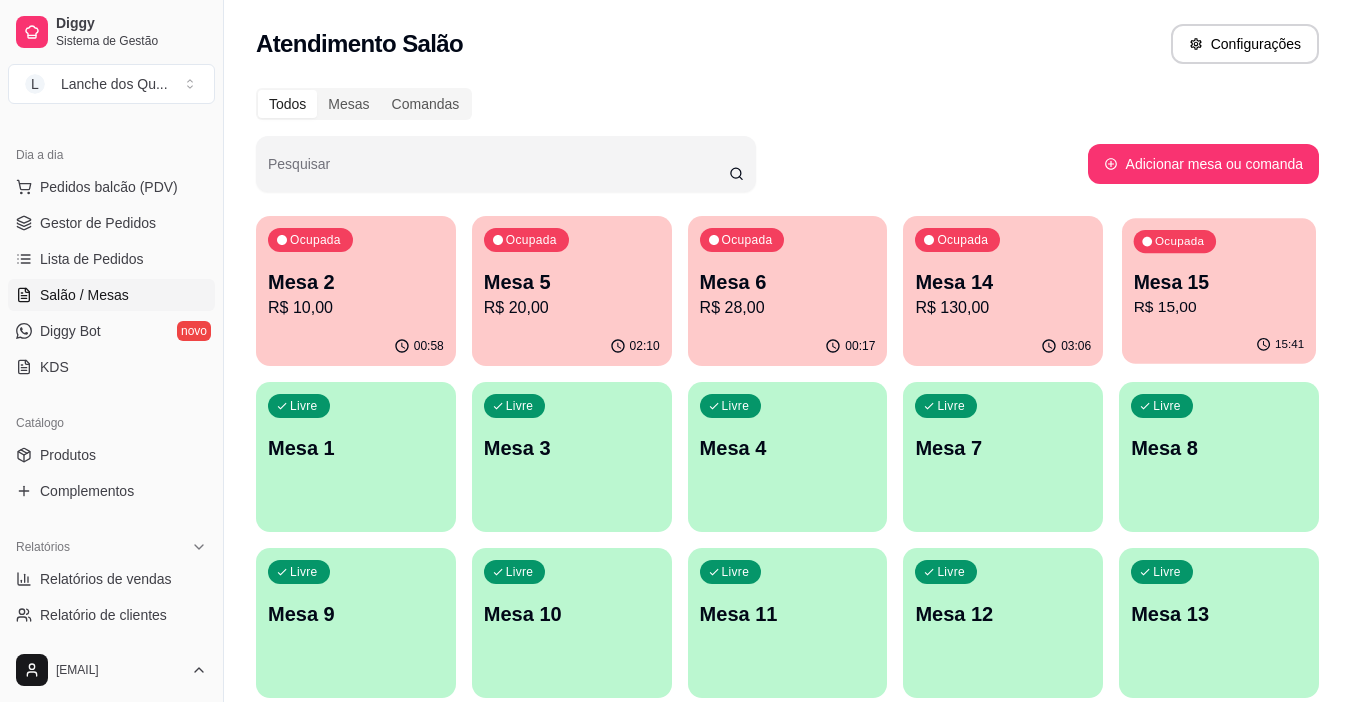 click on "Mesa 15" at bounding box center [1219, 282] 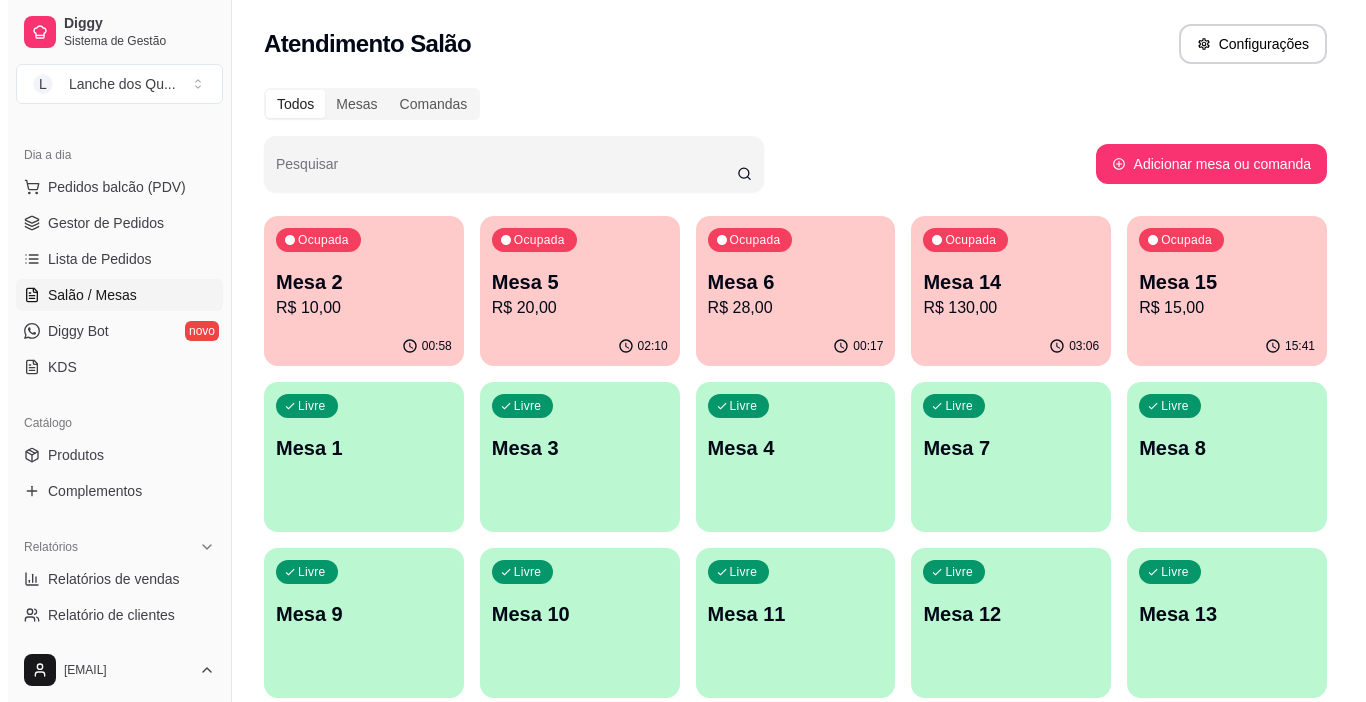 scroll, scrollTop: 77, scrollLeft: 0, axis: vertical 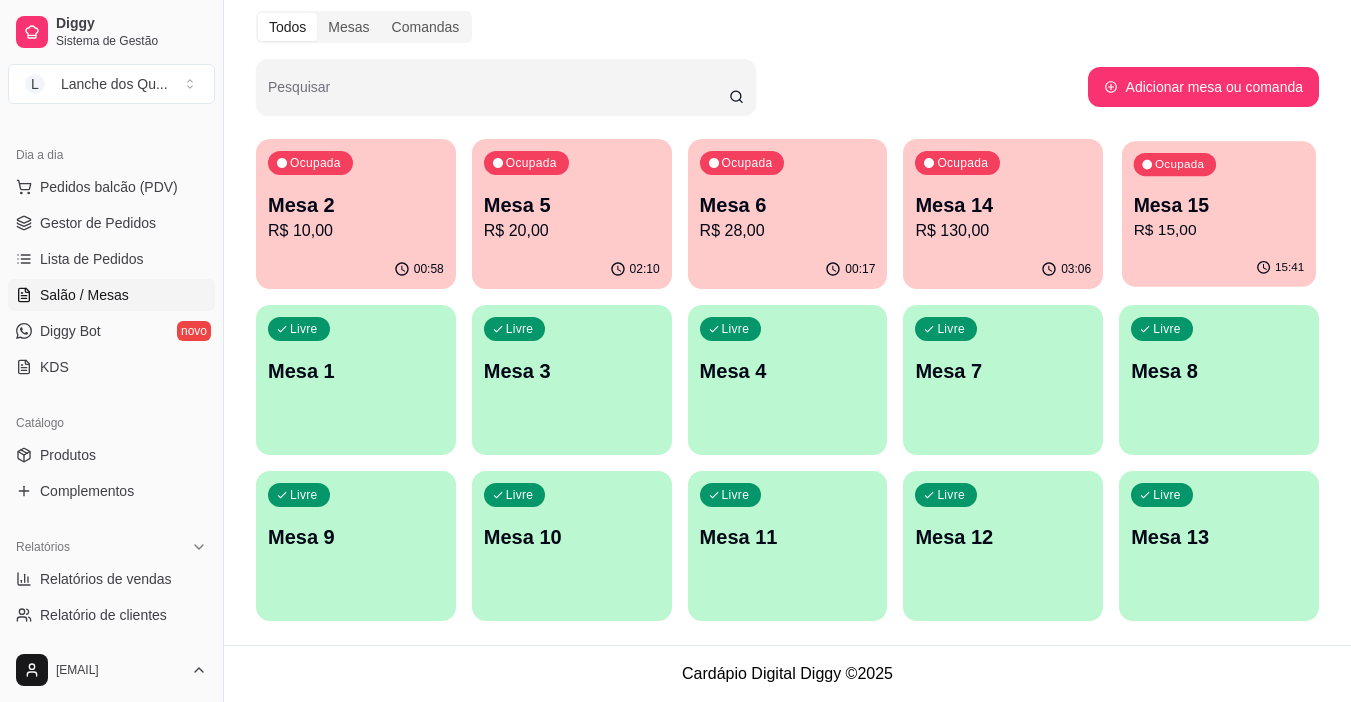 click on "15:41" at bounding box center (1219, 268) 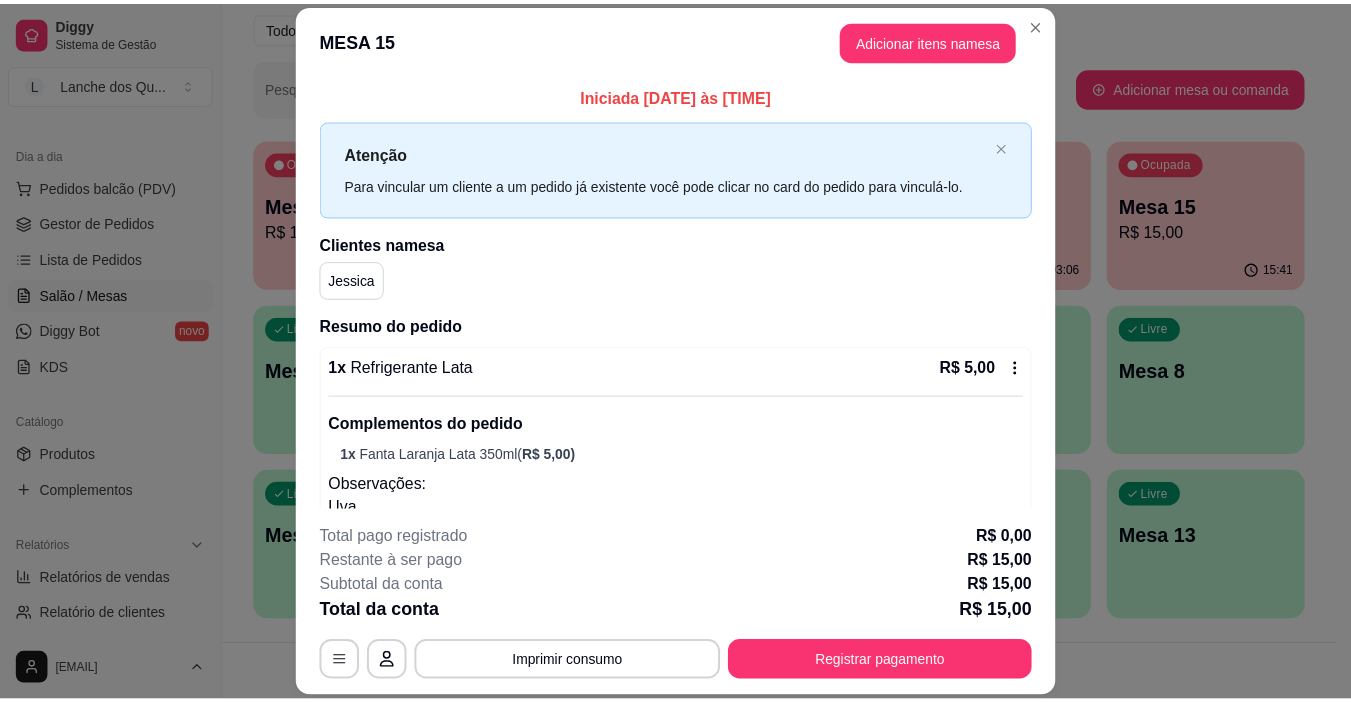 scroll, scrollTop: 100, scrollLeft: 0, axis: vertical 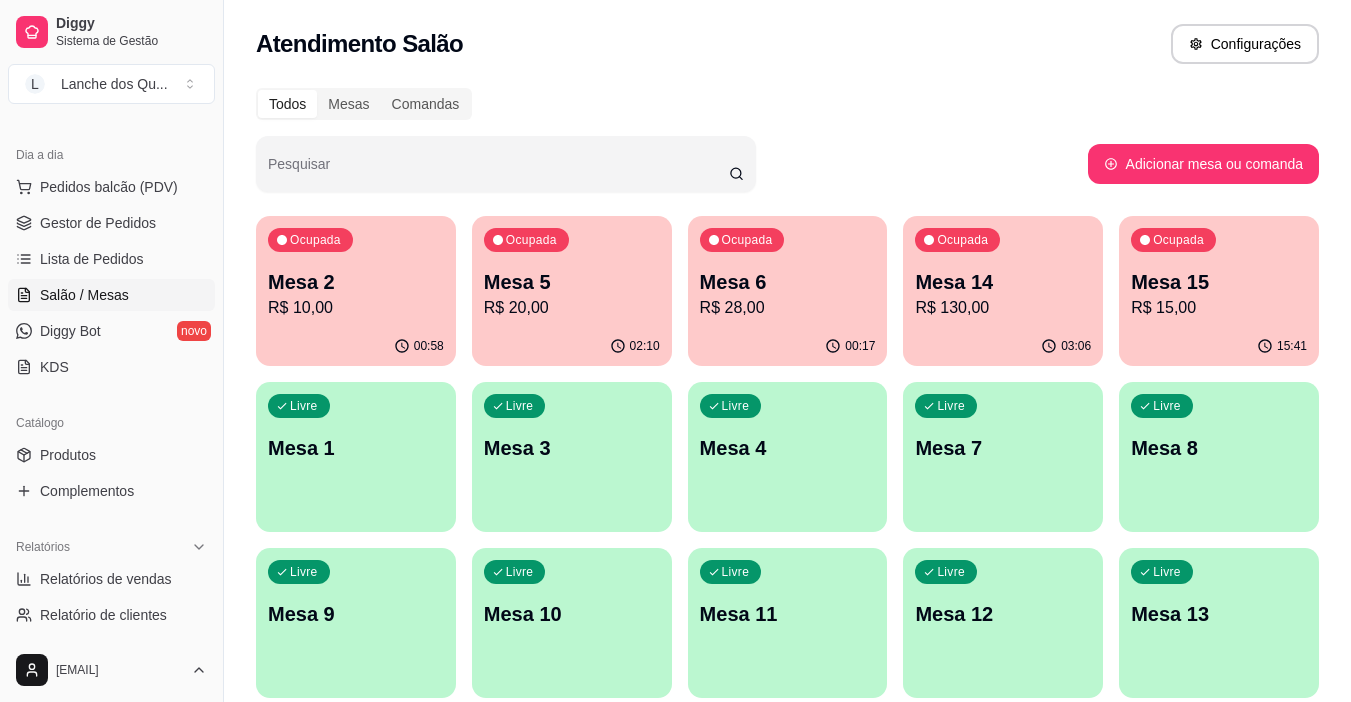 click on "R$ 10,00" at bounding box center [356, 308] 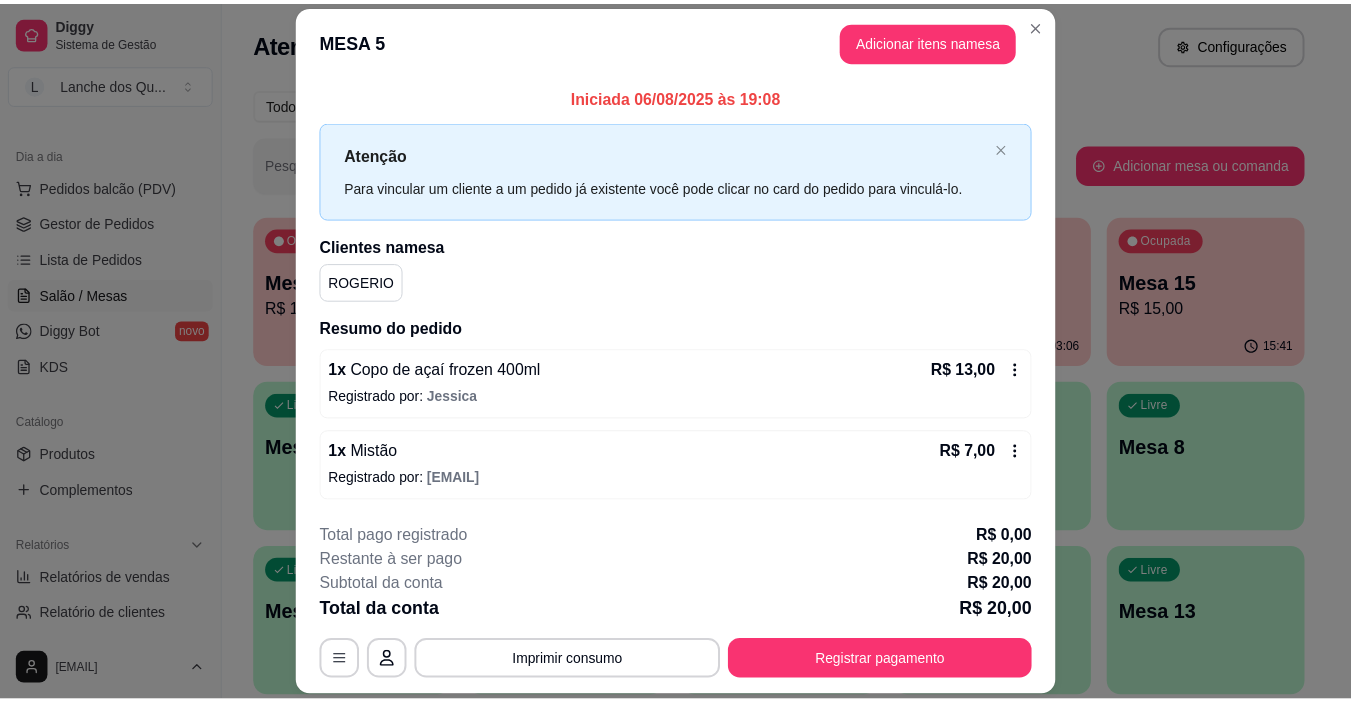 scroll, scrollTop: 59, scrollLeft: 0, axis: vertical 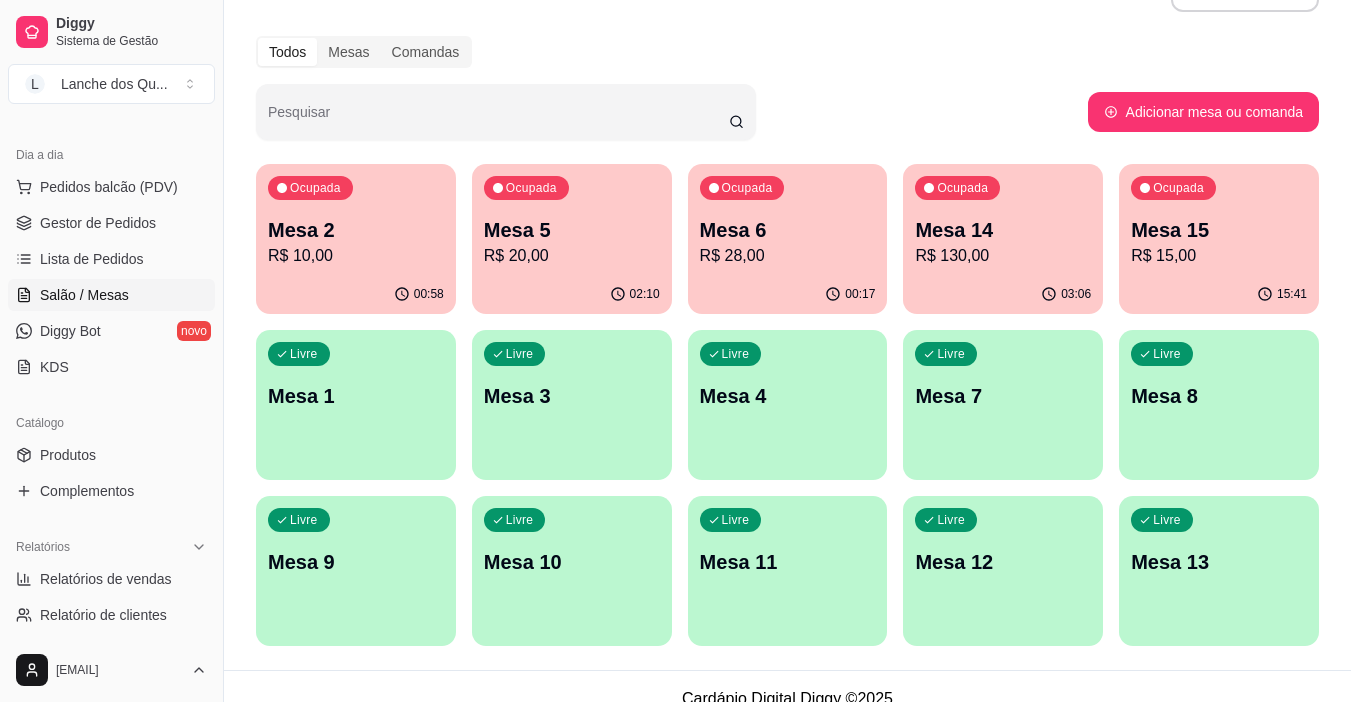 click on "Ocupada Mesa 6 R$ 28,00 00:17" at bounding box center (788, 239) 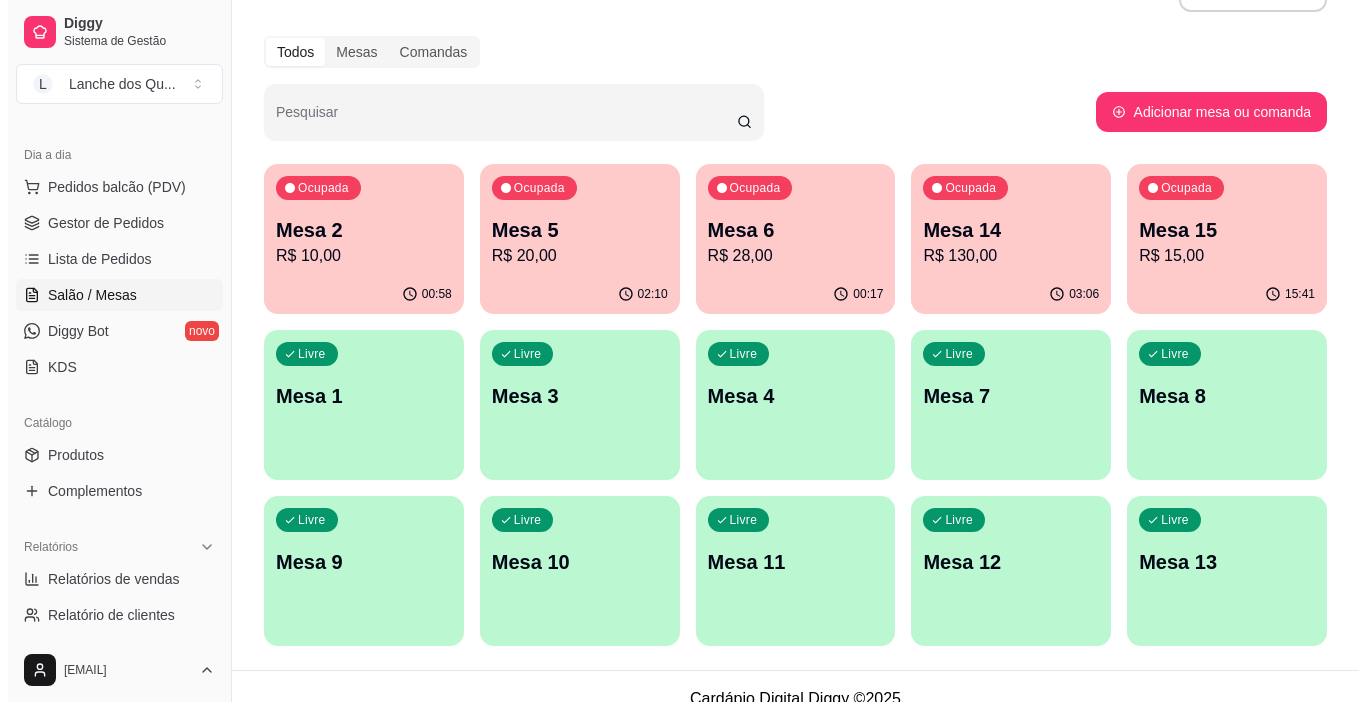 scroll, scrollTop: 77, scrollLeft: 0, axis: vertical 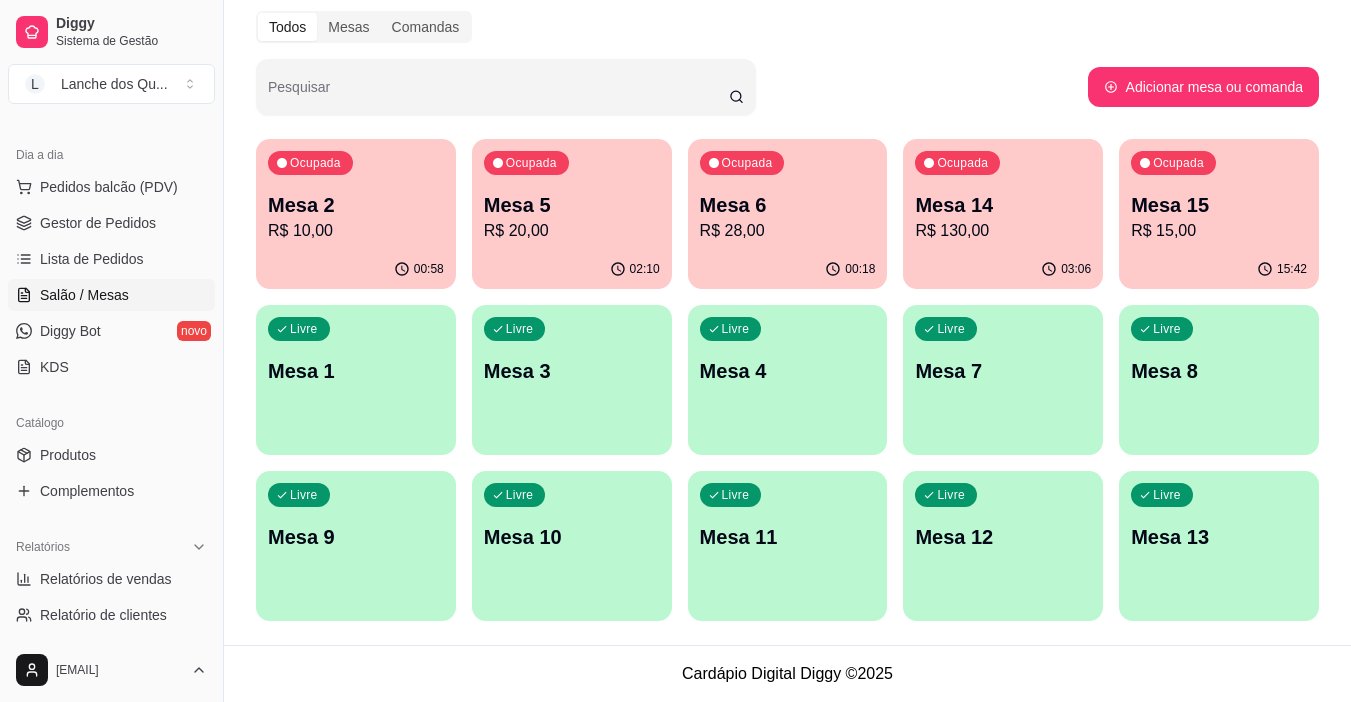 click on "R$ 28,00" at bounding box center (788, 231) 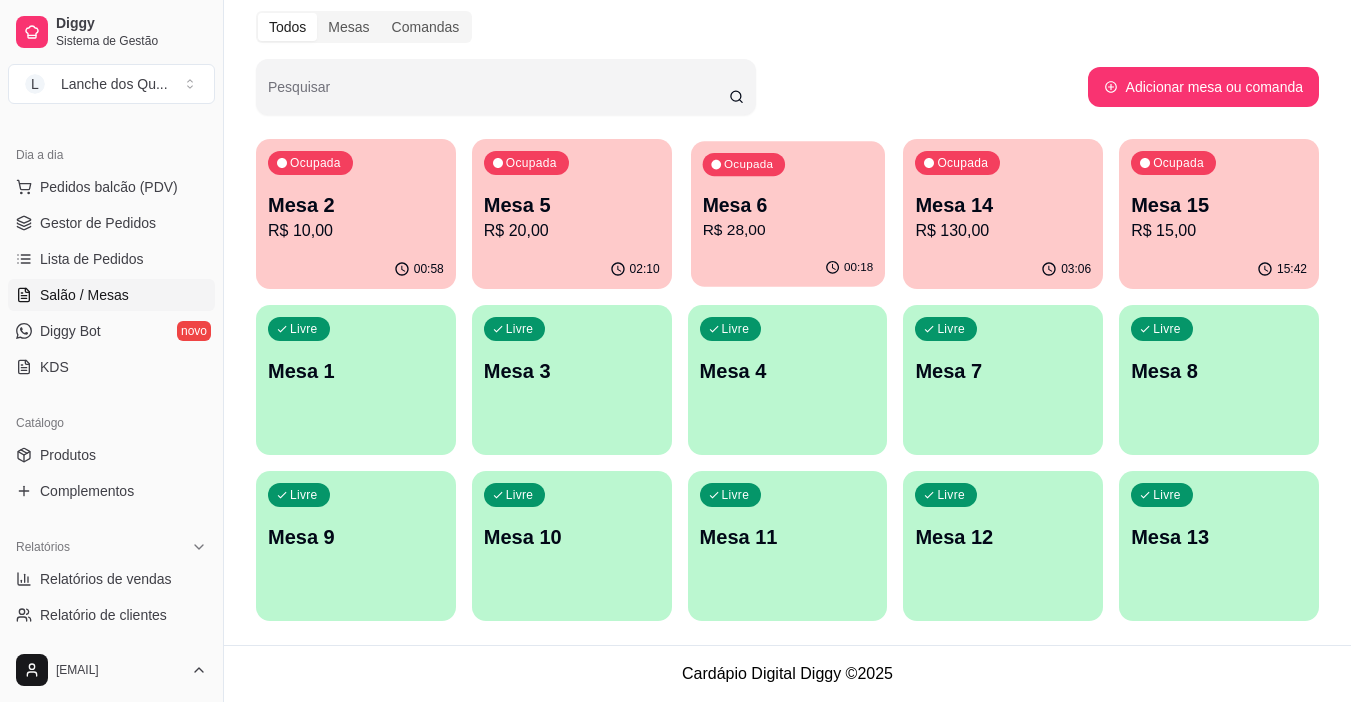 click on "00:18" at bounding box center (788, 268) 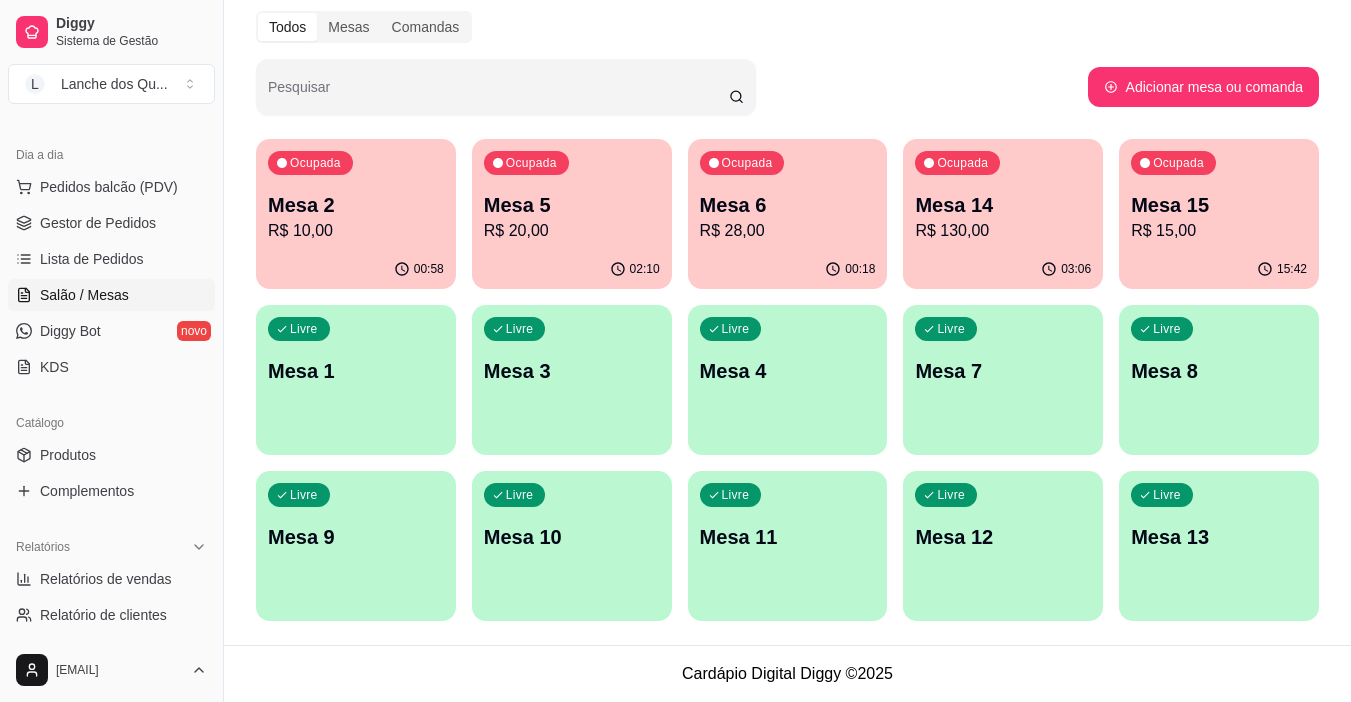 click on "Livre Mesa 1" at bounding box center [356, 368] 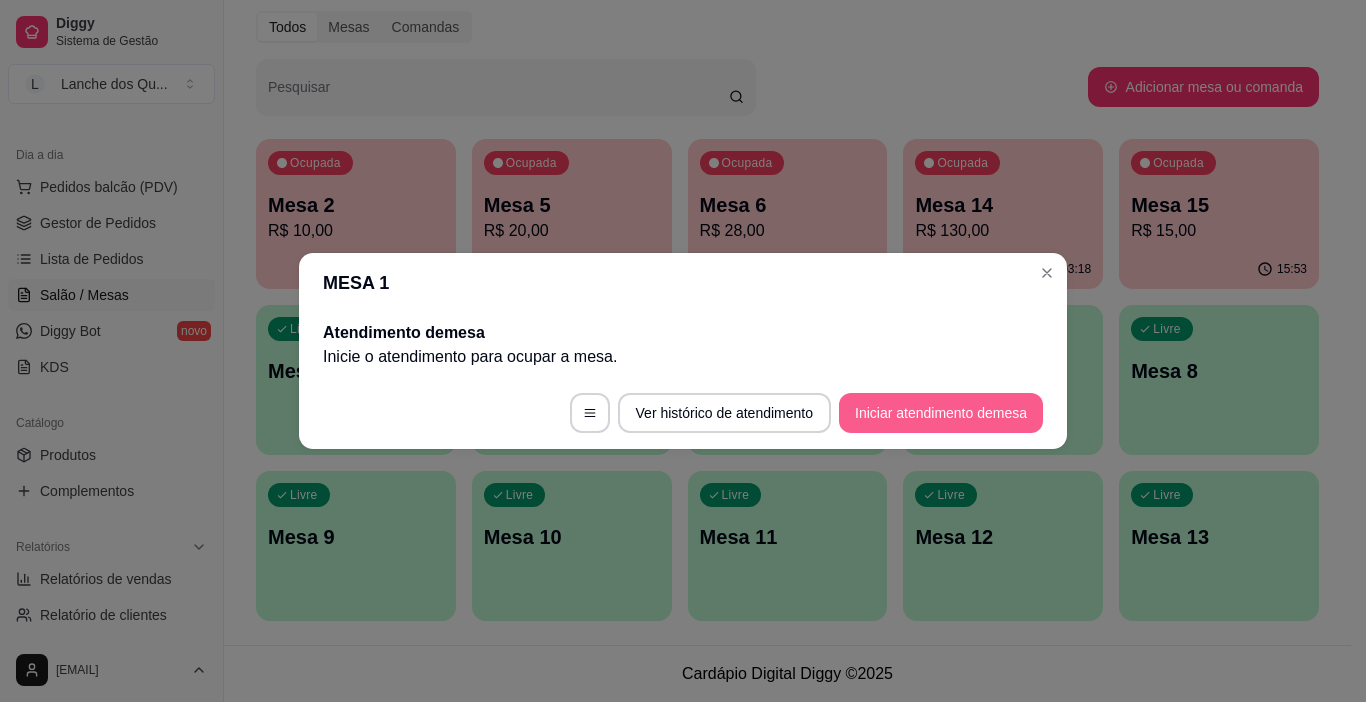click on "Iniciar atendimento de  mesa" at bounding box center (941, 413) 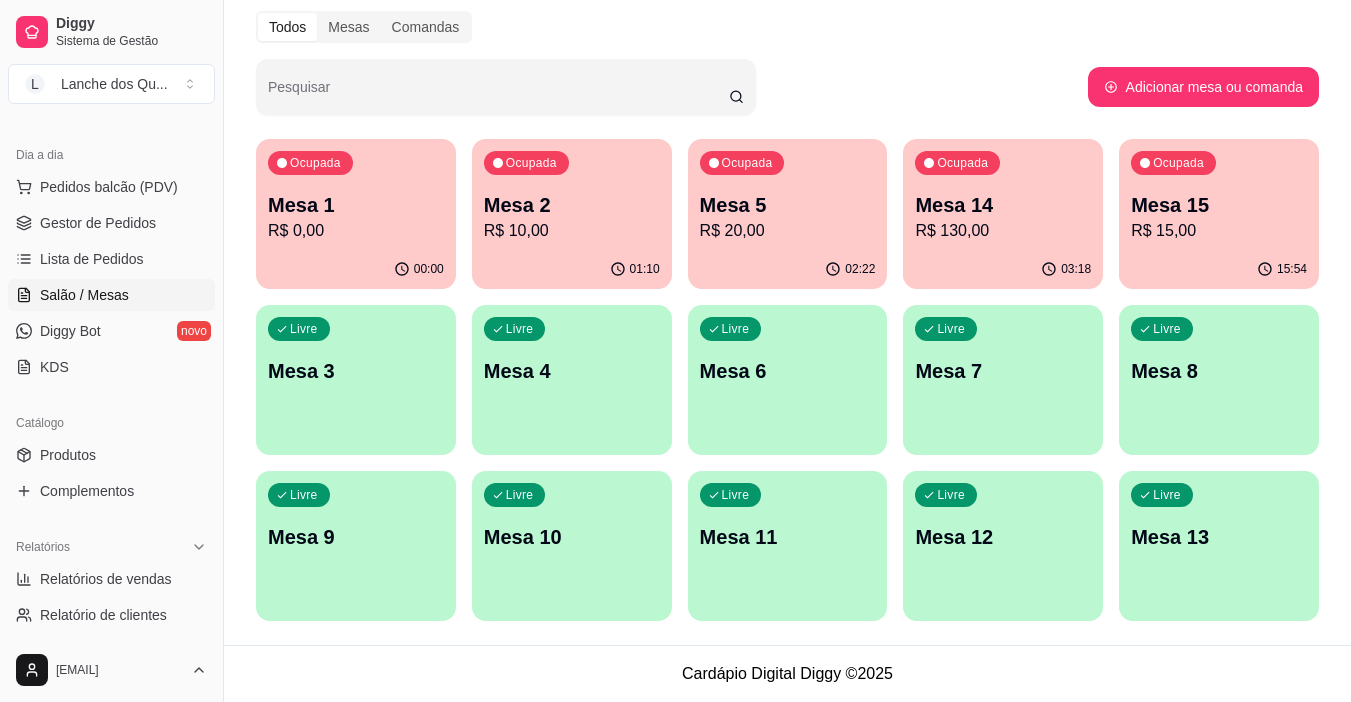 click at bounding box center (356, 443) 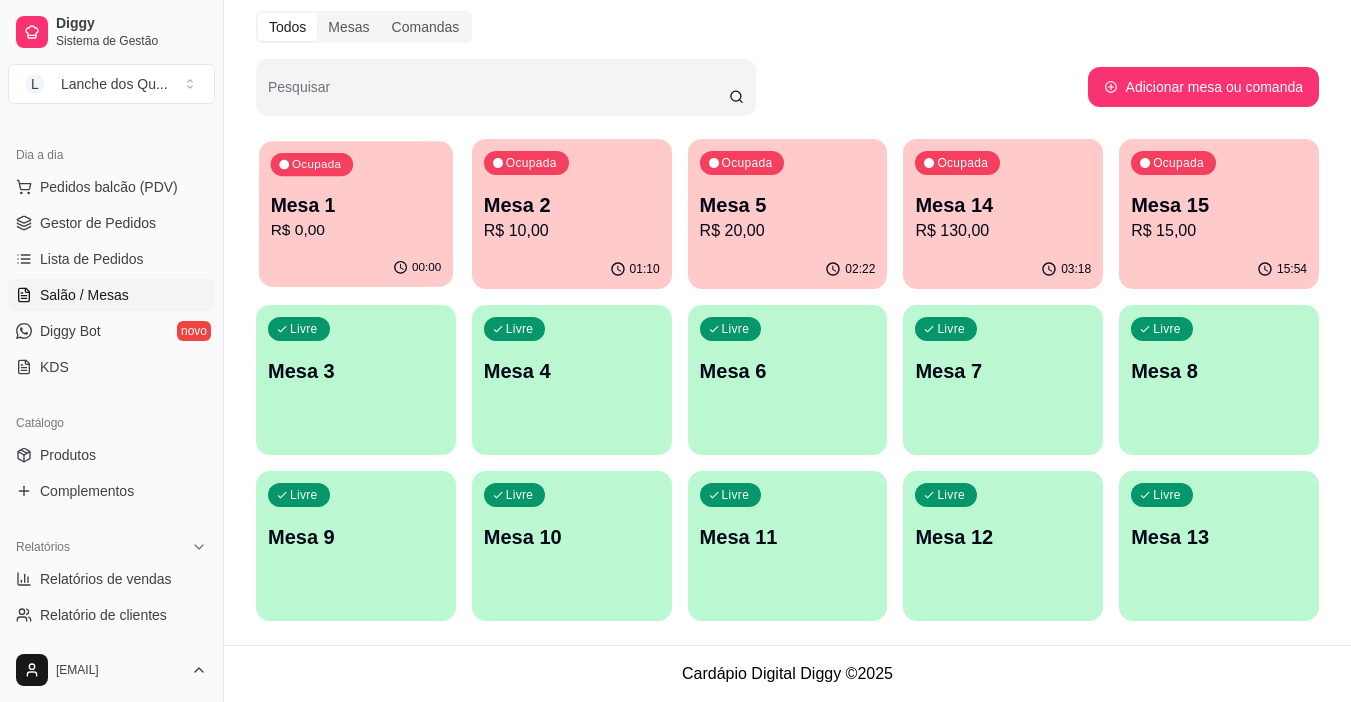 click on "Ocupada Mesa 1 R$ 0,00" at bounding box center (356, 195) 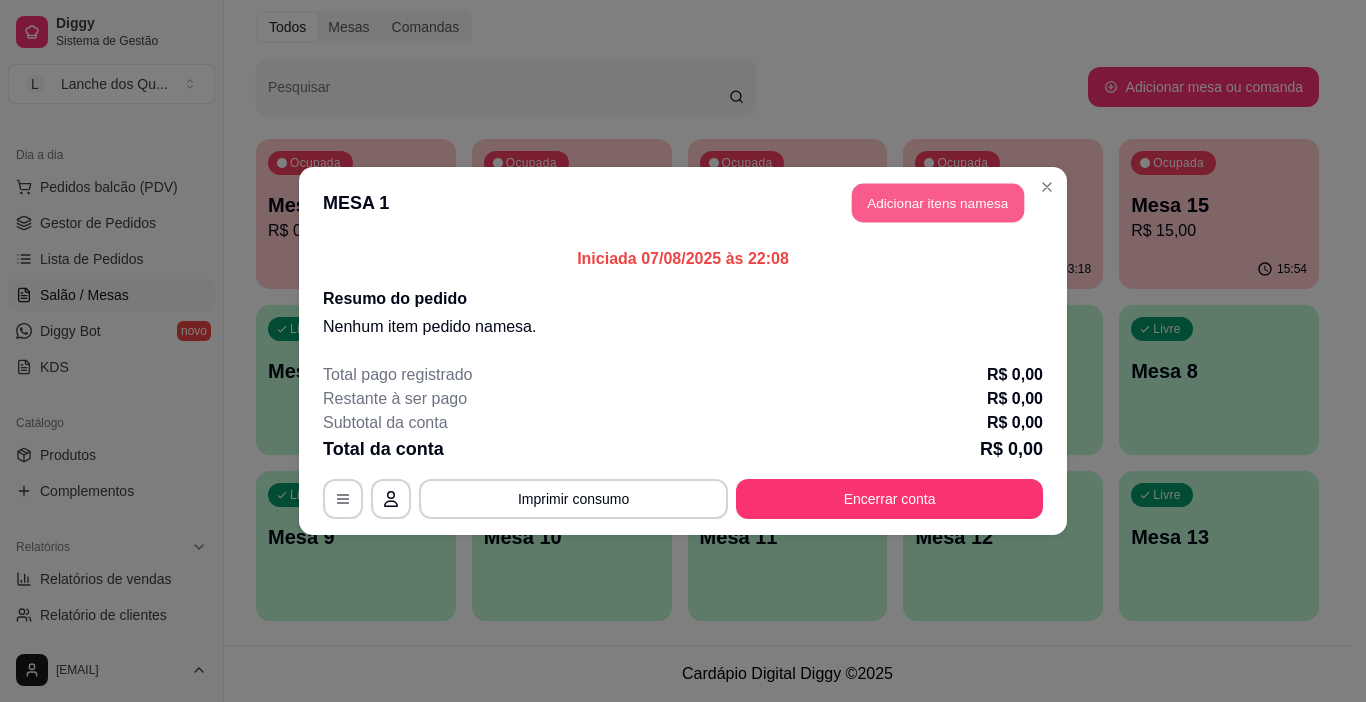 click on "Adicionar itens na  mesa" at bounding box center (938, 203) 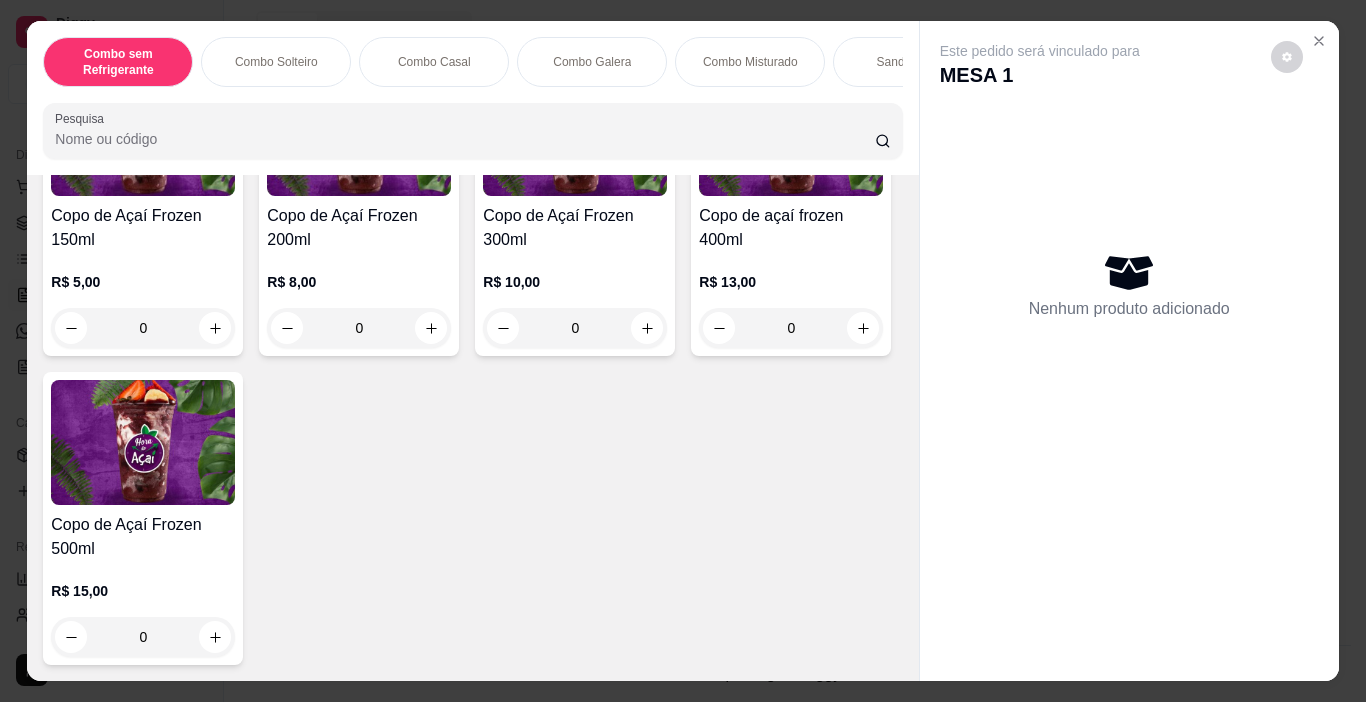 scroll, scrollTop: 5209, scrollLeft: 0, axis: vertical 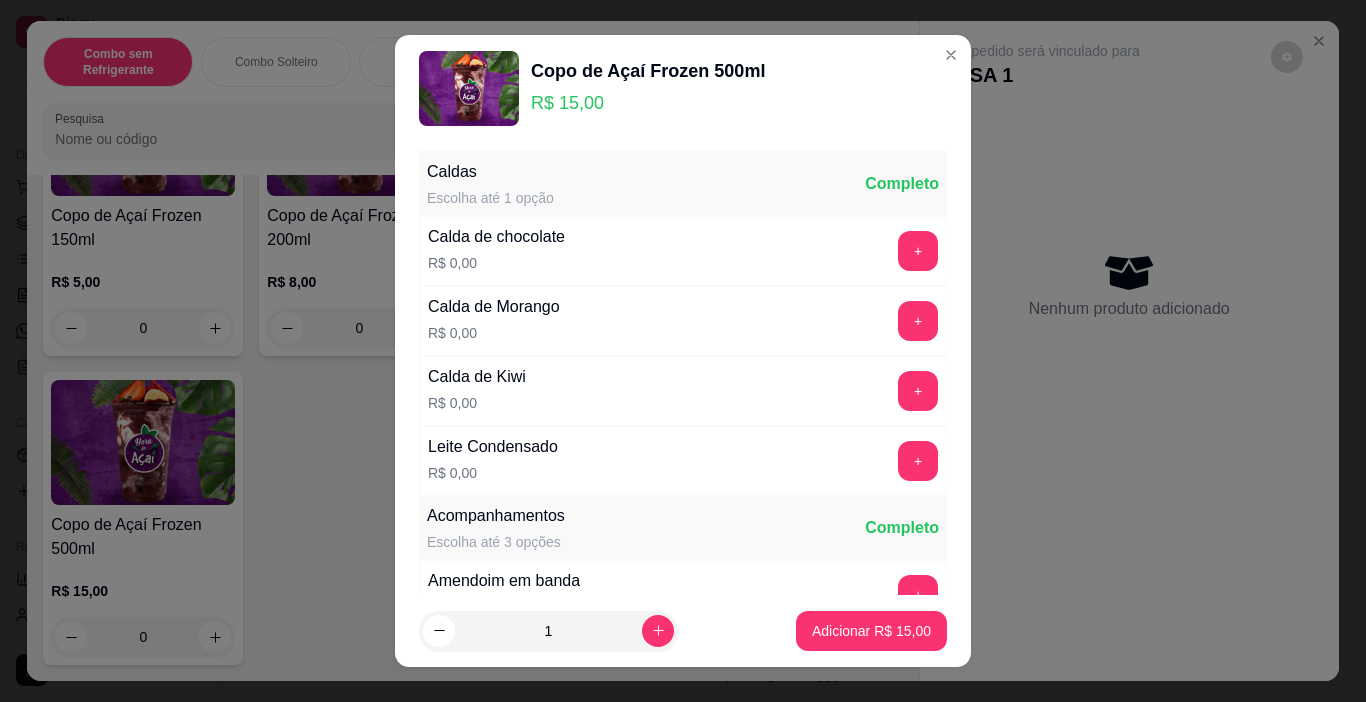 click on "Adicionar   R$ 15,00" at bounding box center [871, 631] 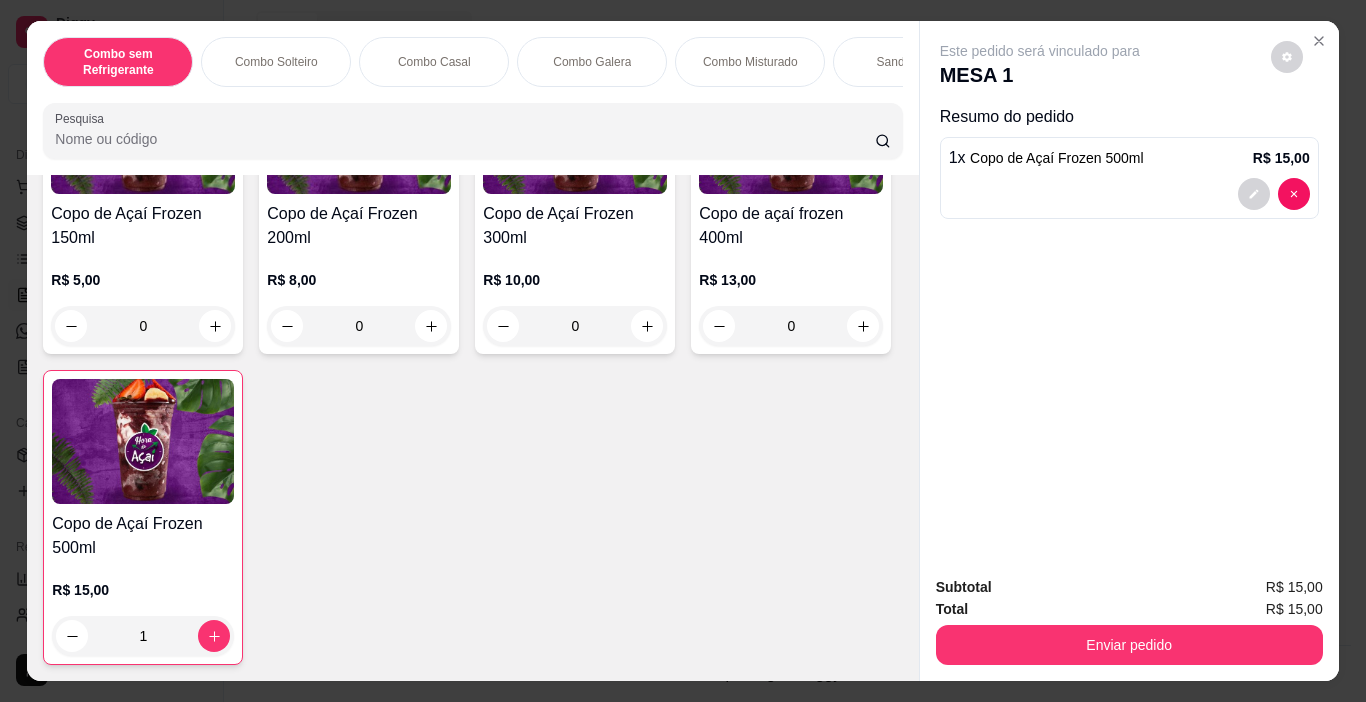 type on "1" 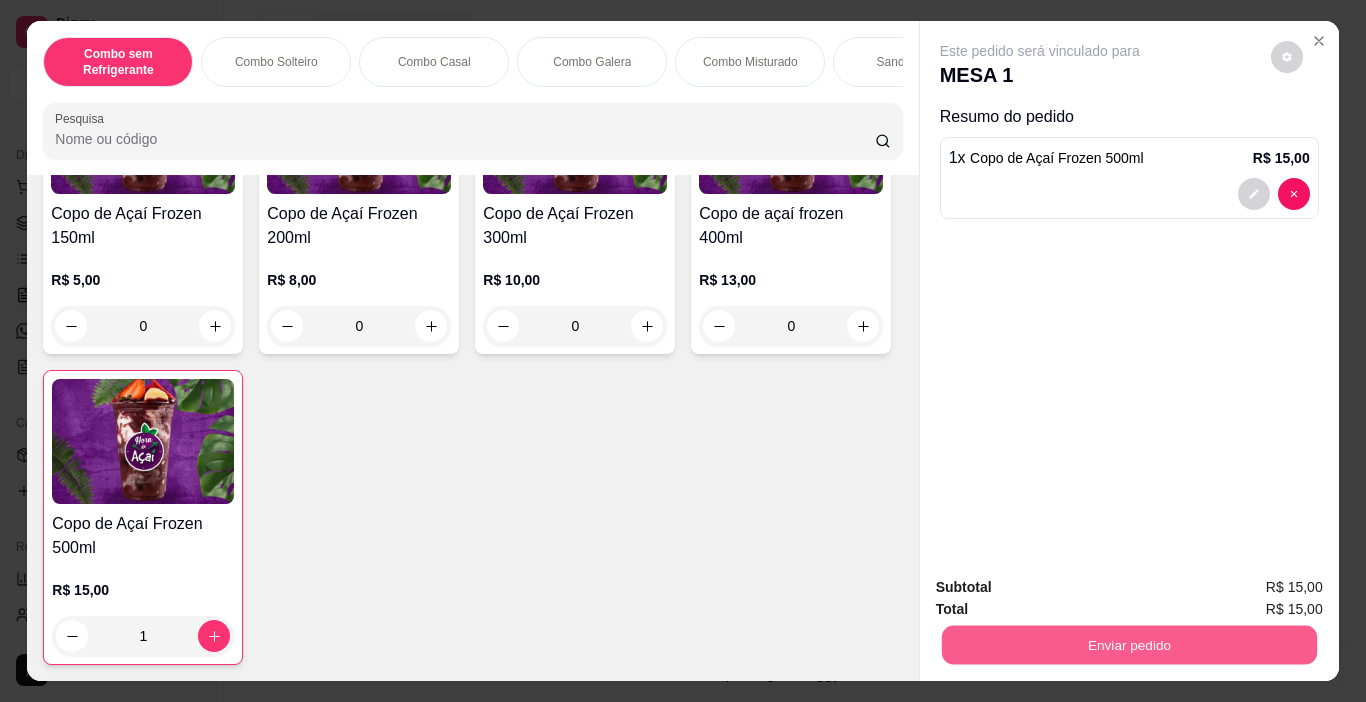 click on "Enviar pedido" at bounding box center (1128, 645) 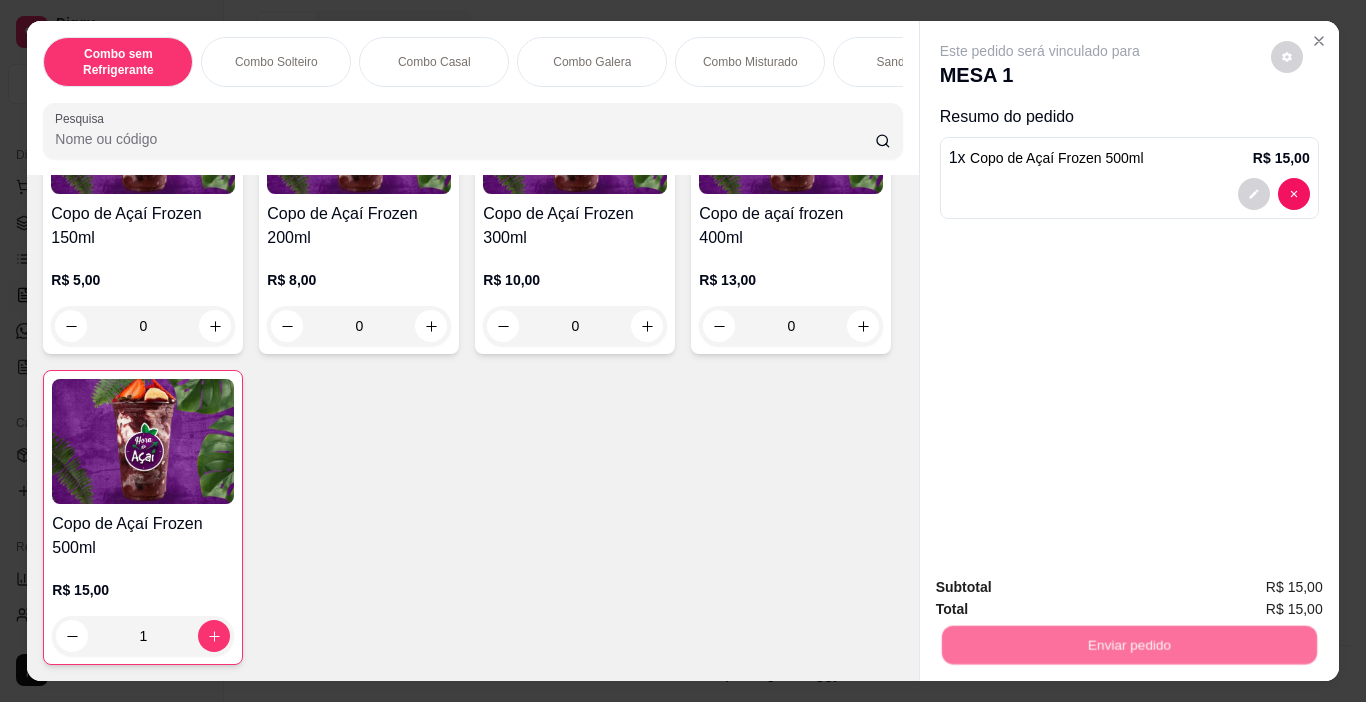 click on "Não registrar e enviar pedido" at bounding box center [1063, 587] 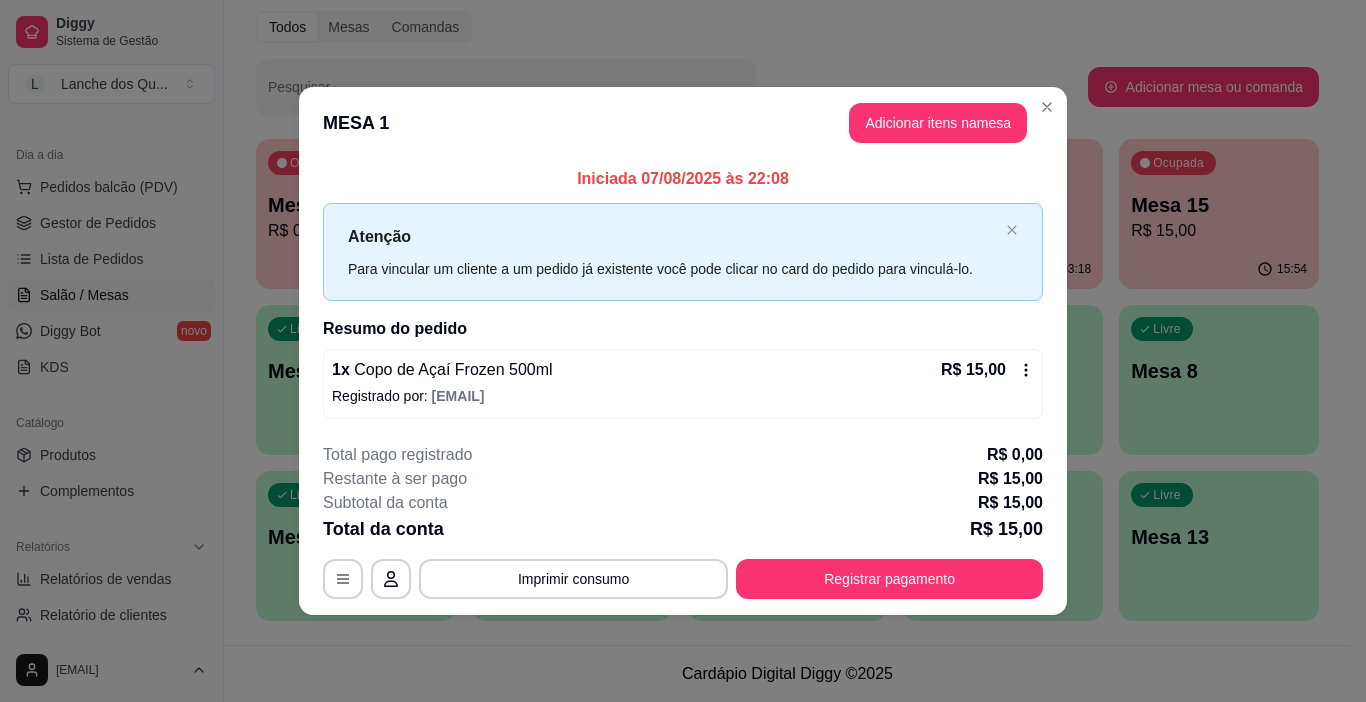click on "**********" at bounding box center (683, 521) 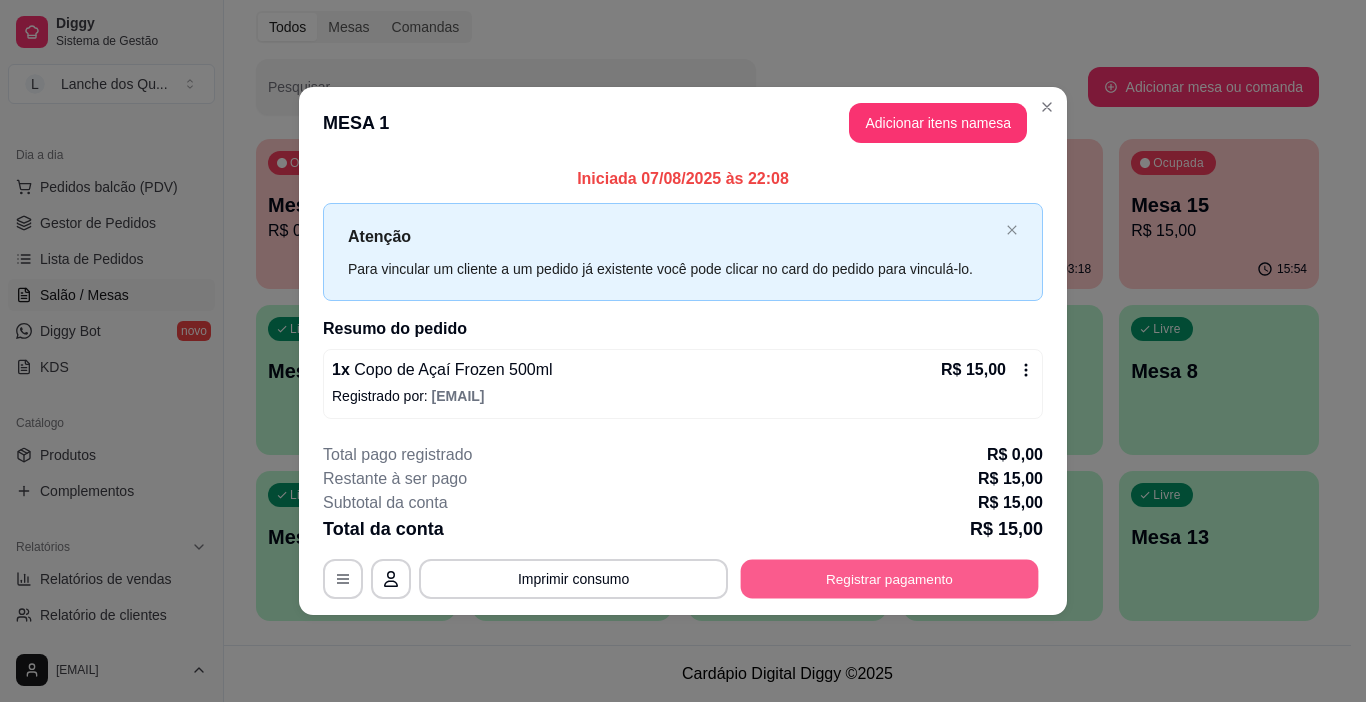 click on "Registrar pagamento" at bounding box center [890, 578] 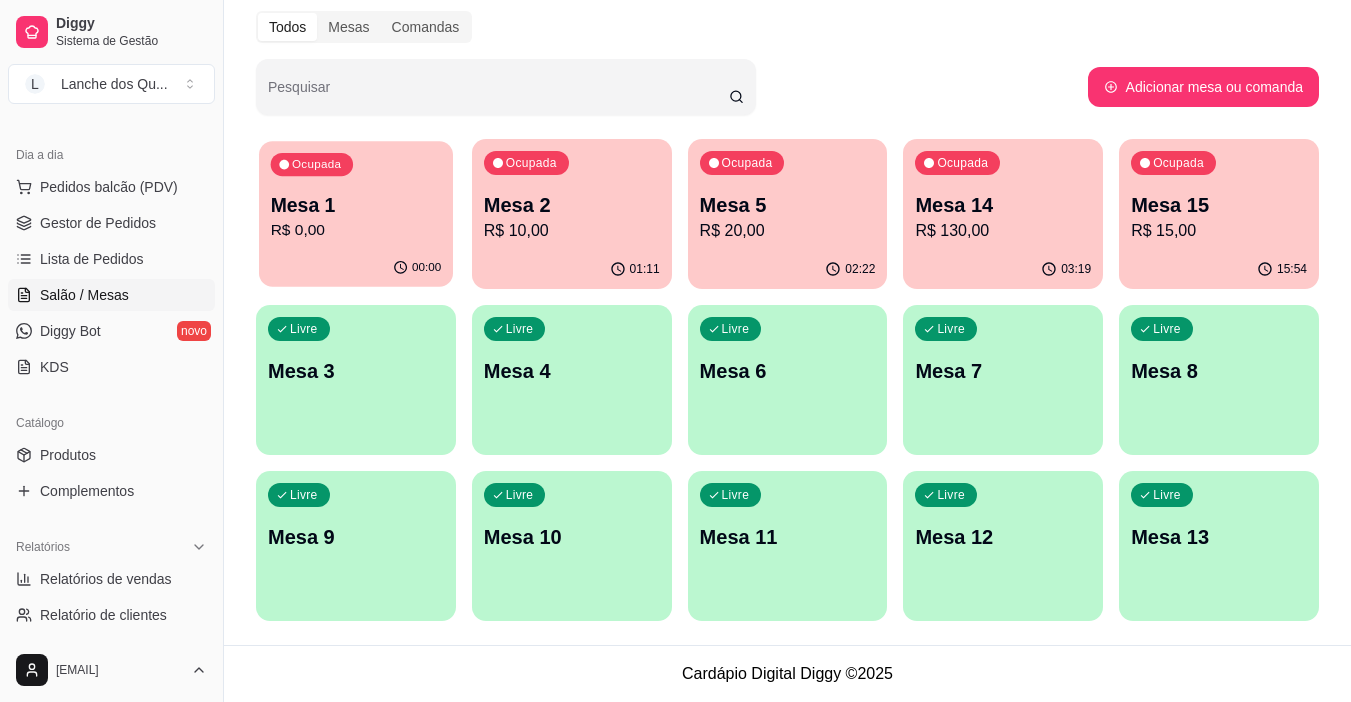 click on "Ocupada Mesa 1 R$ 0,00" at bounding box center (356, 195) 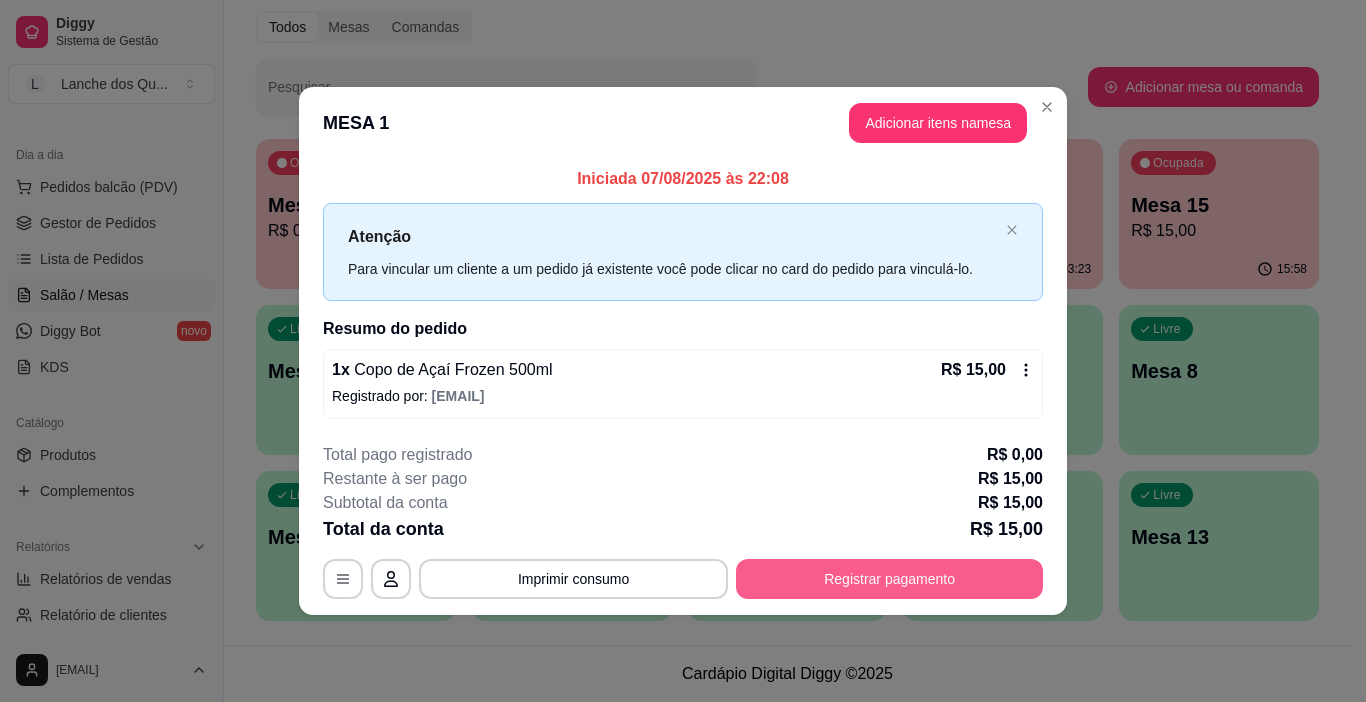 click on "Registrar pagamento" at bounding box center (889, 579) 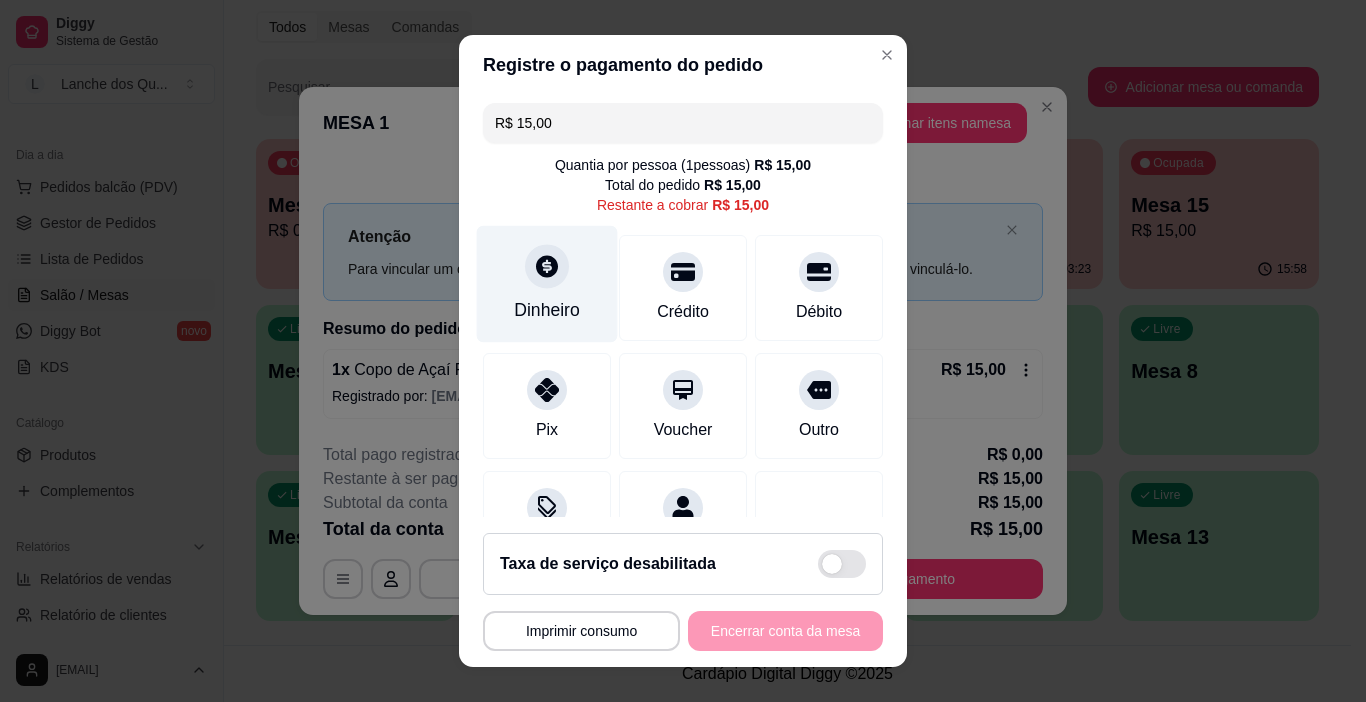 click 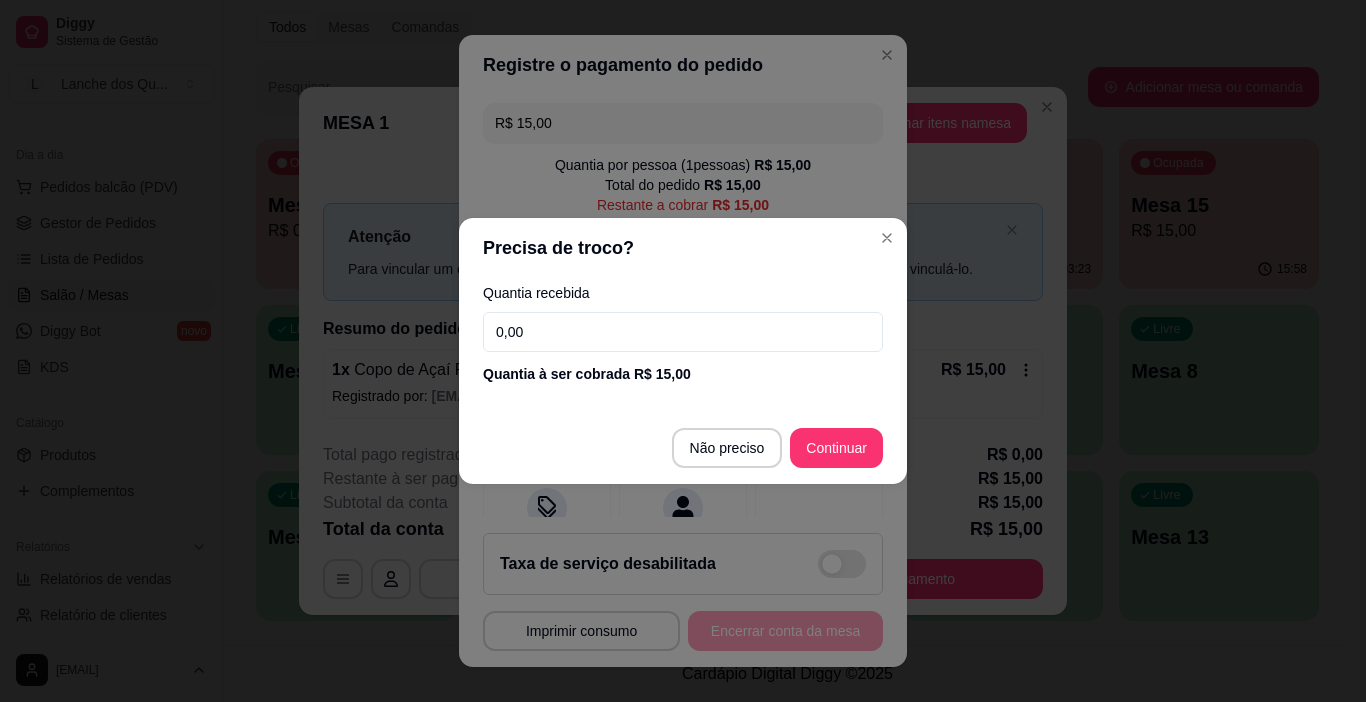 drag, startPoint x: 592, startPoint y: 334, endPoint x: 349, endPoint y: 335, distance: 243.00206 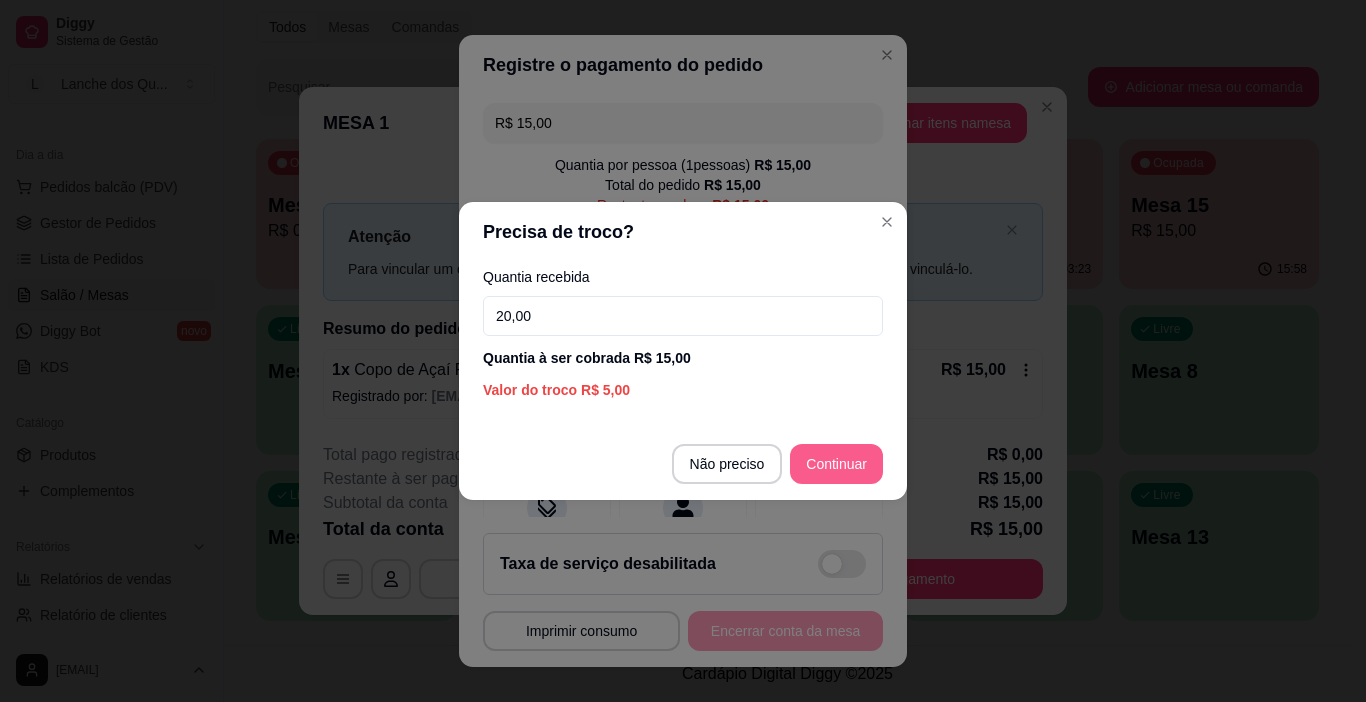 type on "20,00" 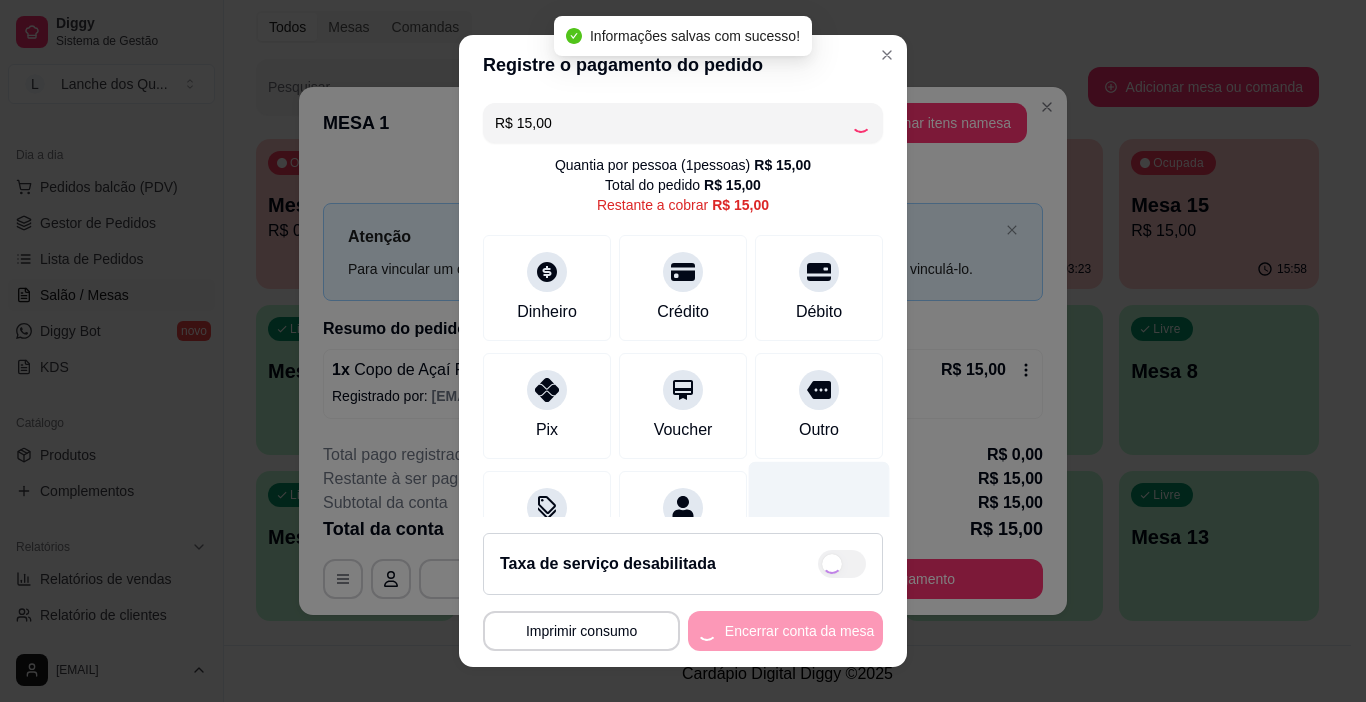 type on "R$ 0,00" 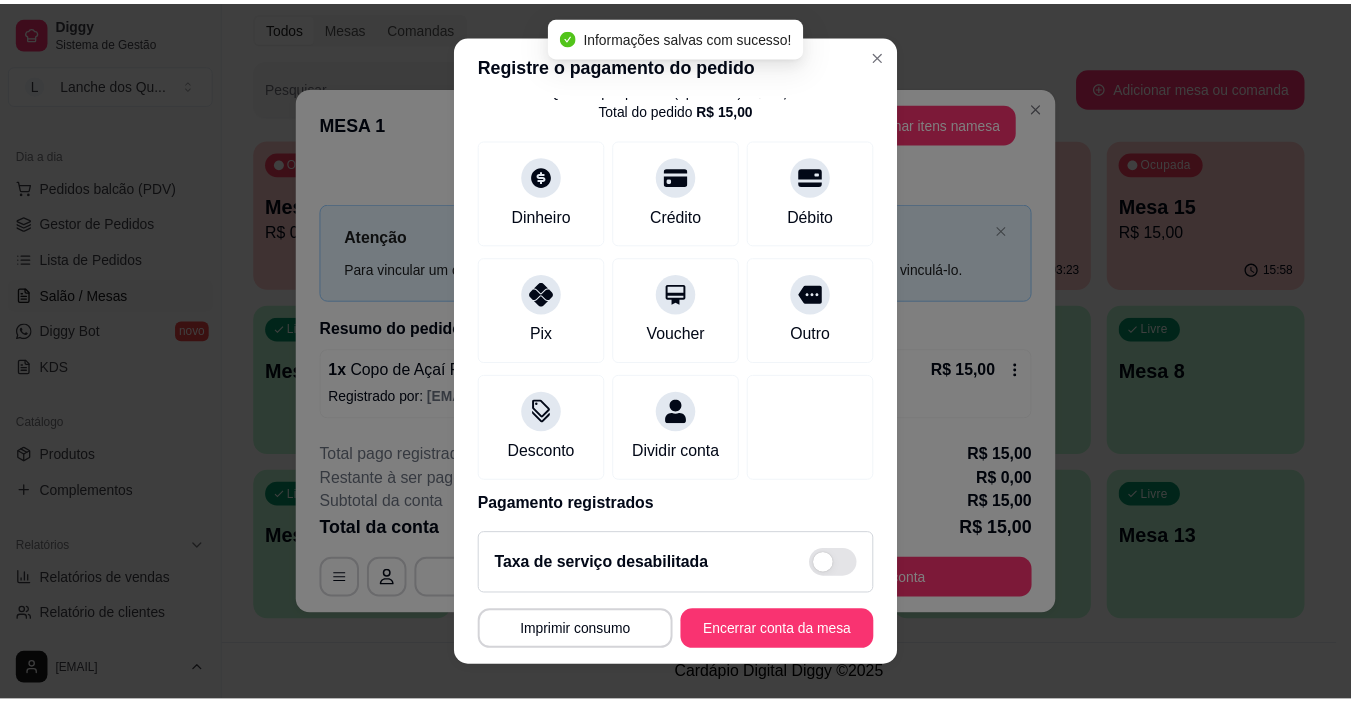 scroll, scrollTop: 176, scrollLeft: 0, axis: vertical 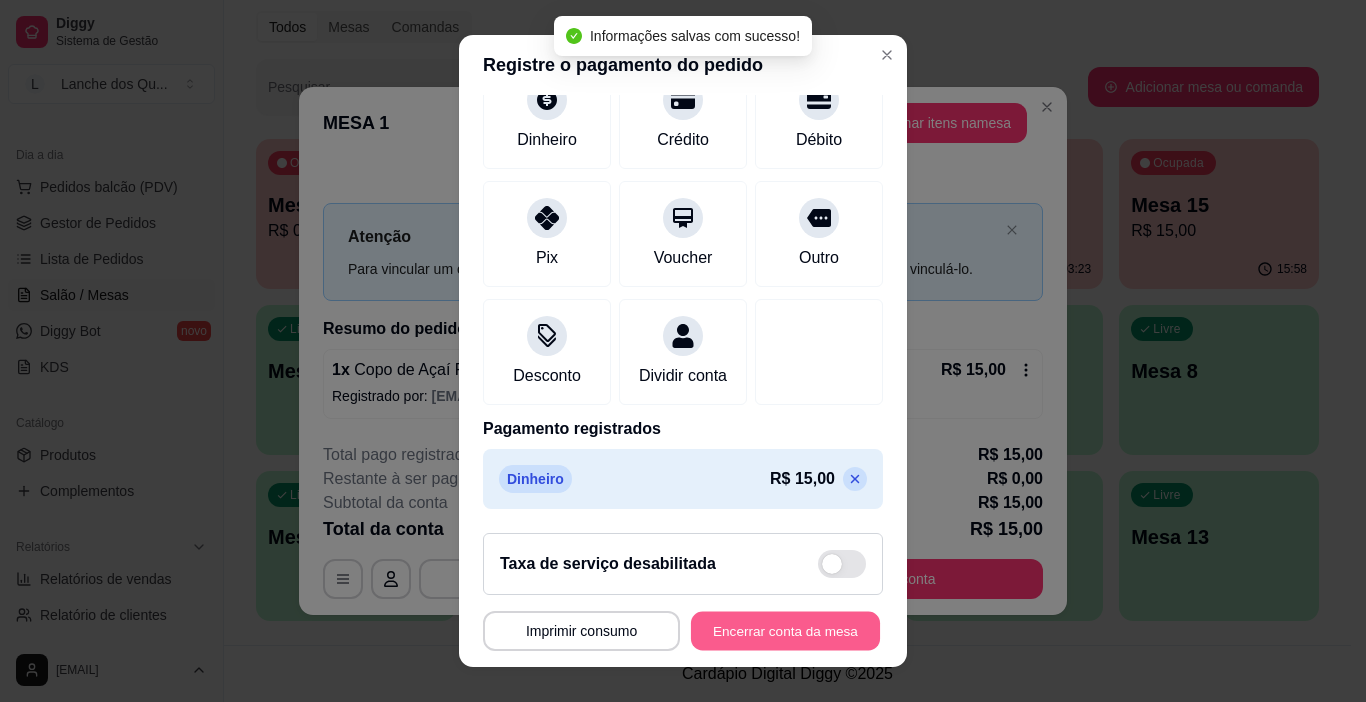 click on "Encerrar conta da mesa" at bounding box center [785, 631] 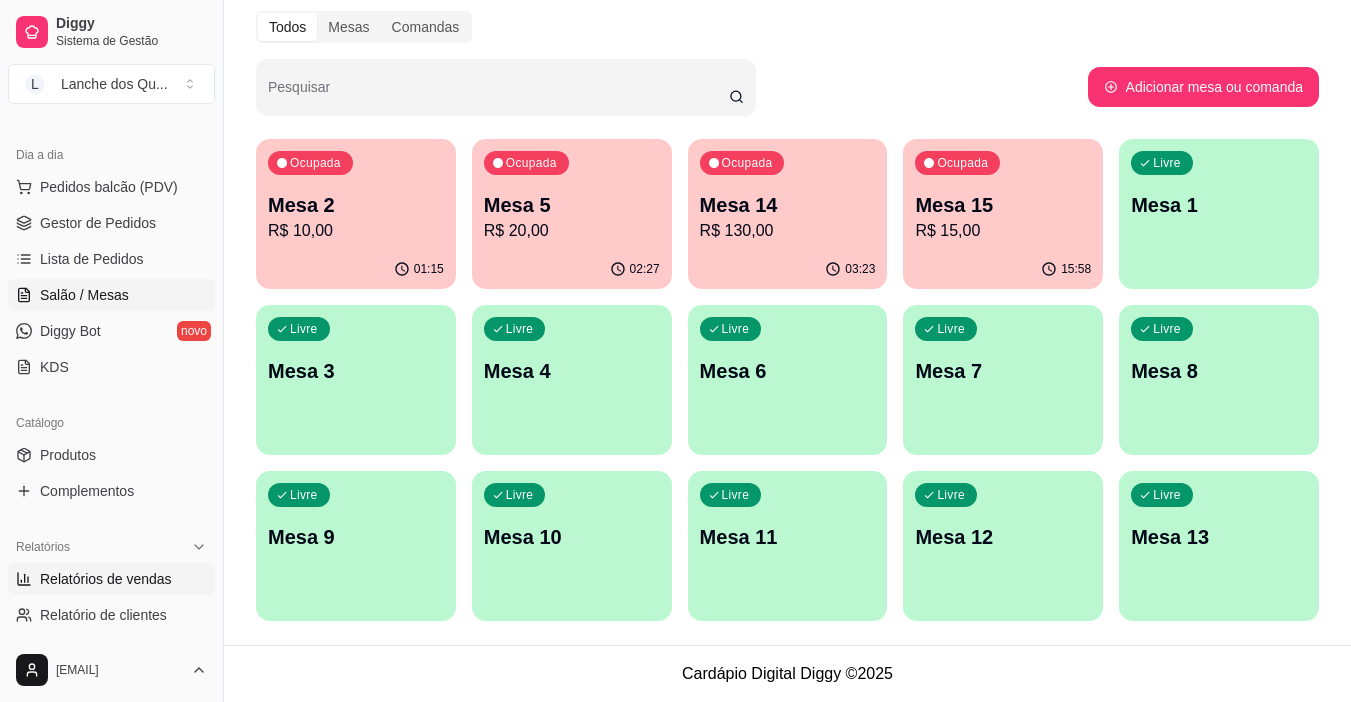 click on "Relatórios de vendas" at bounding box center [106, 579] 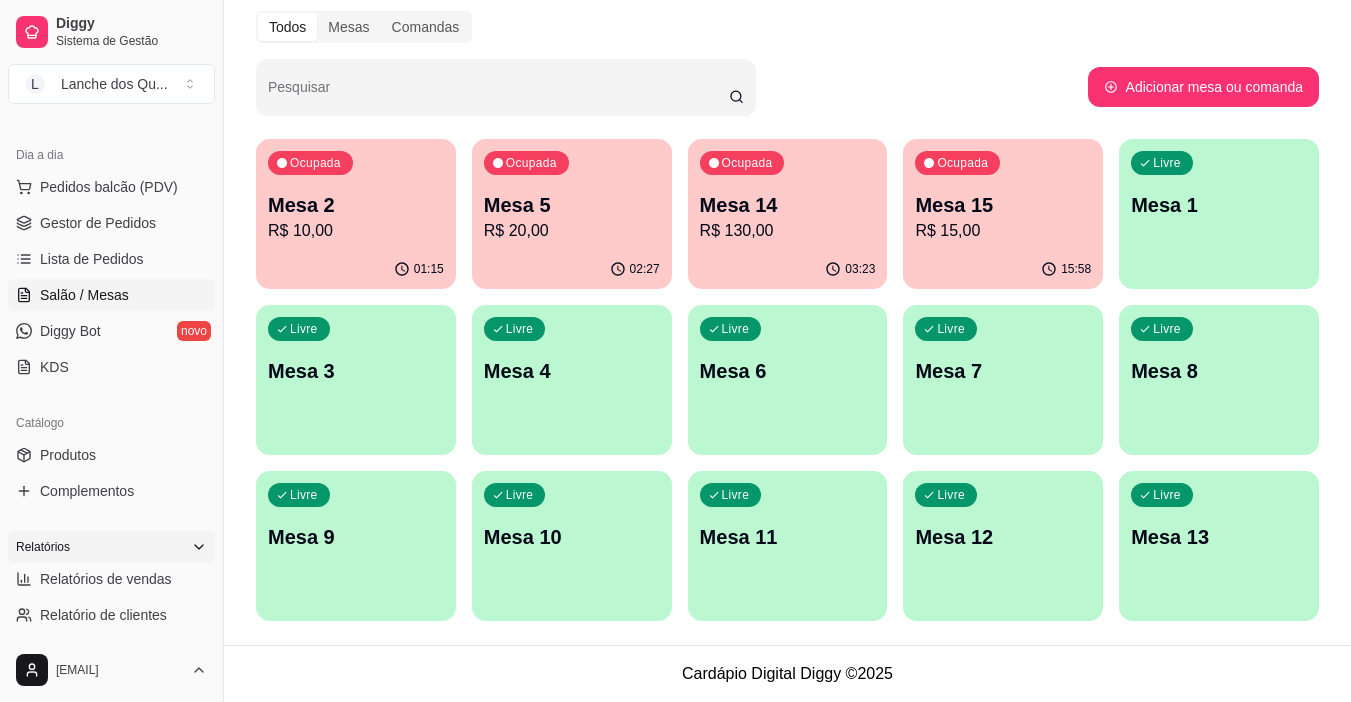 scroll, scrollTop: 0, scrollLeft: 0, axis: both 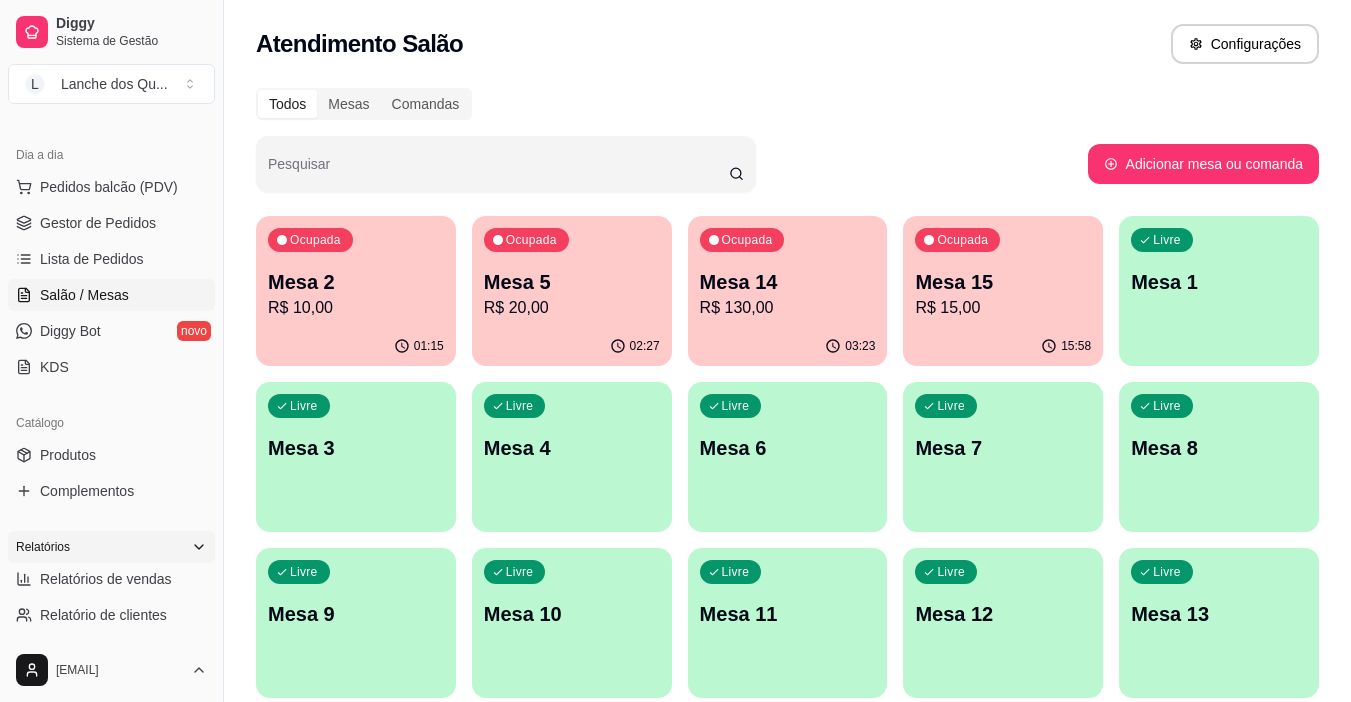 select on "ALL" 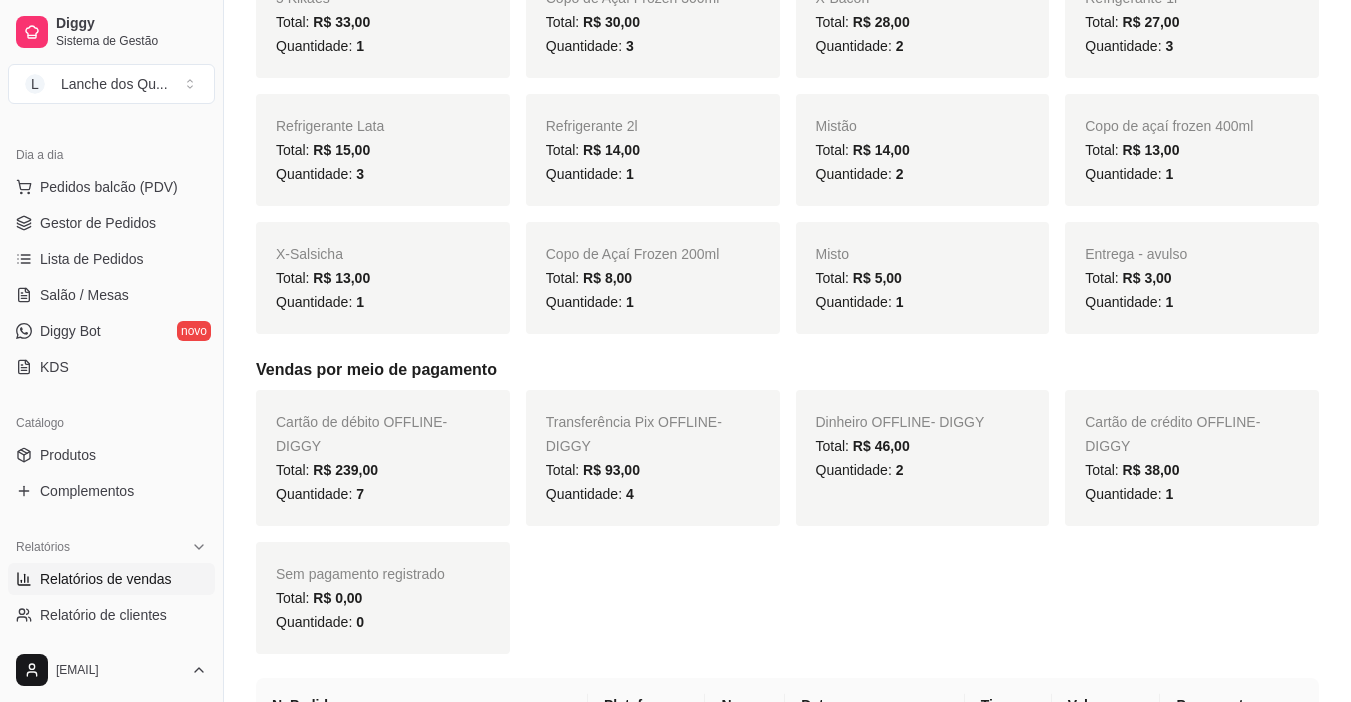 scroll, scrollTop: 700, scrollLeft: 0, axis: vertical 